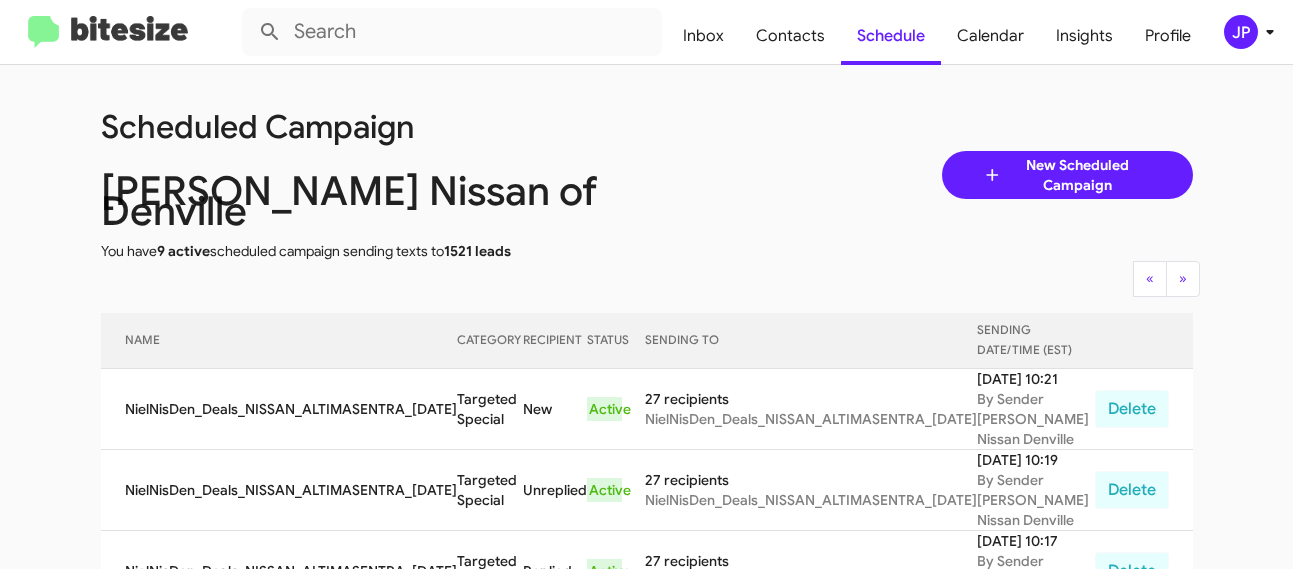 scroll, scrollTop: 0, scrollLeft: 0, axis: both 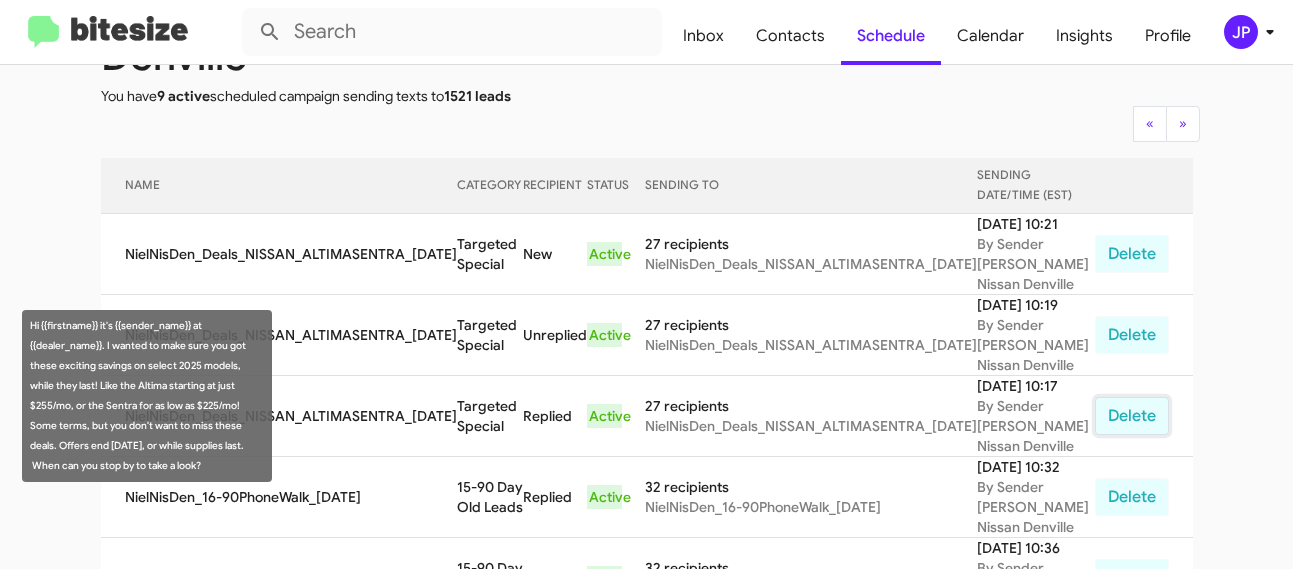 click on "Delete" 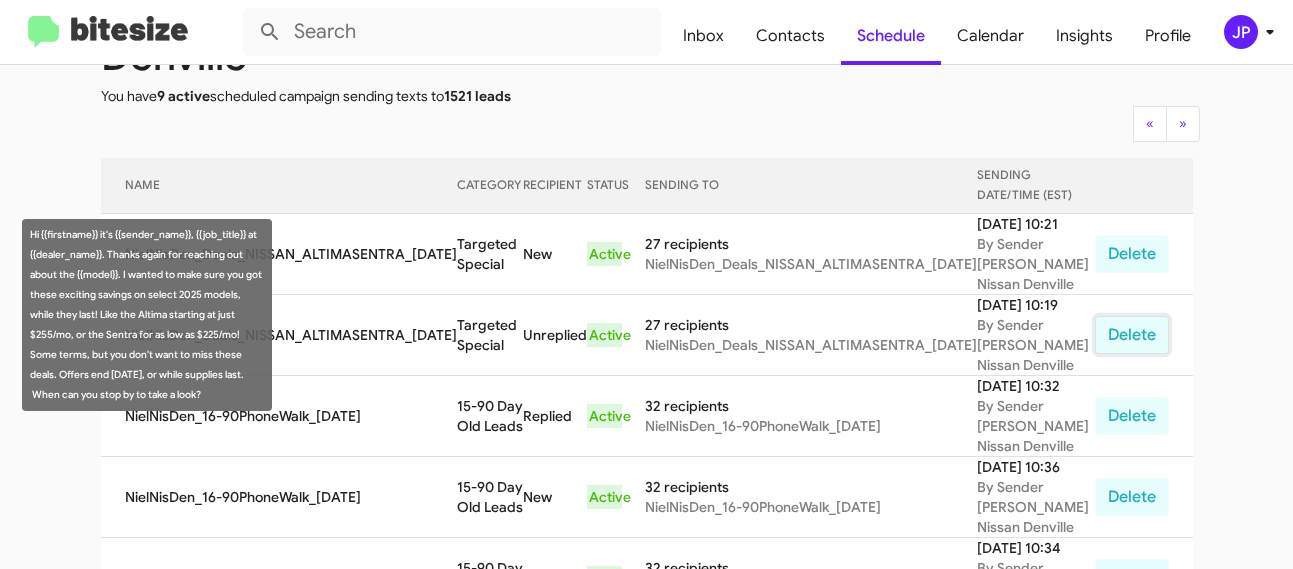 click on "Delete" 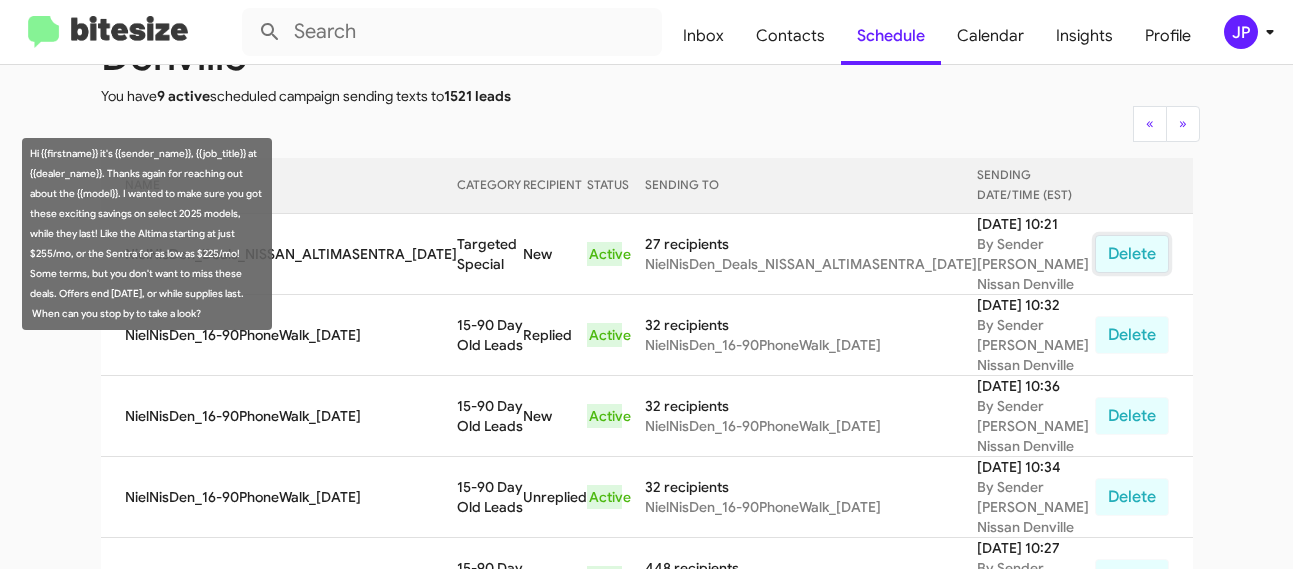 click on "Delete" 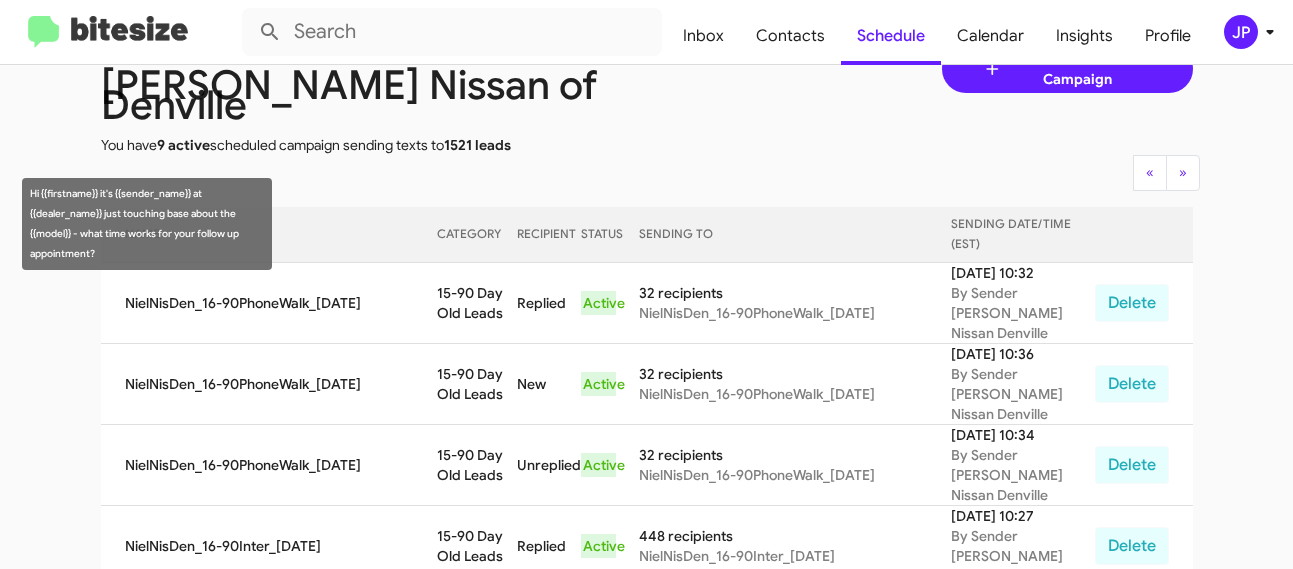scroll, scrollTop: 104, scrollLeft: 0, axis: vertical 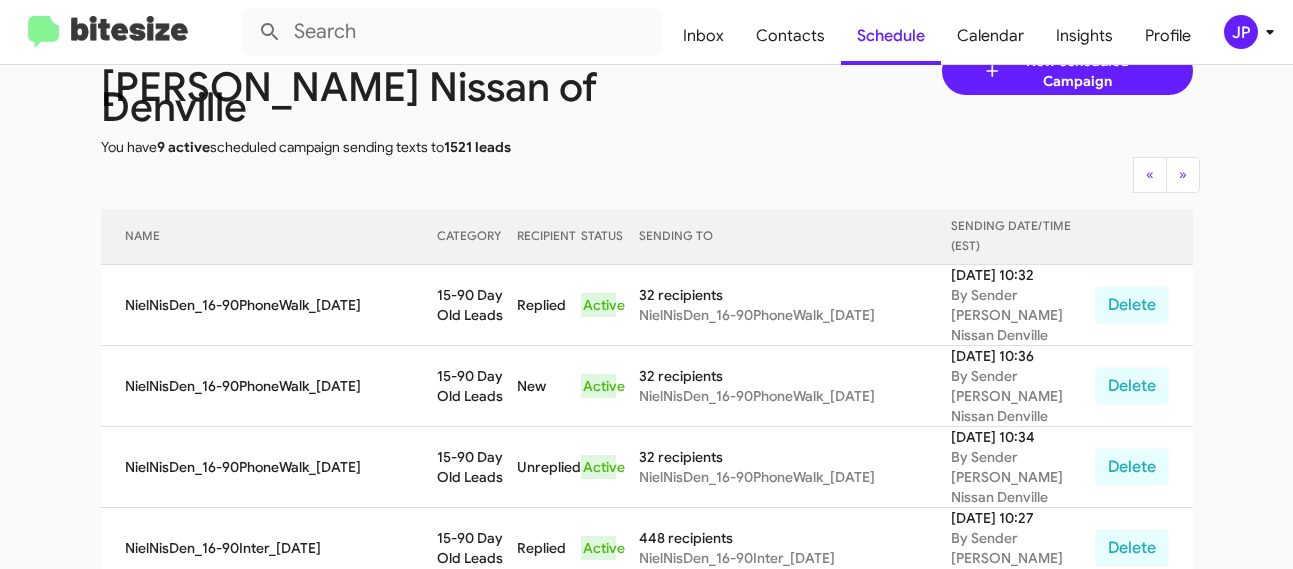 click 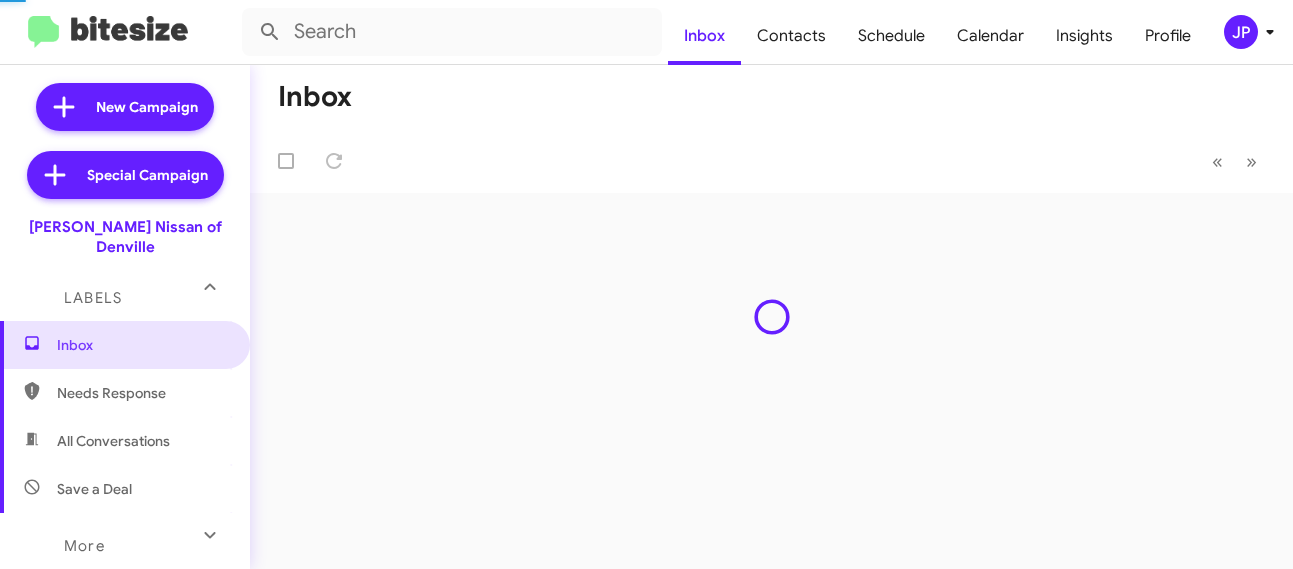 scroll, scrollTop: 0, scrollLeft: 0, axis: both 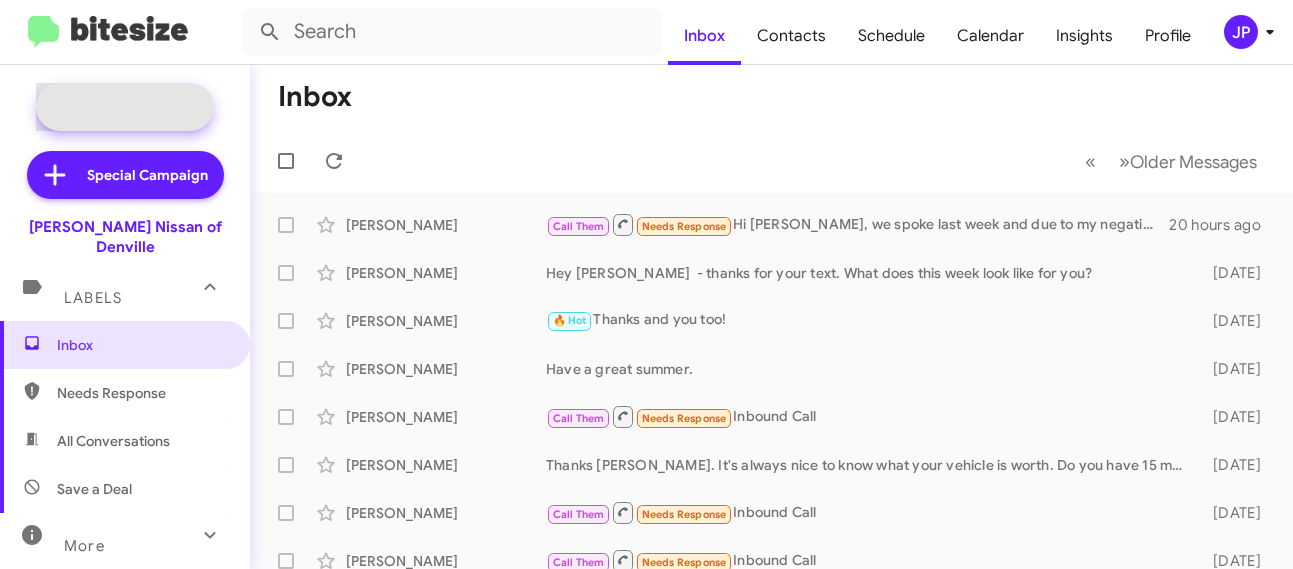 click on "New Campaign" 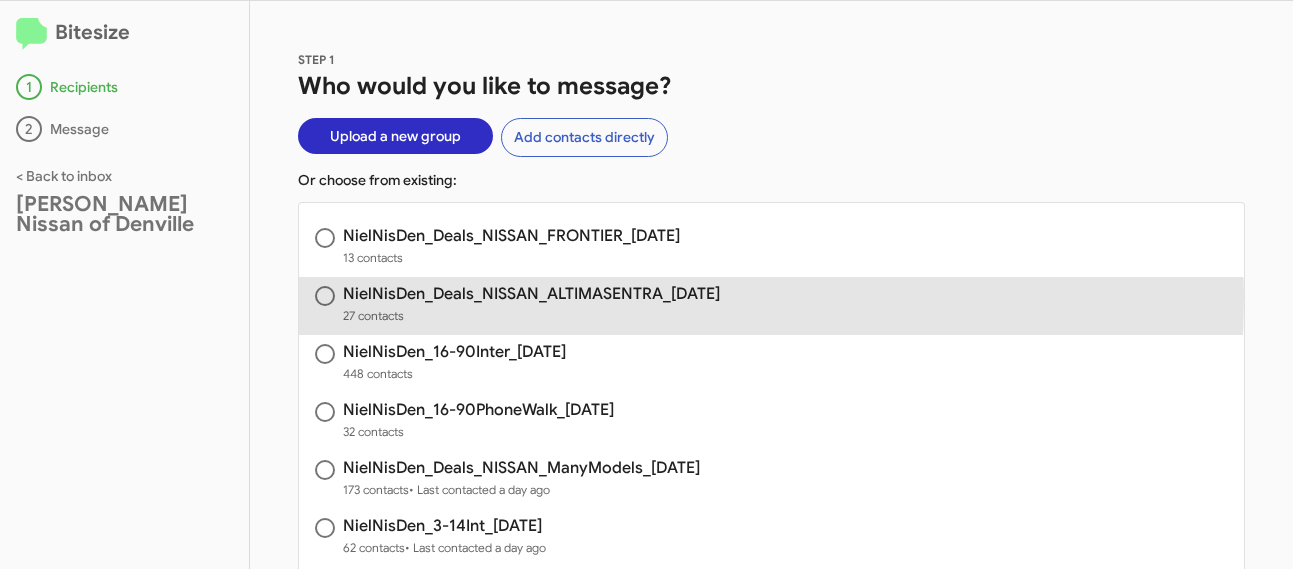 click on "NielNisDen_Deals_NISSAN_ALTIMASENTRA_07-11-25" 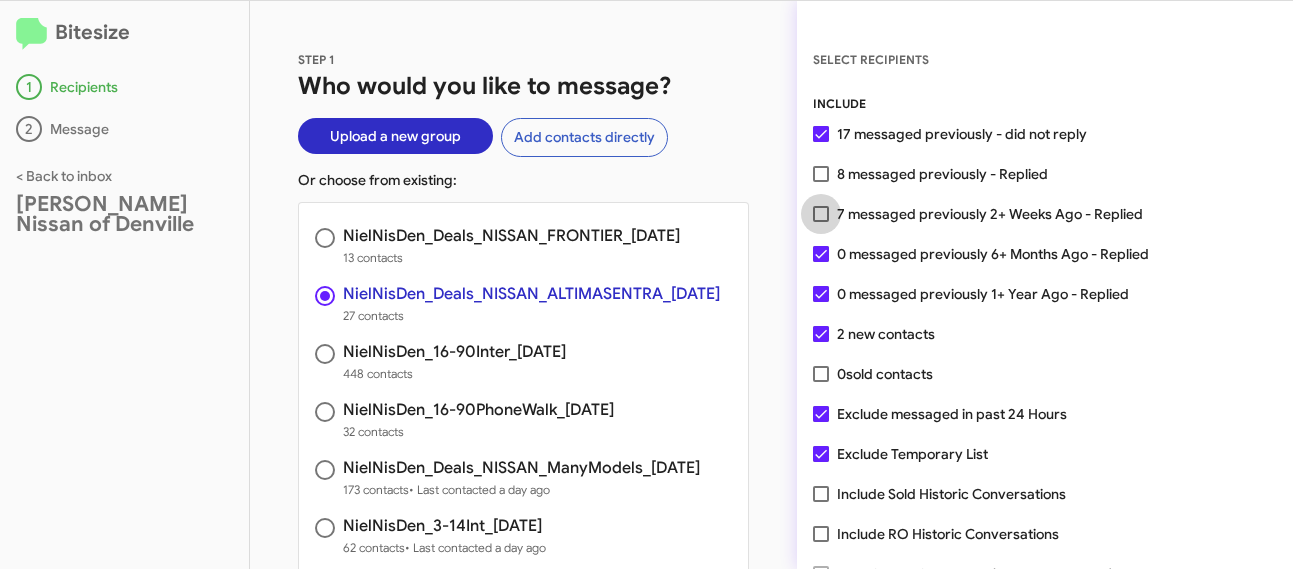 click on "7 messaged previously 2+ Weeks Ago - Replied" at bounding box center [990, 214] 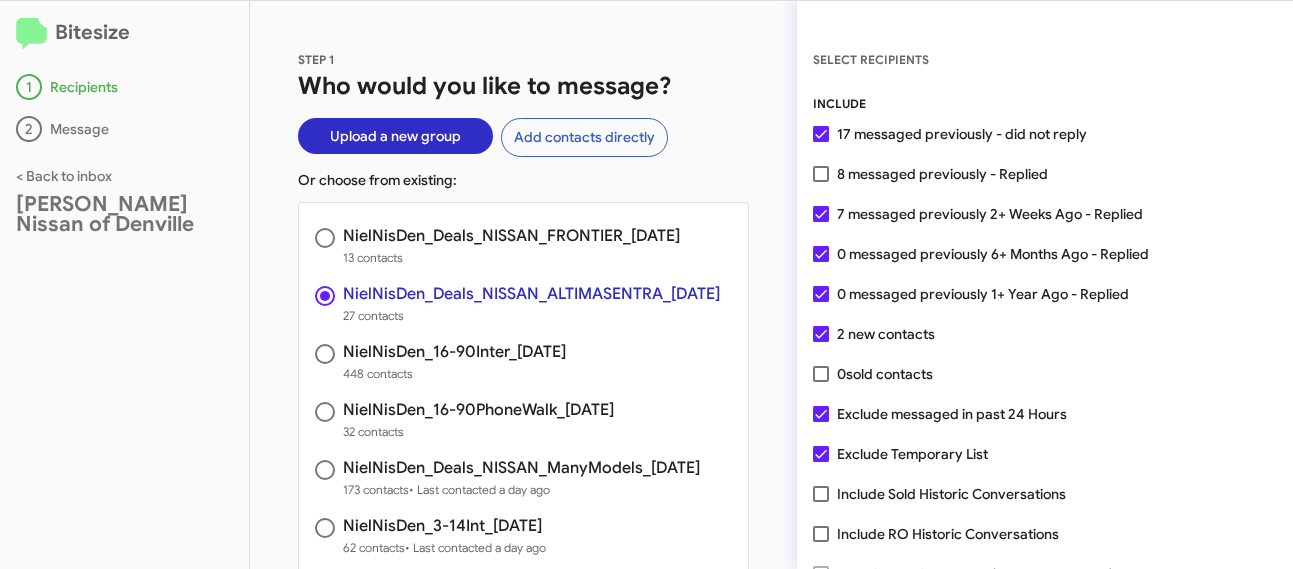 scroll, scrollTop: 188, scrollLeft: 0, axis: vertical 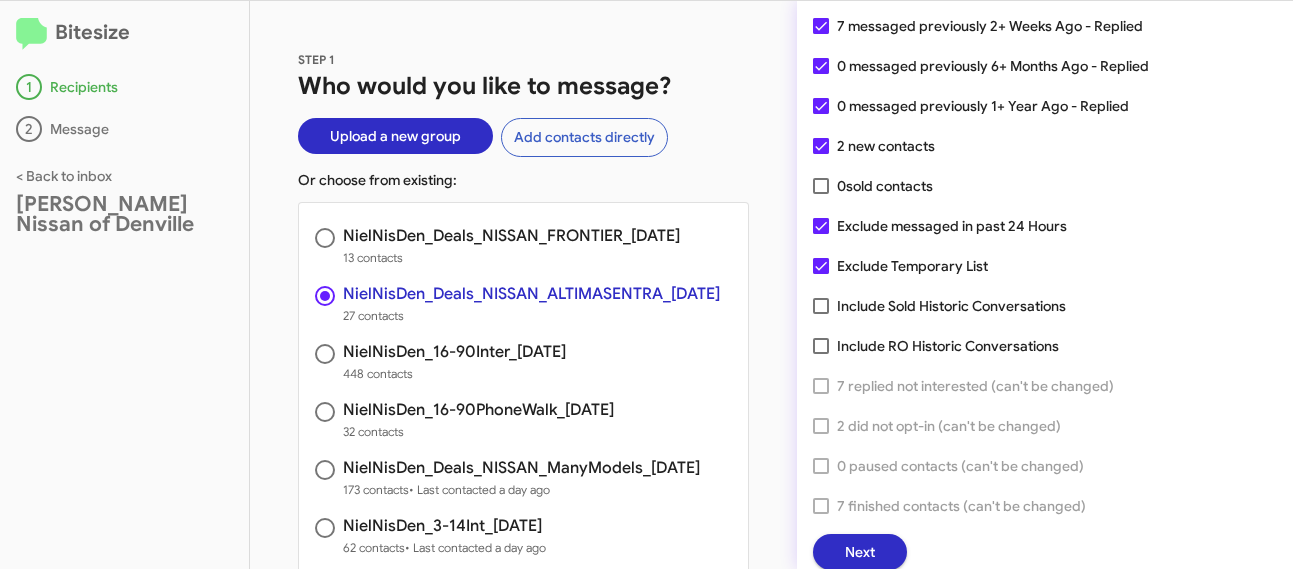 click on "Next" 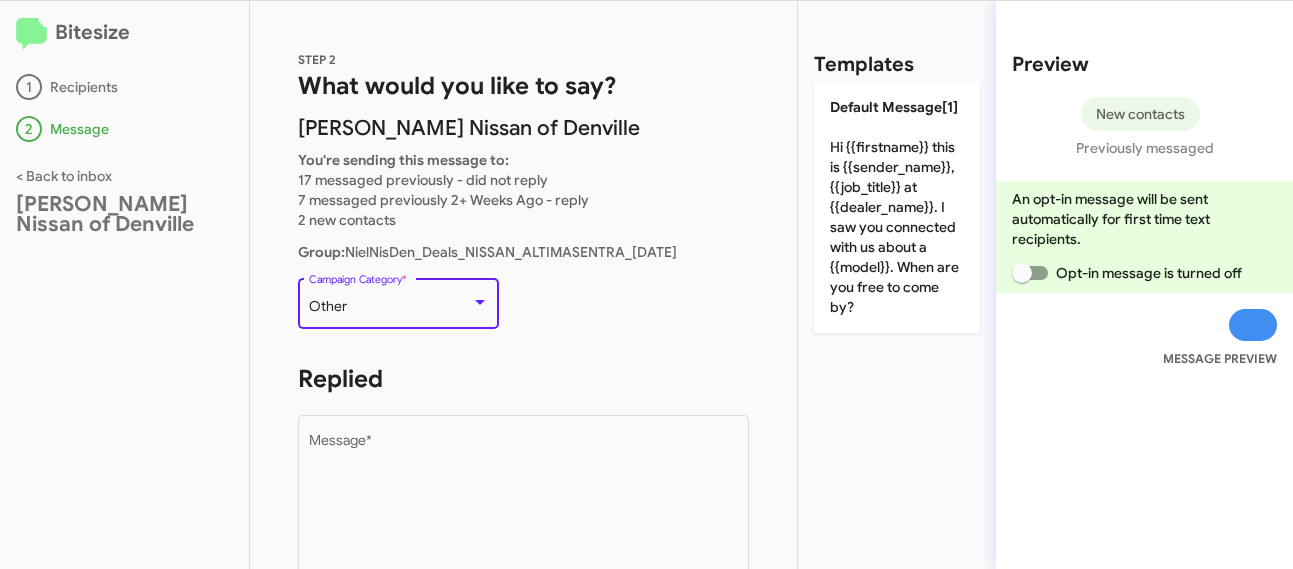 click at bounding box center (480, 302) 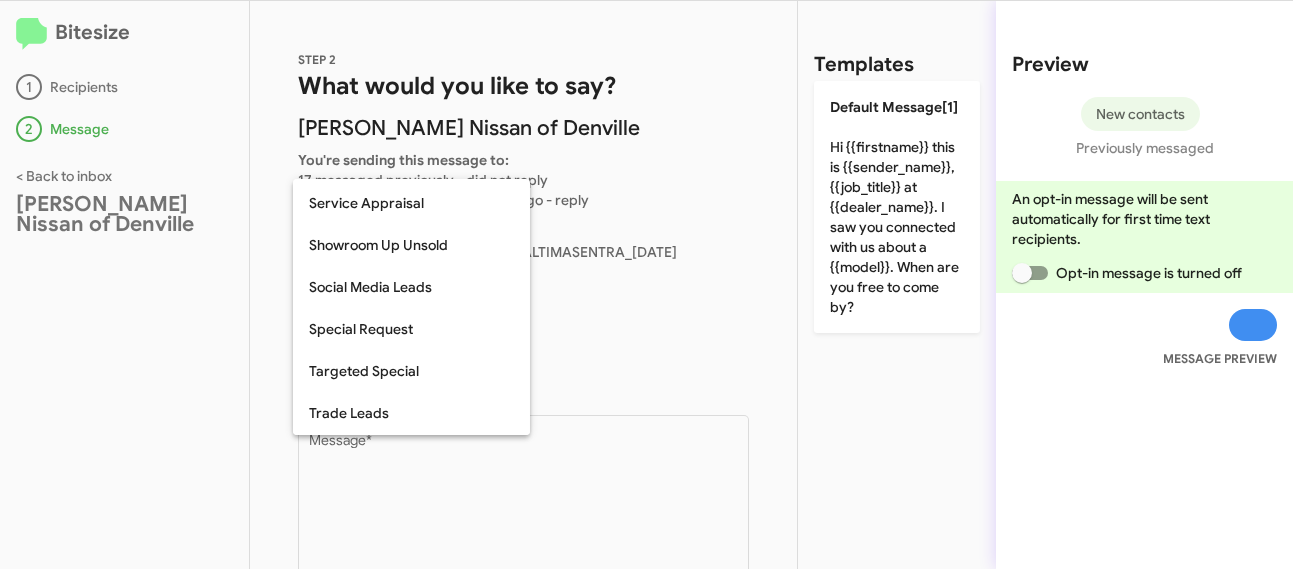 scroll, scrollTop: 712, scrollLeft: 0, axis: vertical 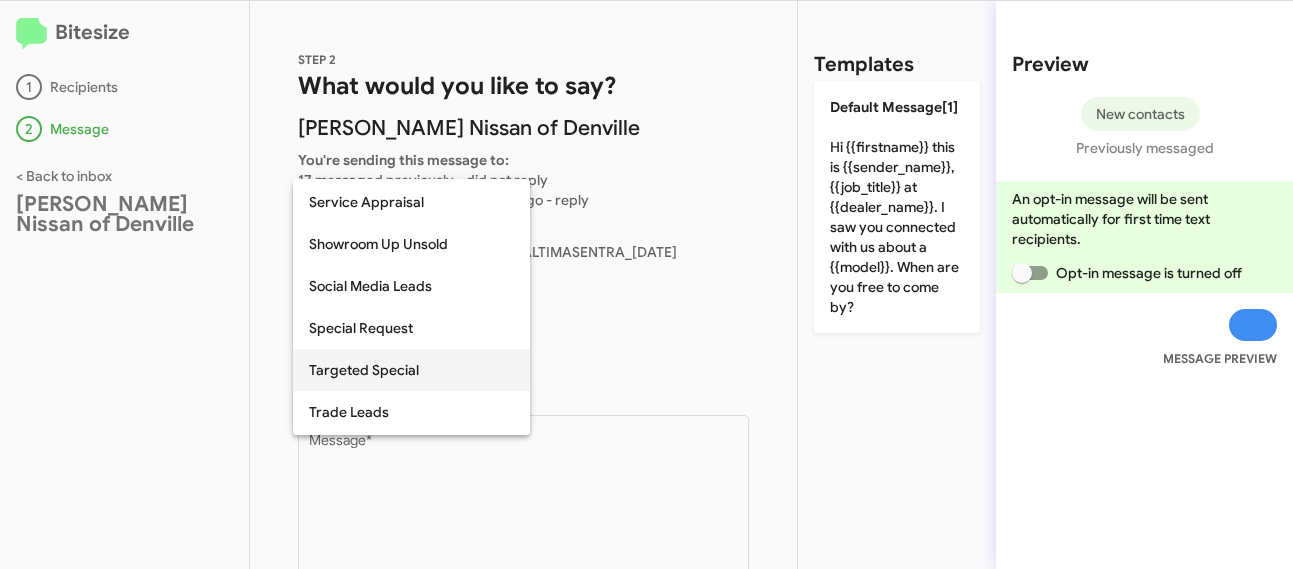 click on "Targeted Special" at bounding box center (411, 370) 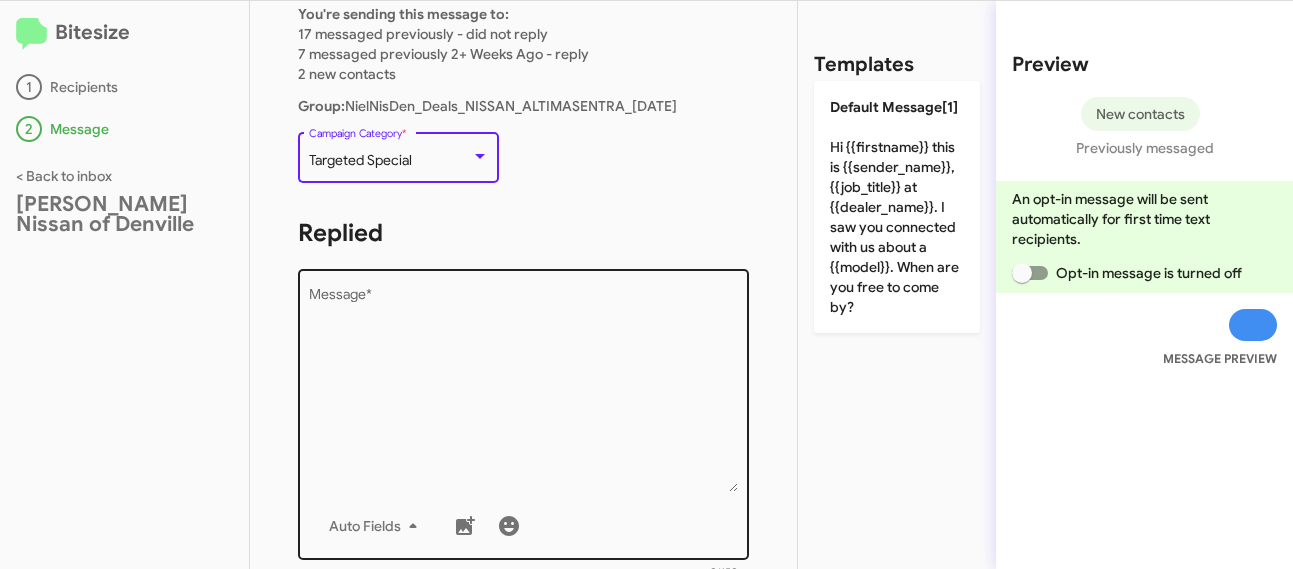 scroll, scrollTop: 148, scrollLeft: 0, axis: vertical 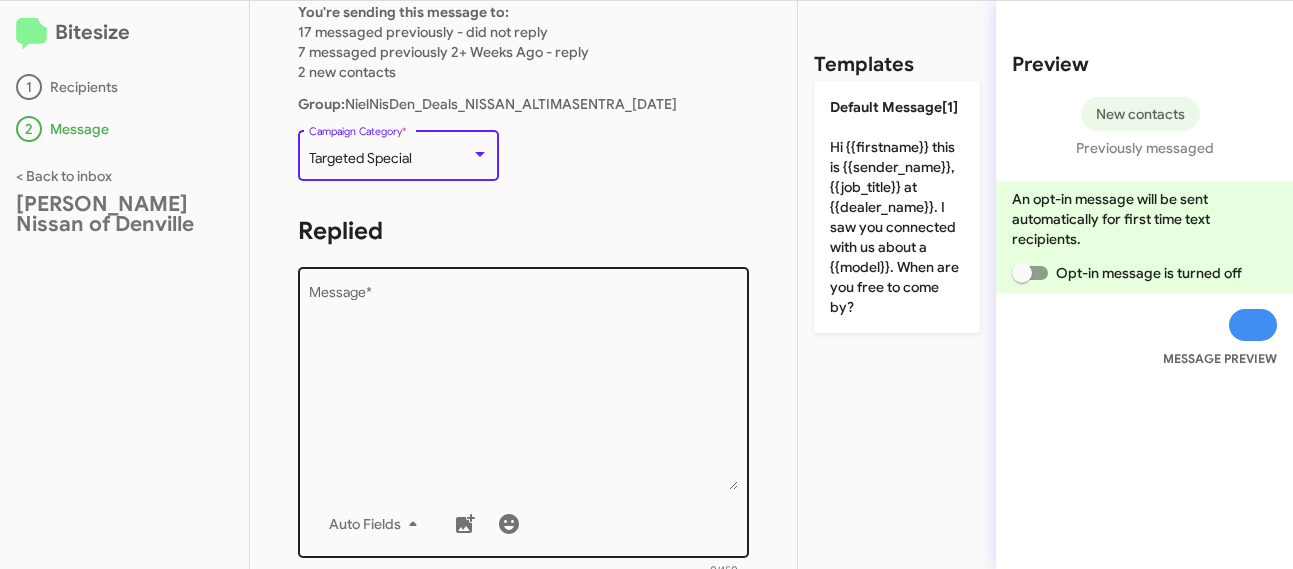 click on "Message  *" at bounding box center (524, 388) 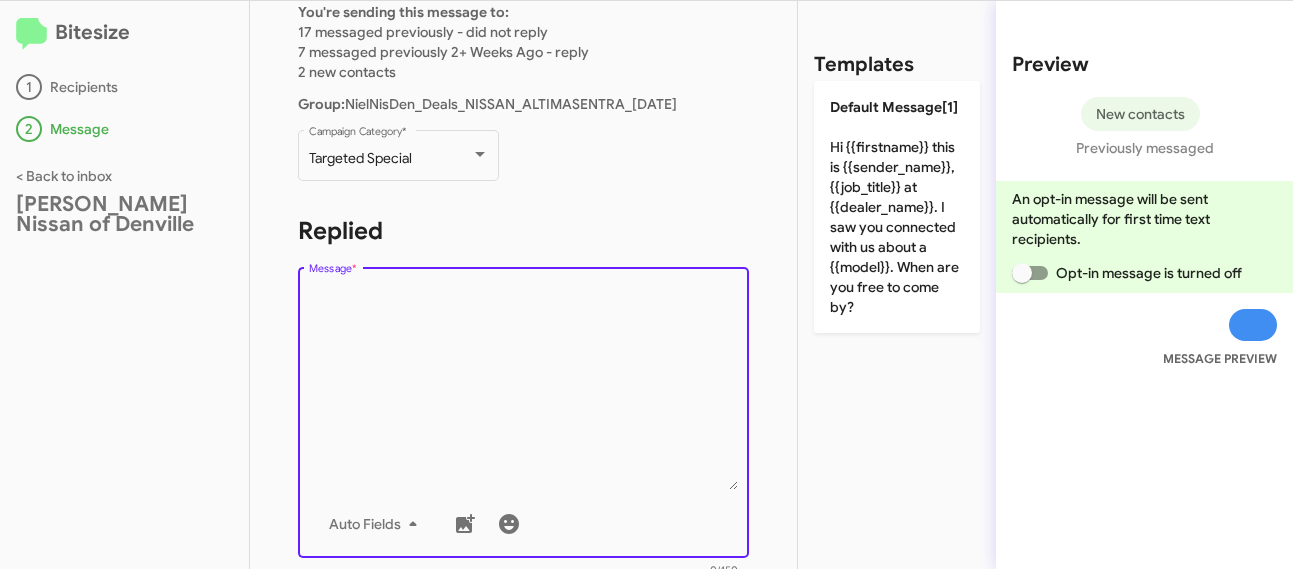 paste on "Hi {{firstname}} it's {{sender_name}}, {{job_title}} at {{dealer_name}}. Thanks again for reaching out about the {{model}}.
I wanted to make sure you got these exciting savings on select 2025 models, while they last! Like the Altima starting at just $255/mo, or the Sentra for as low as $225/mo! Some terms, but you don't want to miss these deals.
Offers end July 31, or while supplies last.  When can you stop by to take a look?" 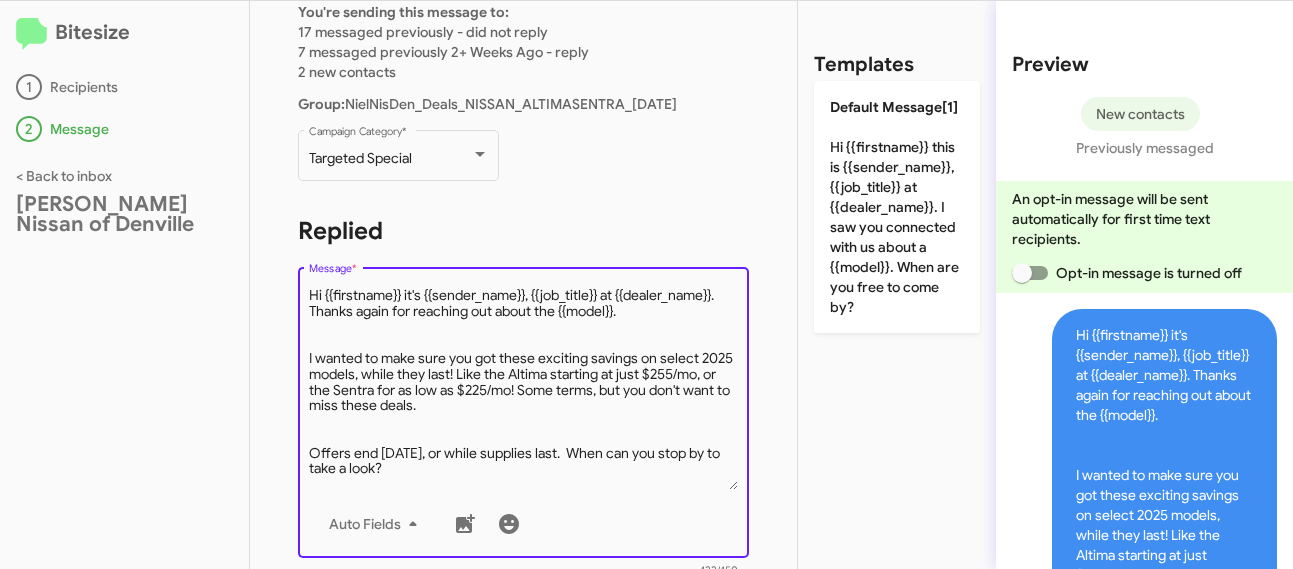 drag, startPoint x: 561, startPoint y: 458, endPoint x: 435, endPoint y: 460, distance: 126.01587 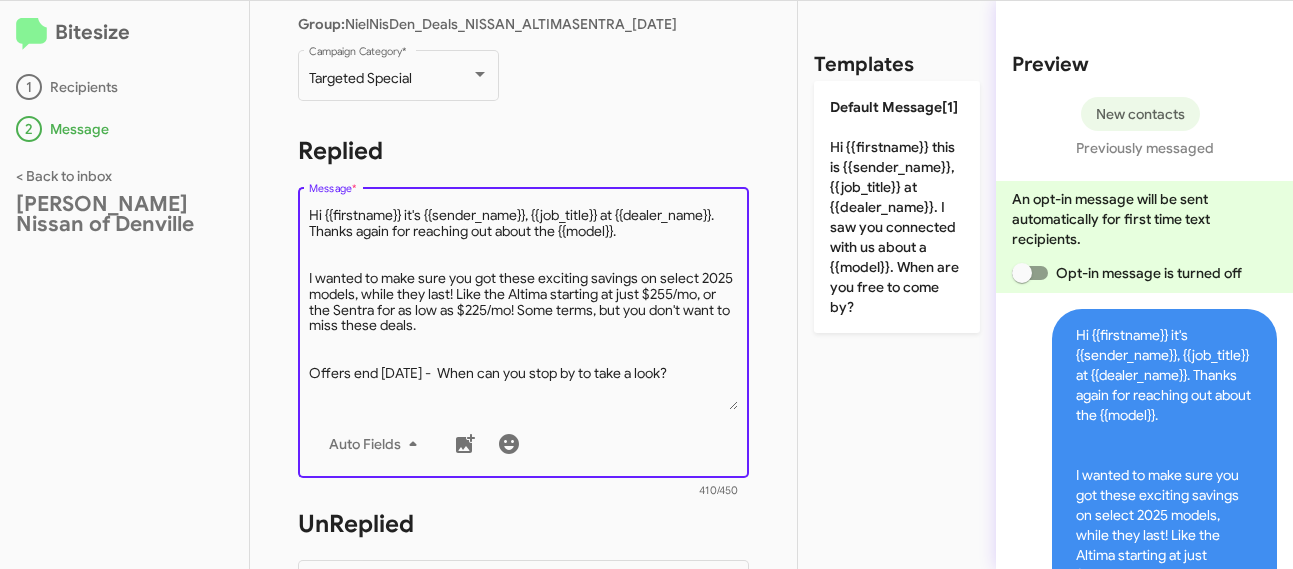 scroll, scrollTop: 240, scrollLeft: 0, axis: vertical 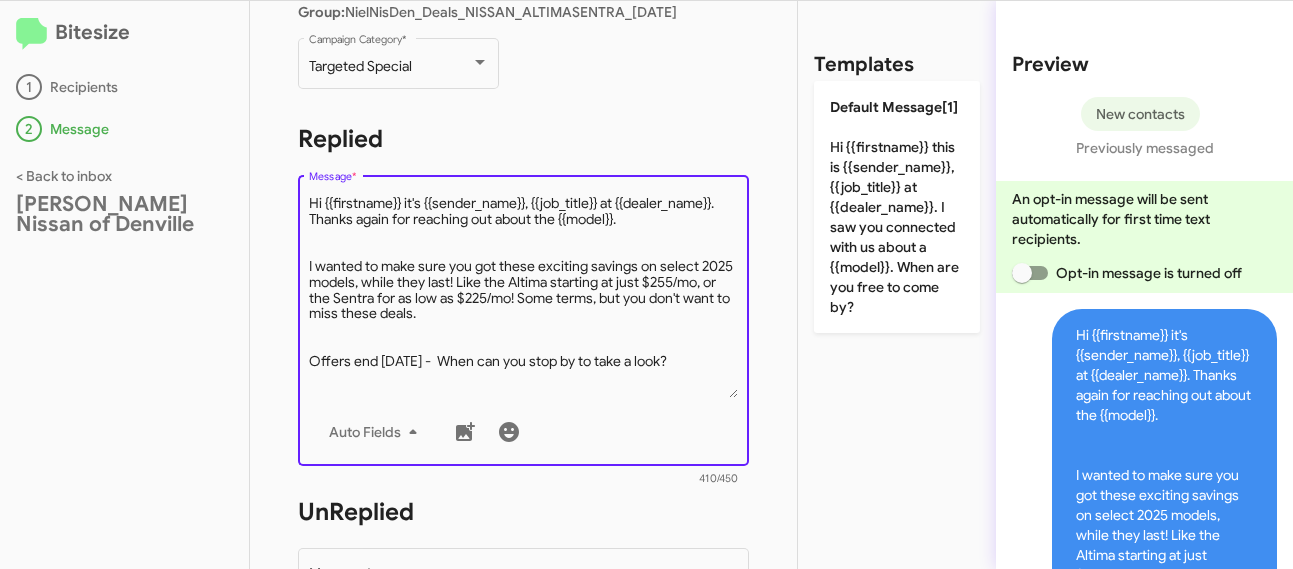 drag, startPoint x: 631, startPoint y: 226, endPoint x: 298, endPoint y: 219, distance: 333.07358 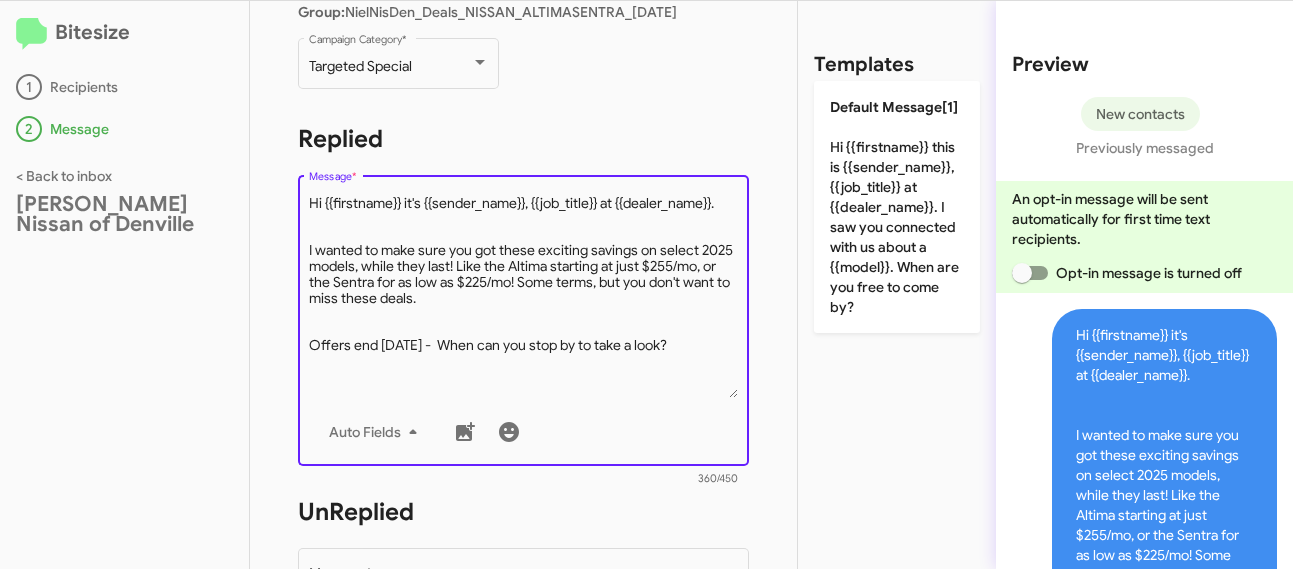 drag, startPoint x: 604, startPoint y: 202, endPoint x: 539, endPoint y: 200, distance: 65.03076 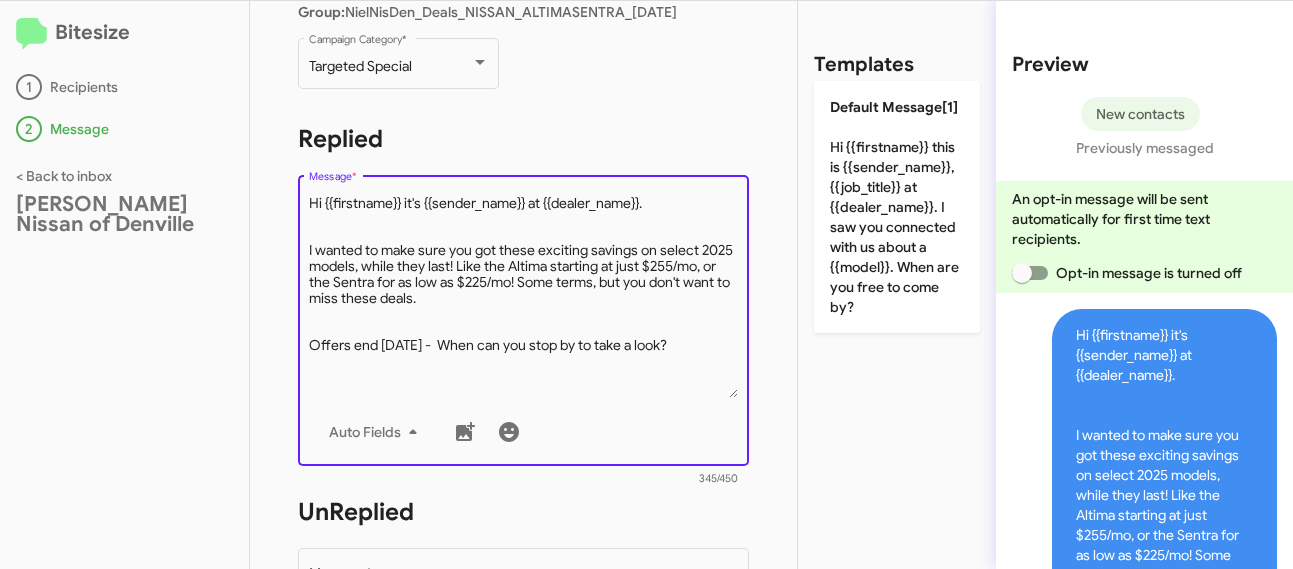 type on "Hi {{firstname}} it's {{sender_name}} at {{dealer_name}}.
I wanted to make sure you got these exciting savings on select 2025 models, while they last! Like the Altima starting at just $255/mo, or the Sentra for as low as $225/mo! Some terms, but you don't want to miss these deals.
Offers end July 31 -  When can you stop by to take a look?" 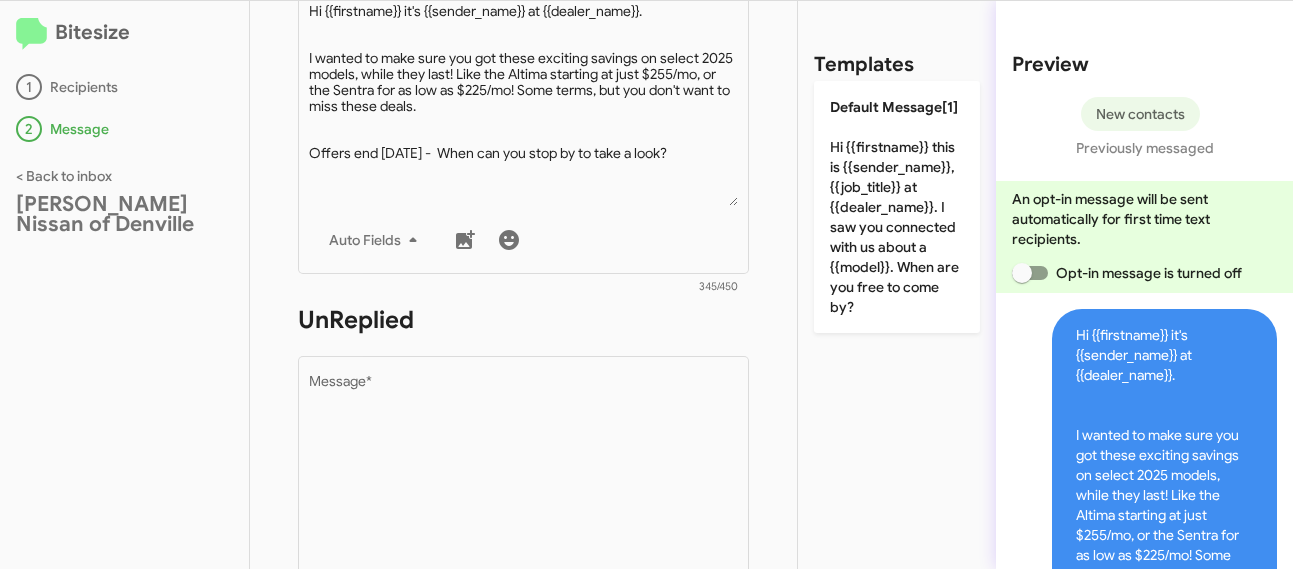 scroll, scrollTop: 444, scrollLeft: 0, axis: vertical 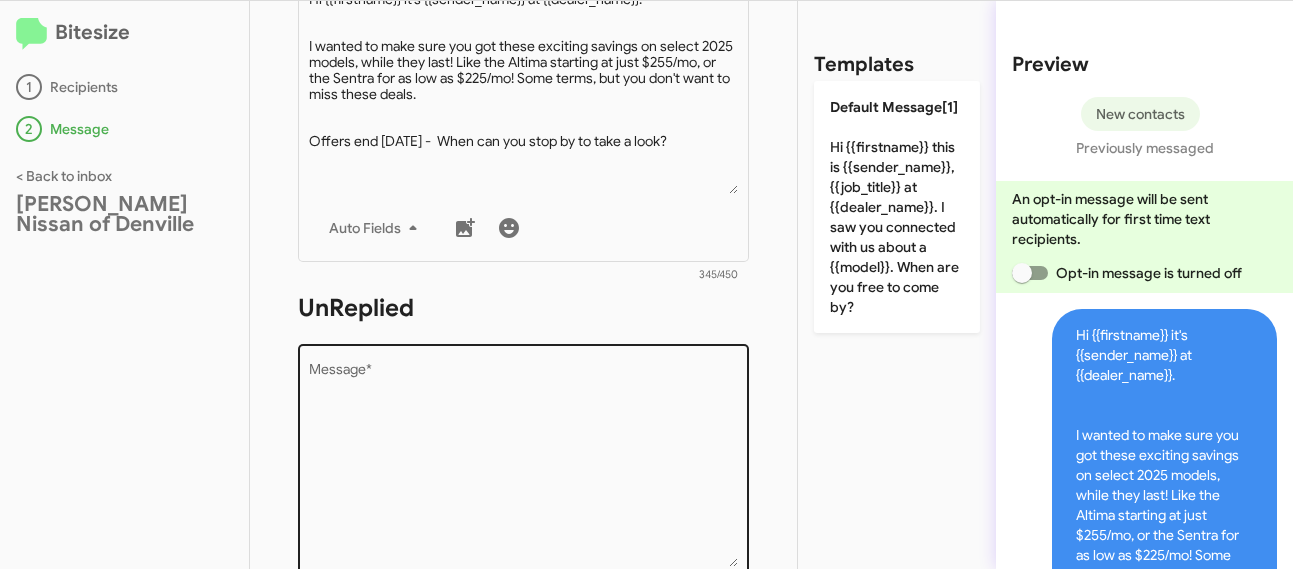 click on "Message  *" at bounding box center [524, 465] 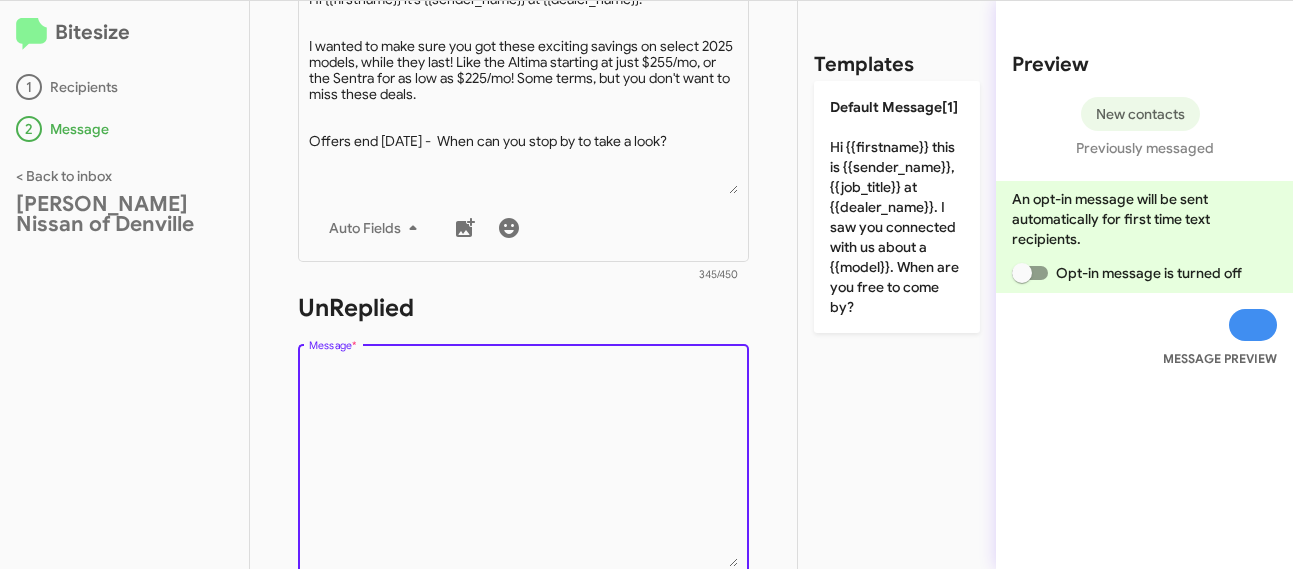 paste on "Hi {{firstname}} it's {{sender_name}}, {{job_title}} at {{dealer_name}}. Thanks again for reaching out about the {{model}}.
I wanted to make sure you got these exciting savings on select 2025 models, while they last! Like the Altima starting at just $255/mo, or the Sentra for as low as $225/mo! Some terms, but you don't want to miss these deals.
Offers end July 31, or while supplies last.  When can you stop by to take a look?" 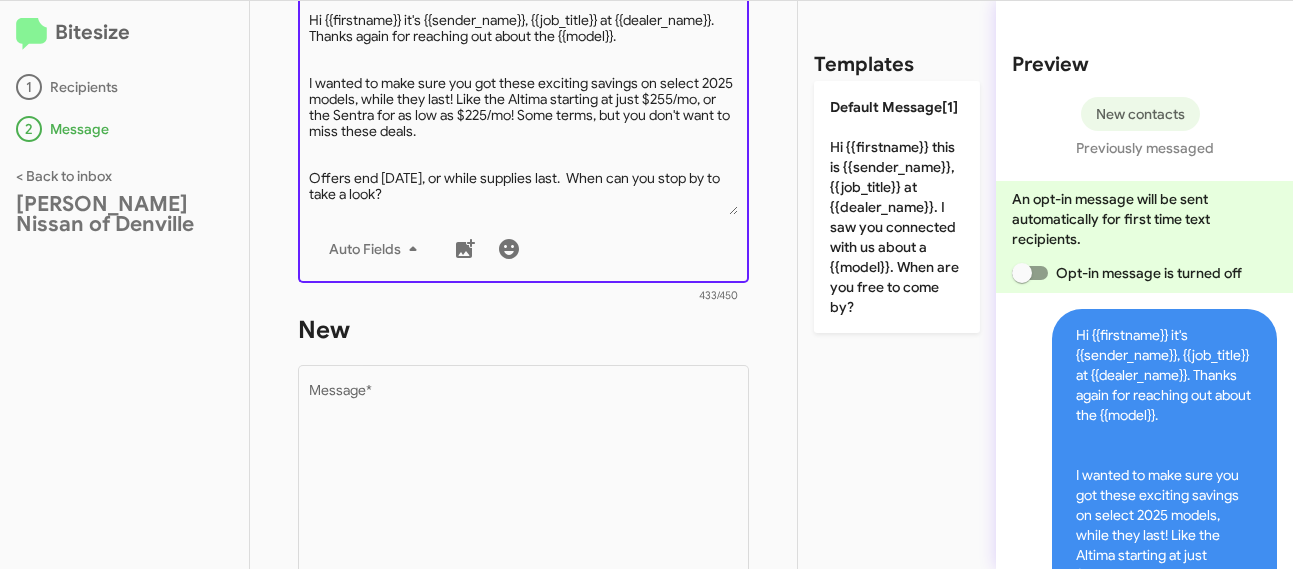 type on "Hi {{firstname}} it's {{sender_name}}, {{job_title}} at {{dealer_name}}. Thanks again for reaching out about the {{model}}.
I wanted to make sure you got these exciting savings on select 2025 models, while they last! Like the Altima starting at just $255/mo, or the Sentra for as low as $225/mo! Some terms, but you don't want to miss these deals.
Offers end July 31, or while supplies last.  When can you stop by to take a look?" 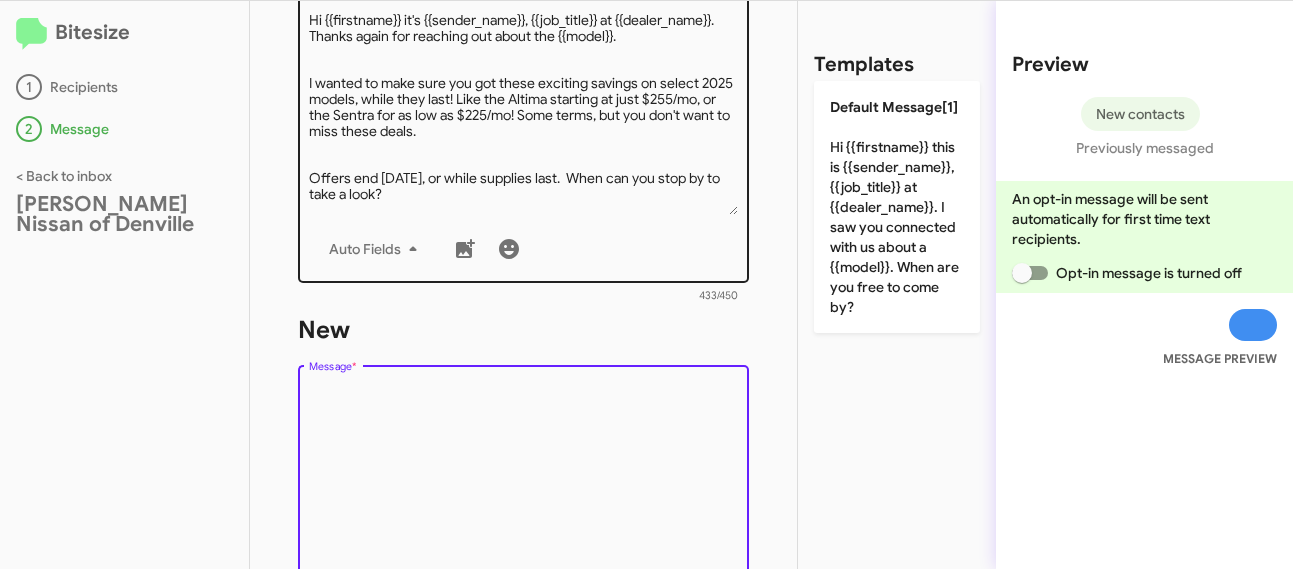 paste on "Hi {{firstname}} it's {{sender_name}}, {{job_title}} at {{dealer_name}}. Thanks again for reaching out about the {{model}}.
I wanted to make sure you got these exciting savings on select 2025 models, while they last! Like the Altima starting at just $255/mo, or the Sentra for as low as $225/mo! Some terms, but you don't want to miss these deals.
Offers end July 31, or while supplies last.  When can you stop by to take a look?" 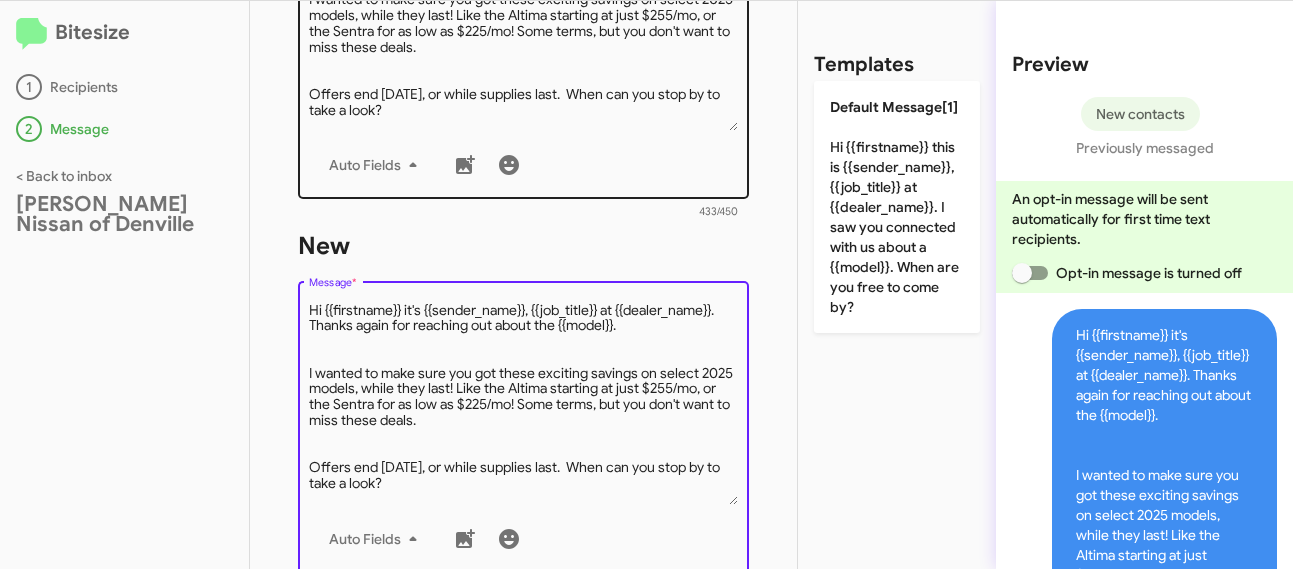 scroll, scrollTop: 881, scrollLeft: 0, axis: vertical 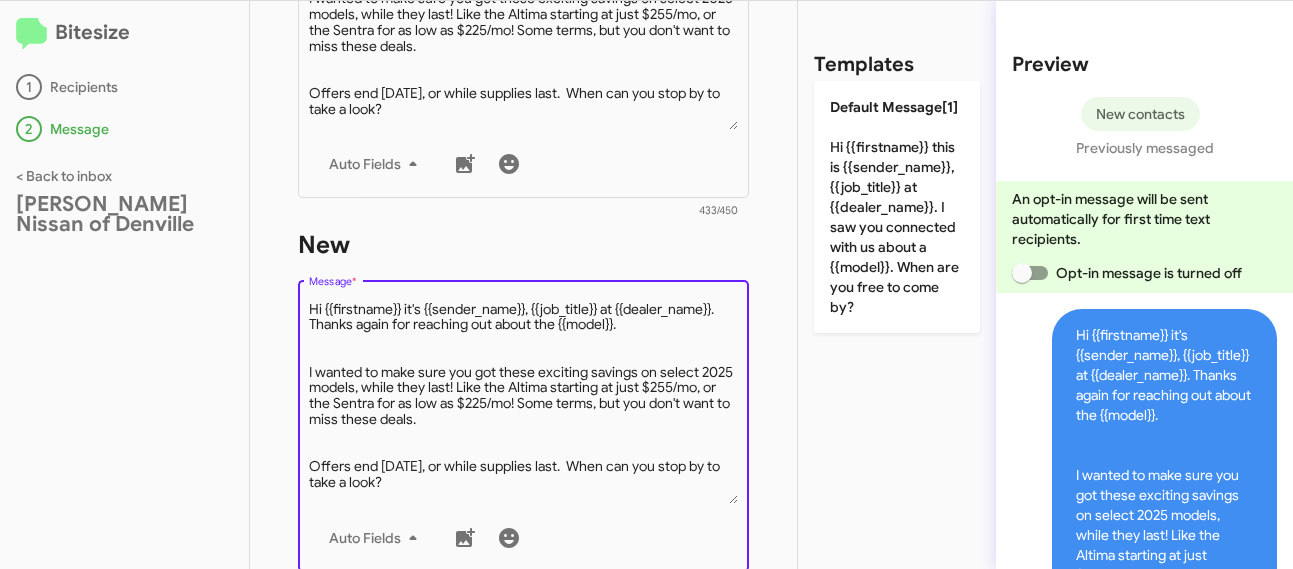 drag, startPoint x: 559, startPoint y: 463, endPoint x: 427, endPoint y: 465, distance: 132.01515 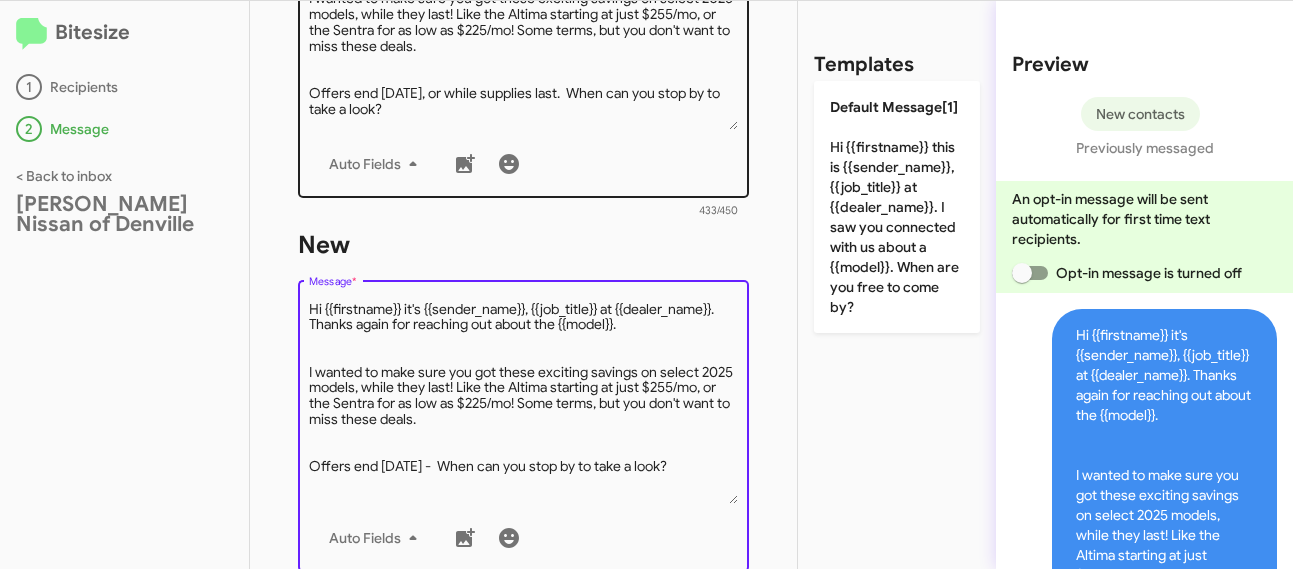 type on "Hi {{firstname}} it's {{sender_name}}, {{job_title}} at {{dealer_name}}. Thanks again for reaching out about the {{model}}.
I wanted to make sure you got these exciting savings on select 2025 models, while they last! Like the Altima starting at just $255/mo, or the Sentra for as low as $225/mo! Some terms, but you don't want to miss these deals.
Offers end July 31 -  When can you stop by to take a look?" 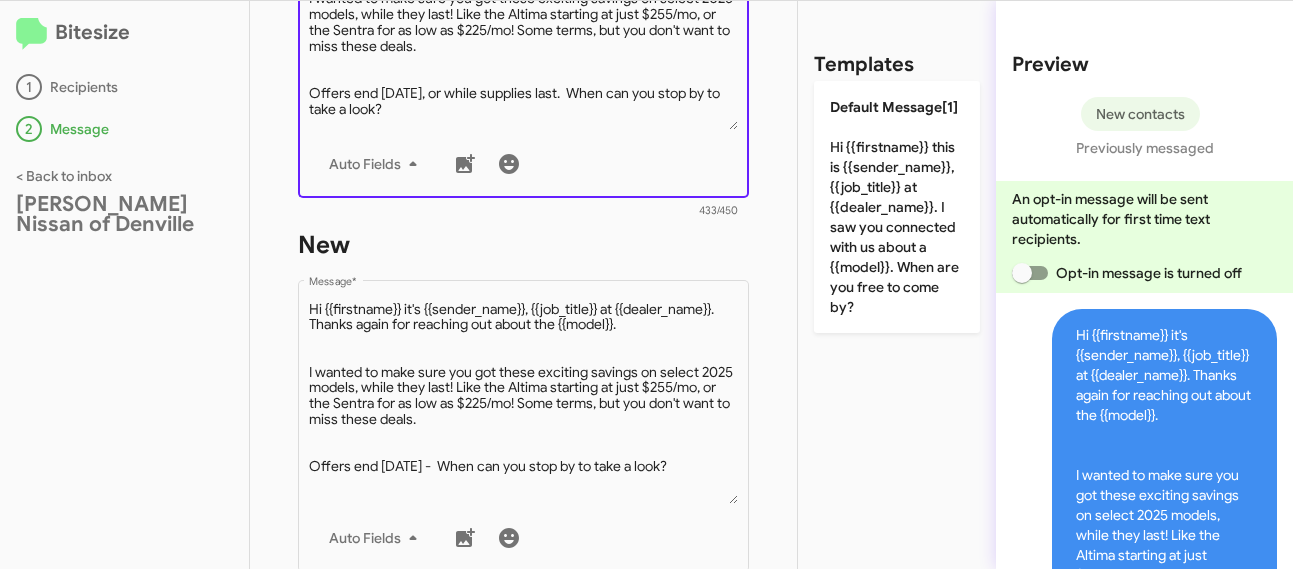 drag, startPoint x: 564, startPoint y: 98, endPoint x: 434, endPoint y: 92, distance: 130.13838 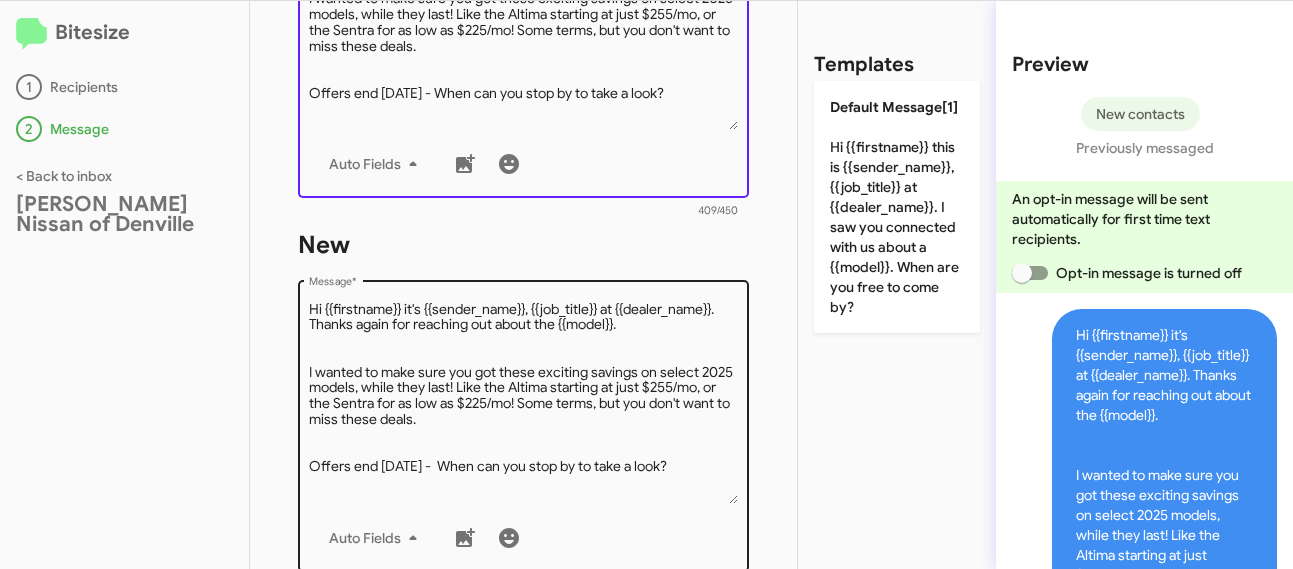 type on "Hi {{firstname}} it's {{sender_name}}, {{job_title}} at {{dealer_name}}. Thanks again for reaching out about the {{model}}.
I wanted to make sure you got these exciting savings on select 2025 models, while they last! Like the Altima starting at just $255/mo, or the Sentra for as low as $225/mo! Some terms, but you don't want to miss these deals.
Offers end July 31 - When can you stop by to take a look?" 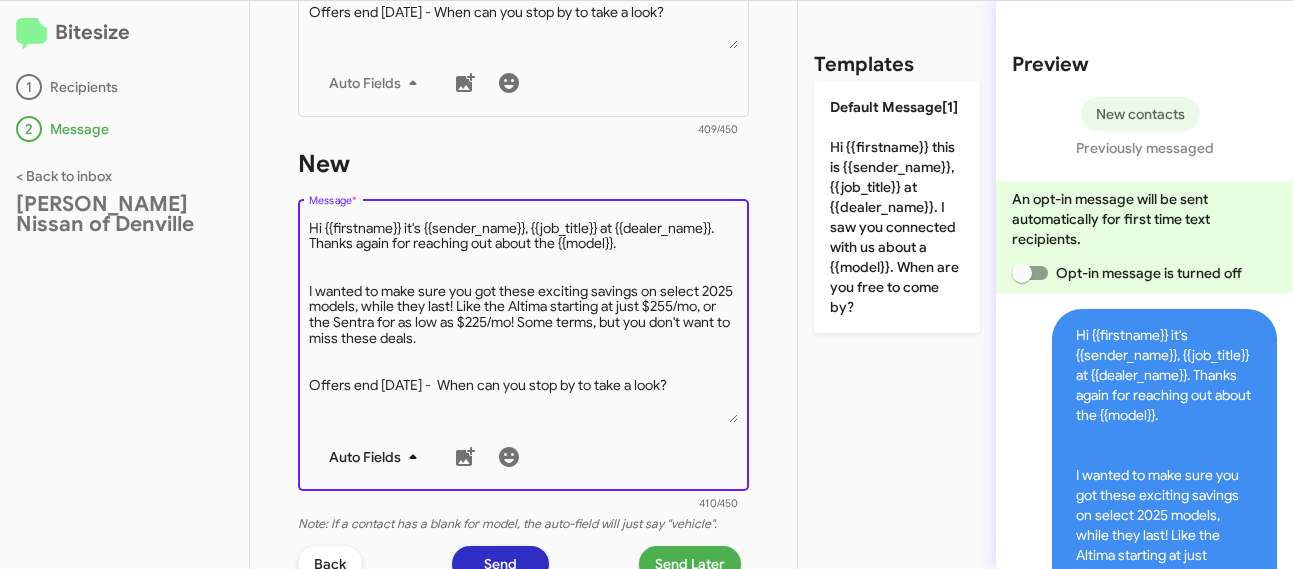 scroll, scrollTop: 1092, scrollLeft: 0, axis: vertical 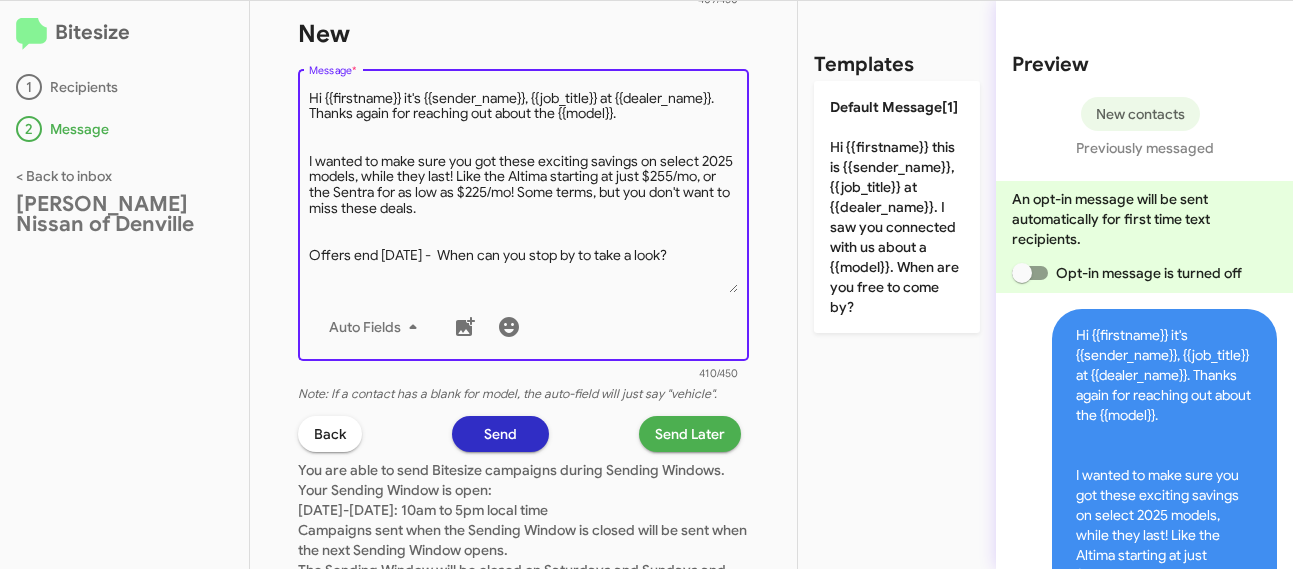 click on "Send Later" 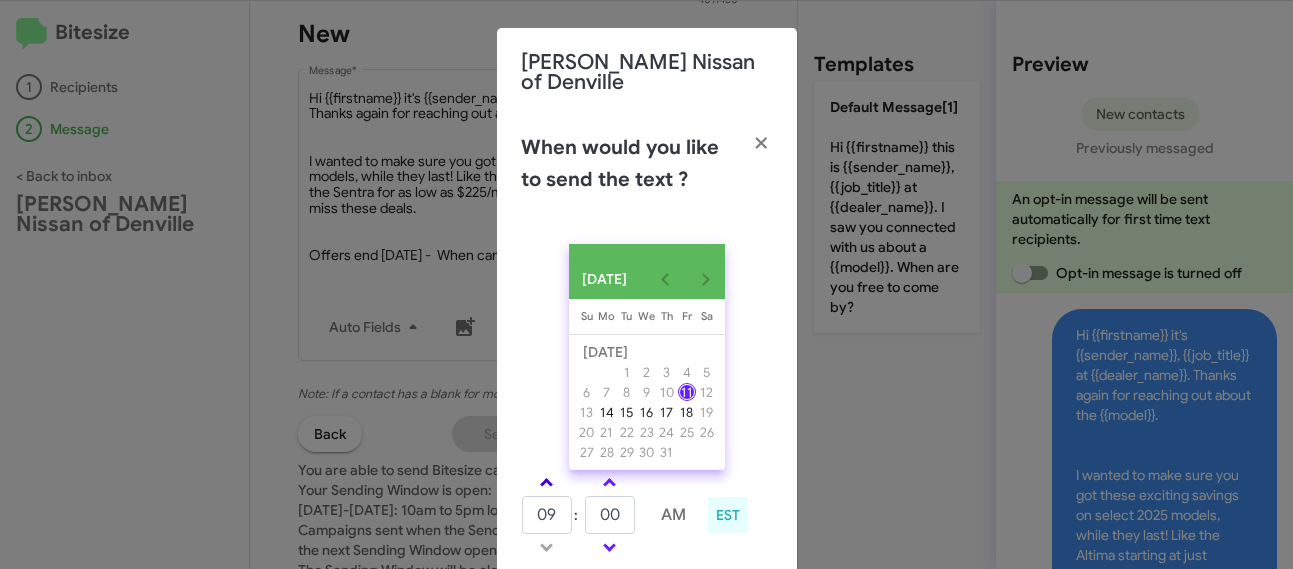 click 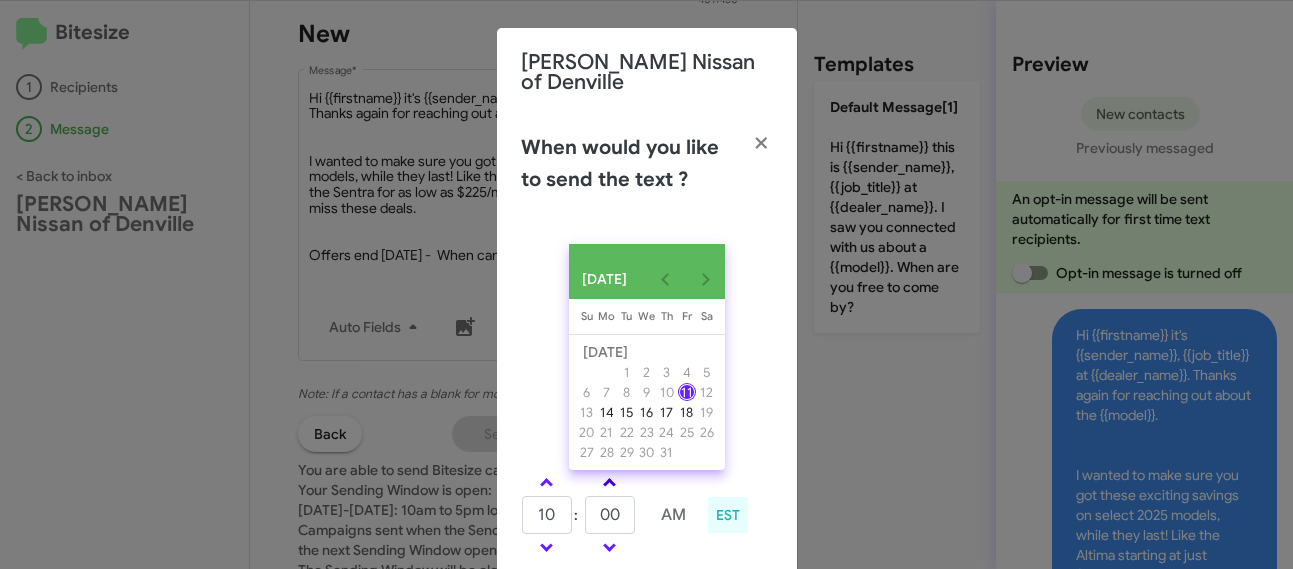 click 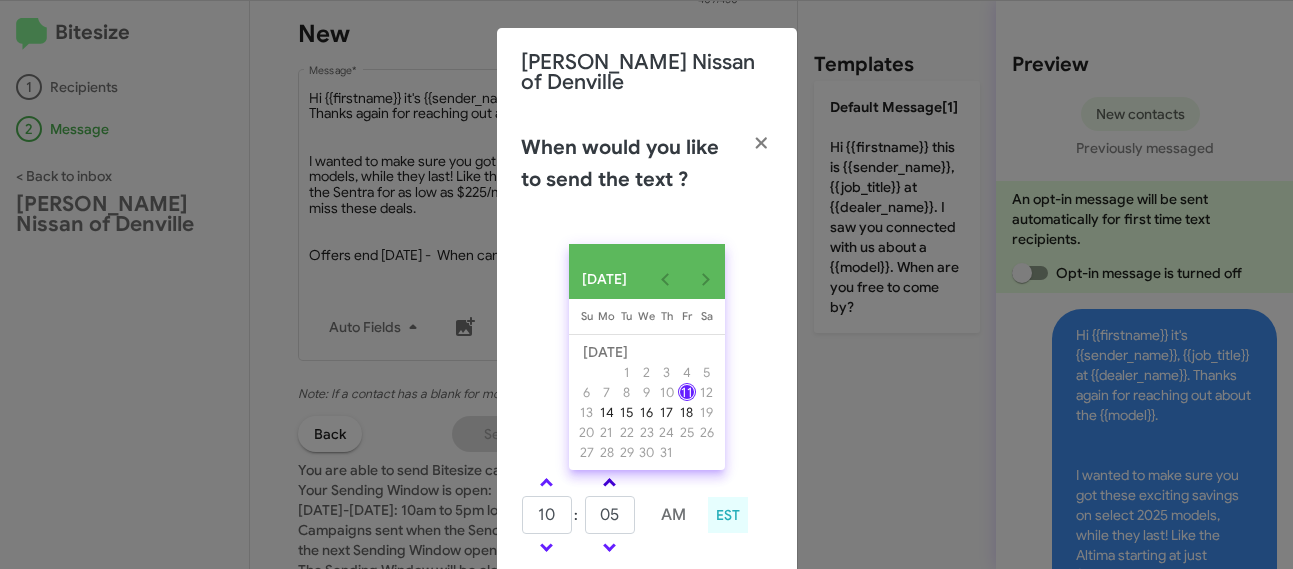 click 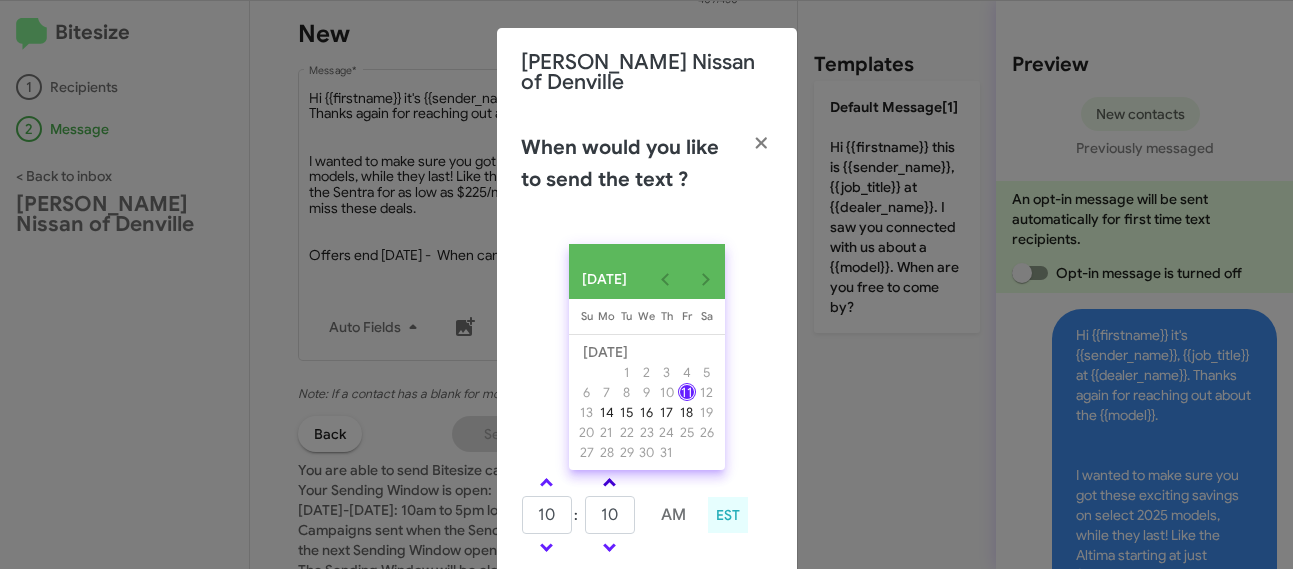 click 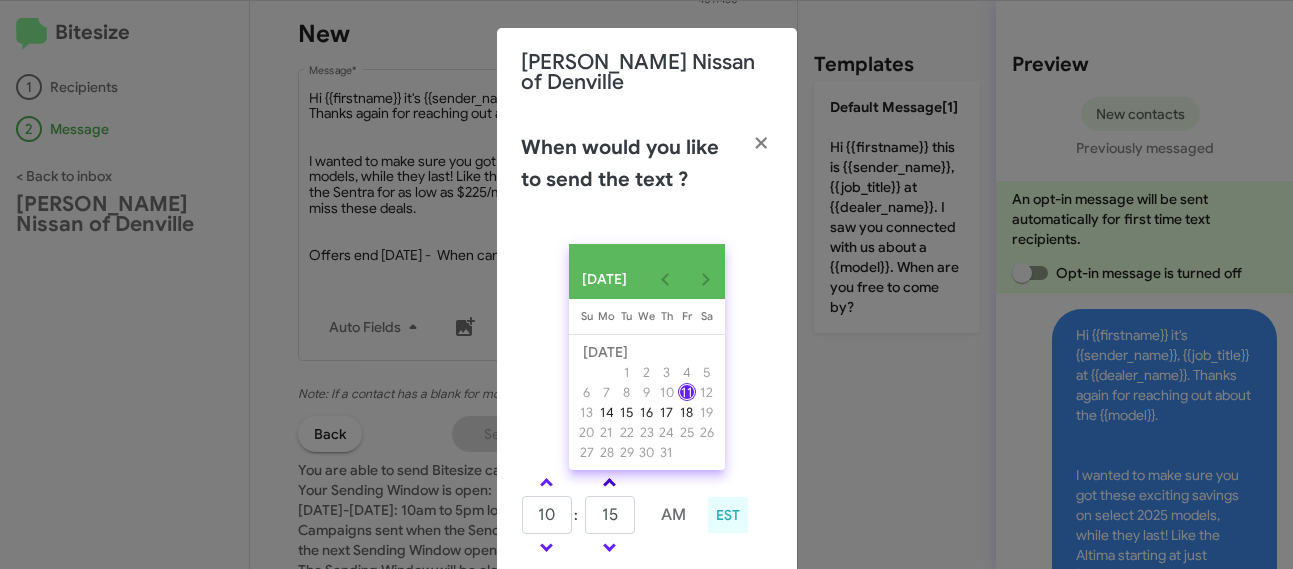 click 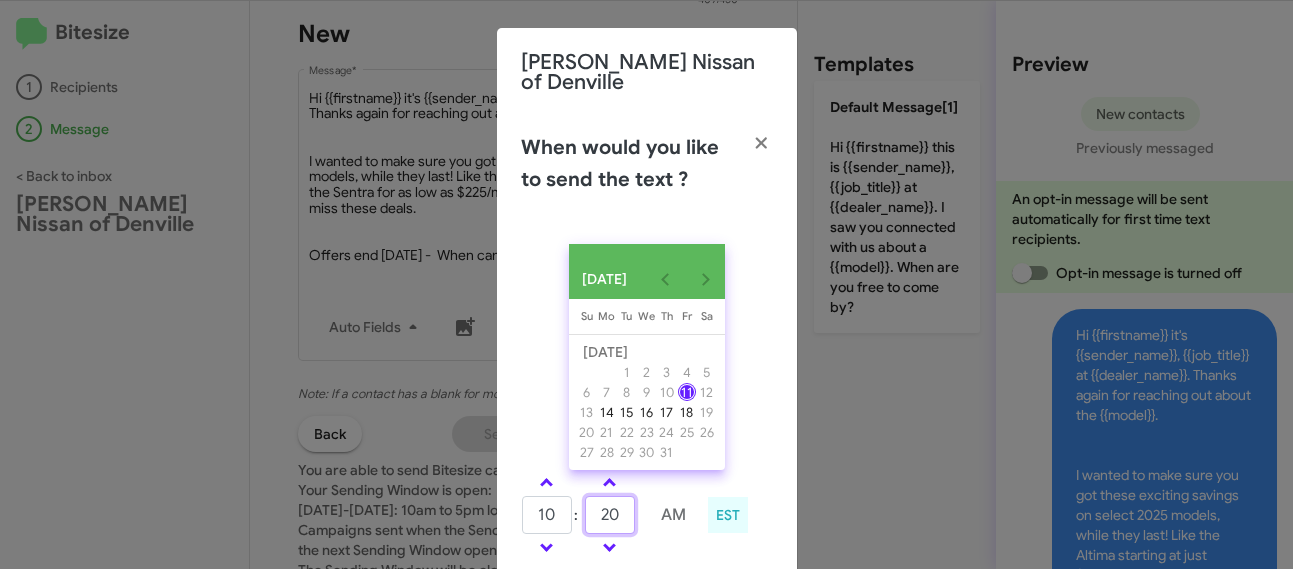 click on "20" 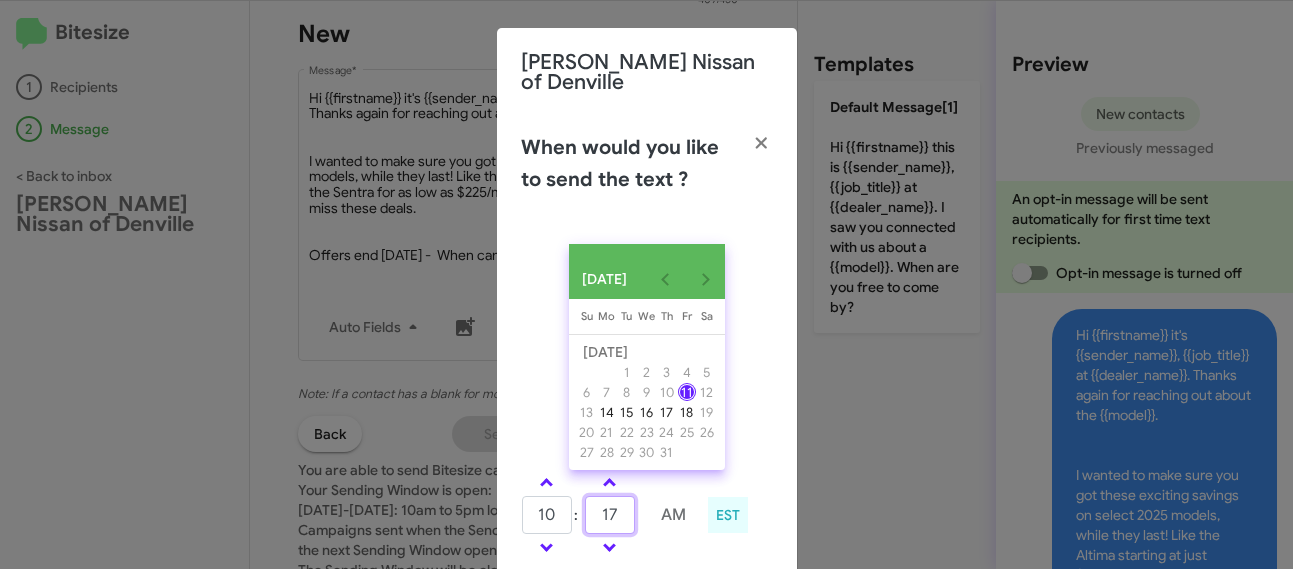 type on "17" 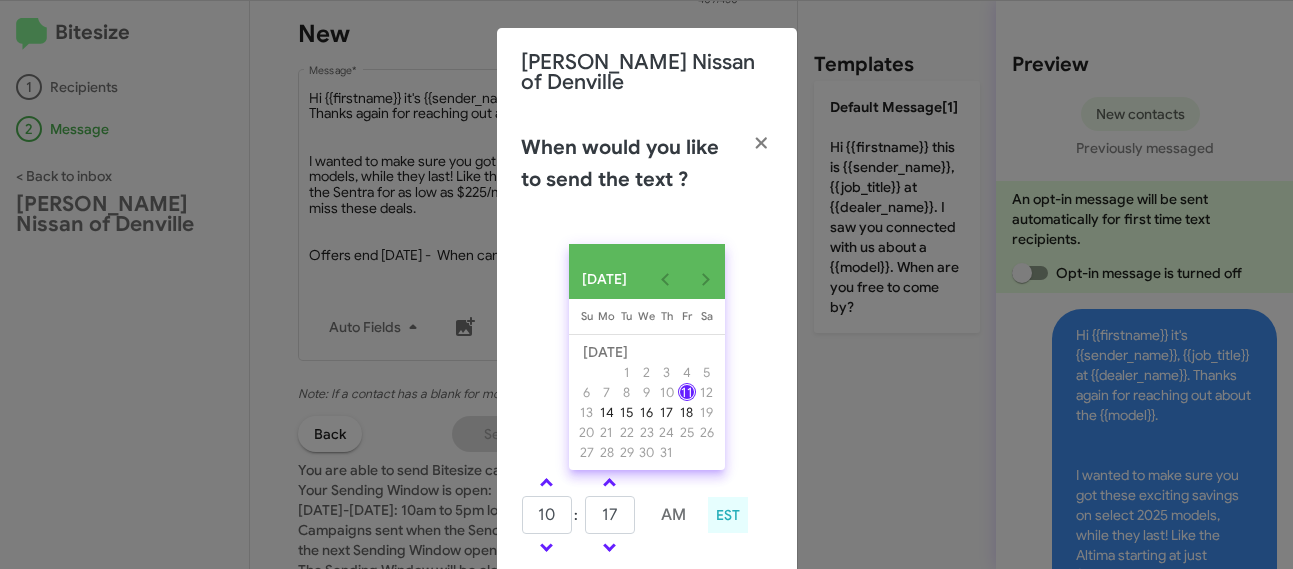 click on "JUL 2025 Sunday Su Monday Mo Tuesday Tu Wednesday We Thursday Th Friday Fr Saturday Sa  JUL      1   2   3   4   5   6   7   8   9   10   11   12   13   14   15   16   17   18   19   20   21   22   23   24   25   26   27   28   29   30   31          10  :  17     AM           EST   Save" 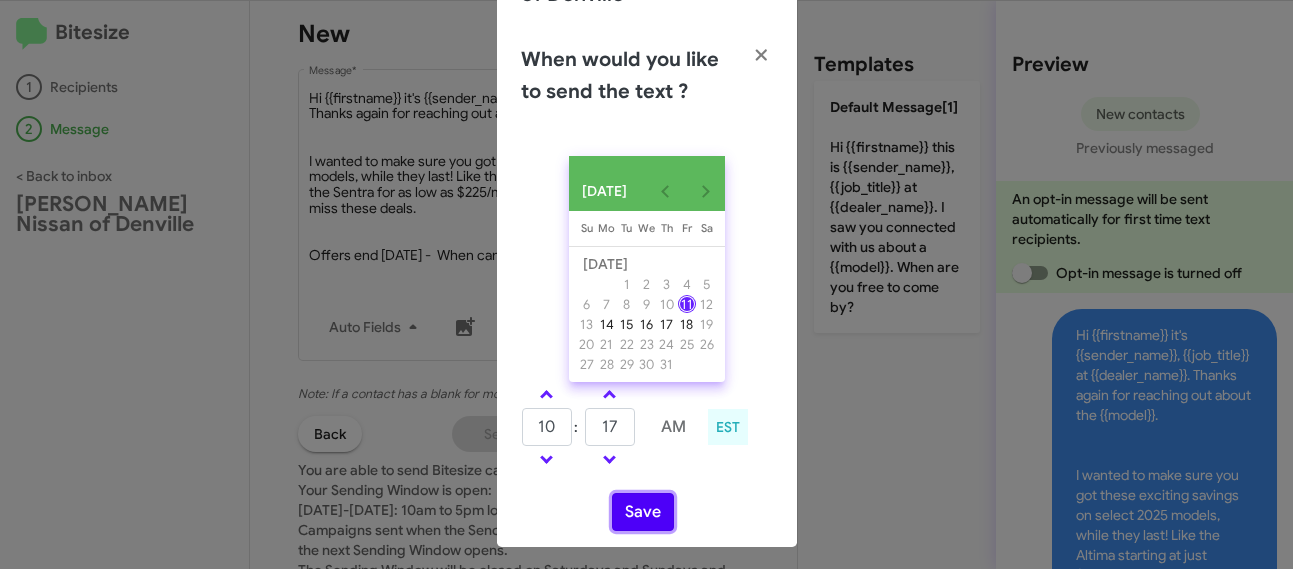 click on "Save" 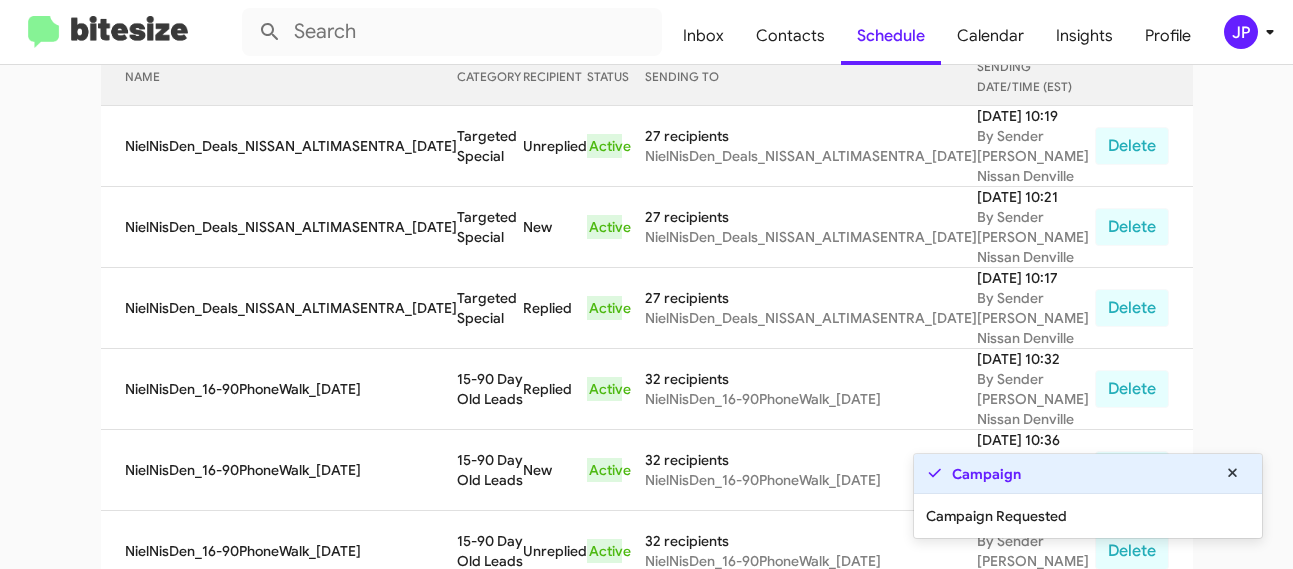 scroll, scrollTop: 265, scrollLeft: 0, axis: vertical 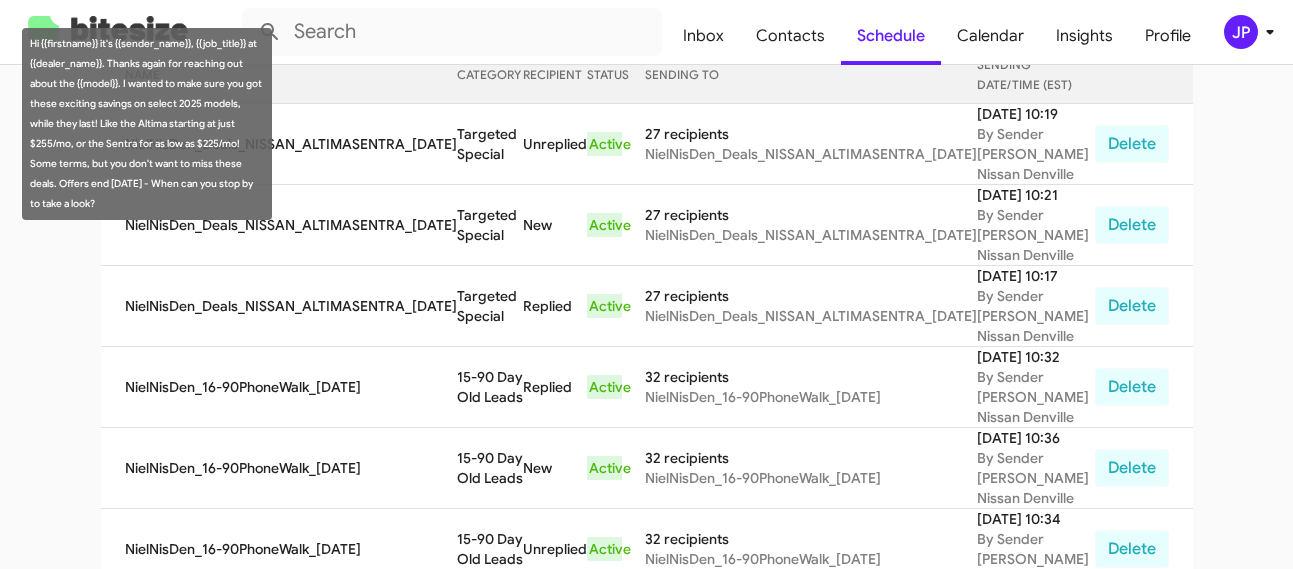 click on "Hi {{firstname}} it's {{sender_name}}, {{job_title}} at {{dealer_name}}. Thanks again for reaching out about the {{model}}.
I wanted to make sure you got these exciting savings on select 2025 models, while they last! Like the Altima starting at just $255/mo, or the Sentra for as low as $225/mo! Some terms, but you don't want to miss these deals.
Offers end July 31 - When can you stop by to take a look?" at bounding box center (147, 124) 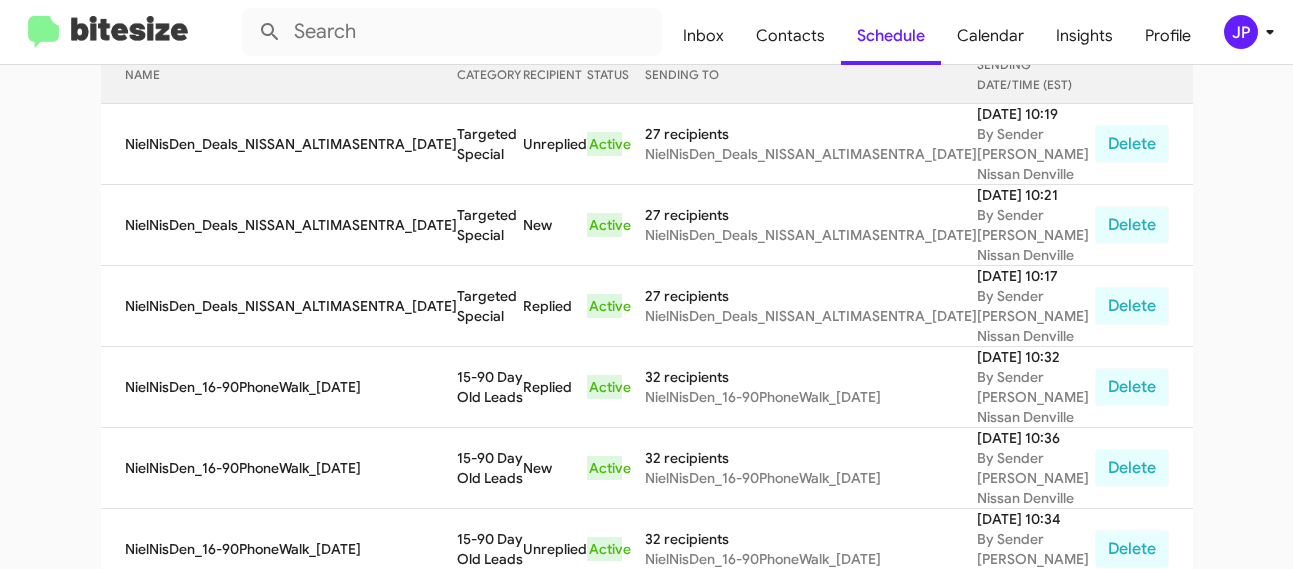 scroll, scrollTop: 0, scrollLeft: 0, axis: both 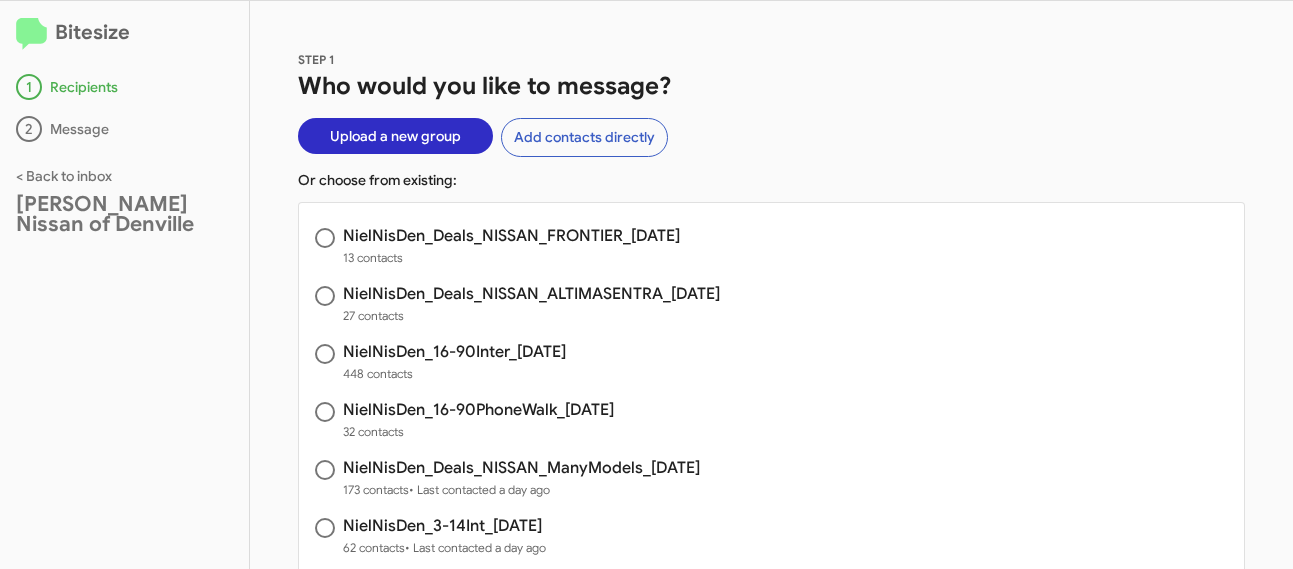 click on "Bitesize" 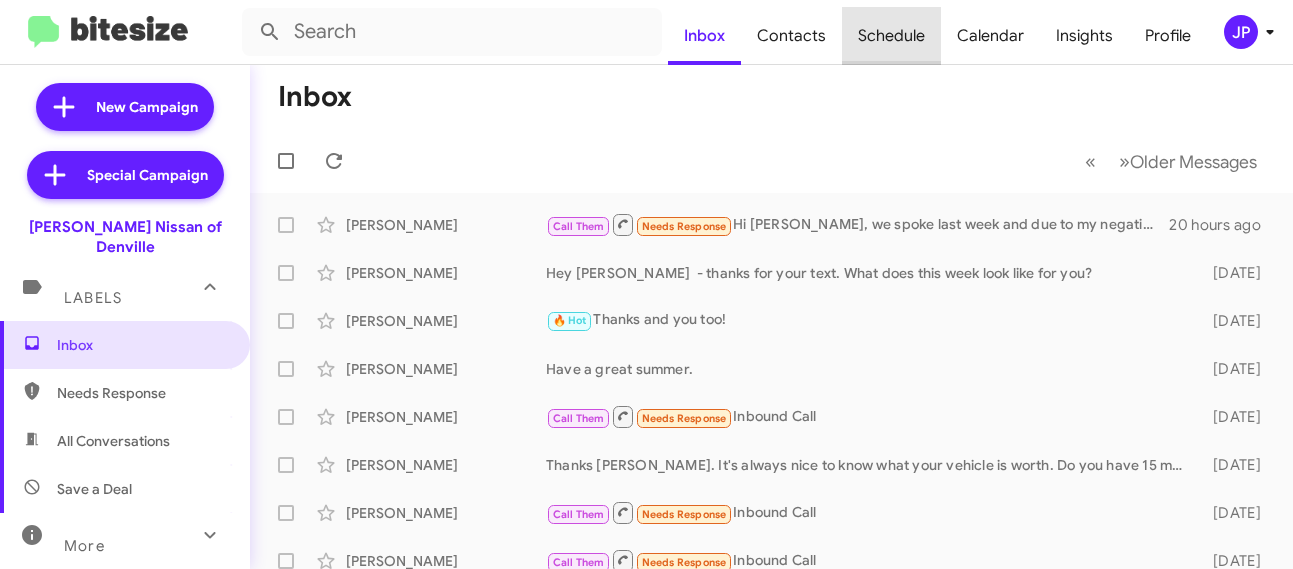 click on "Schedule" 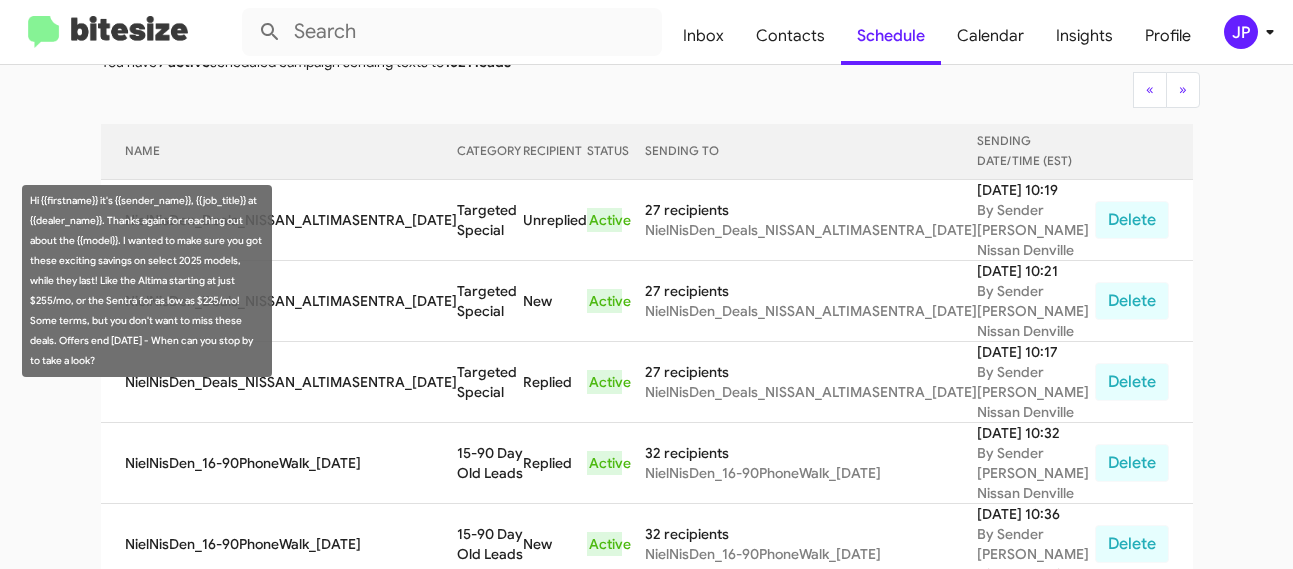 scroll, scrollTop: 0, scrollLeft: 0, axis: both 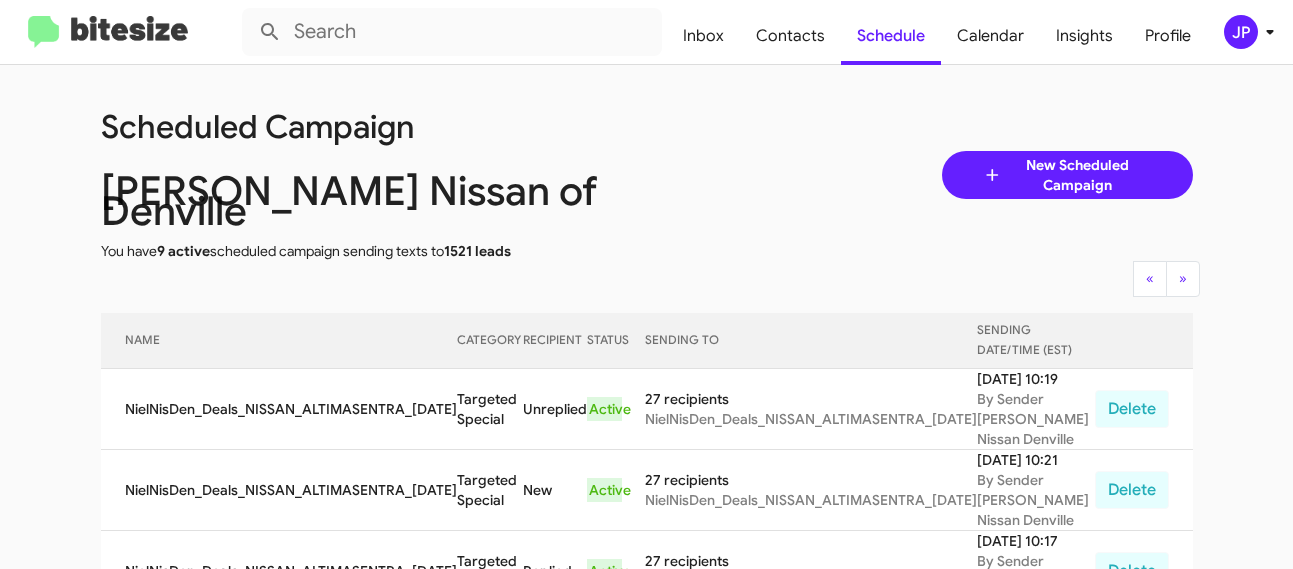 click 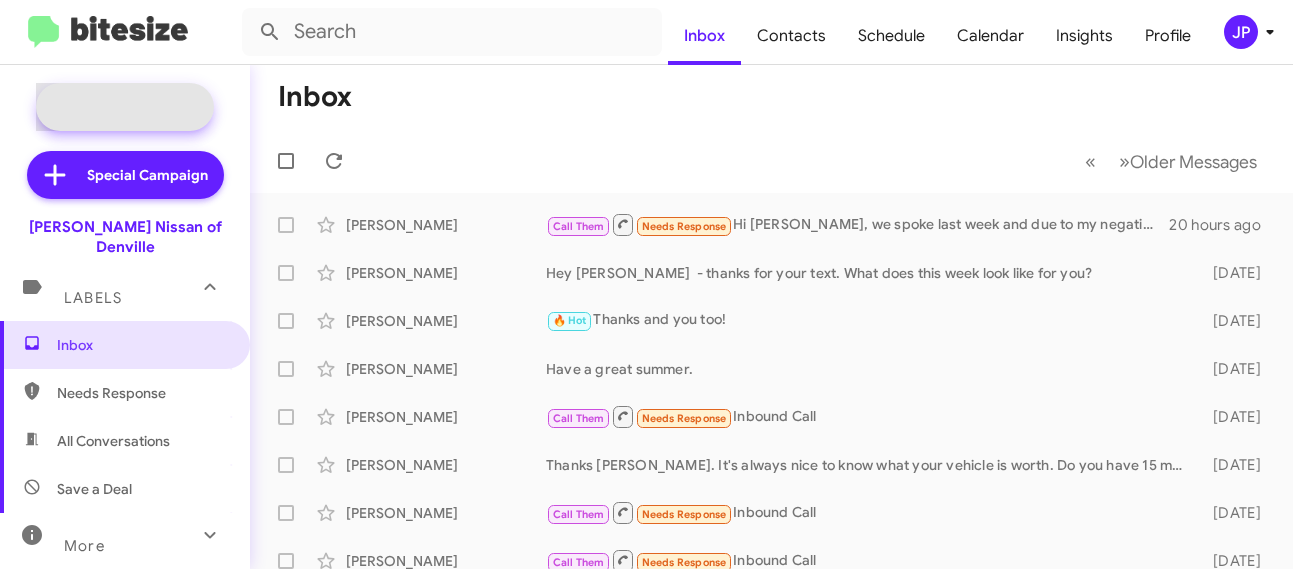 click on "New Campaign" 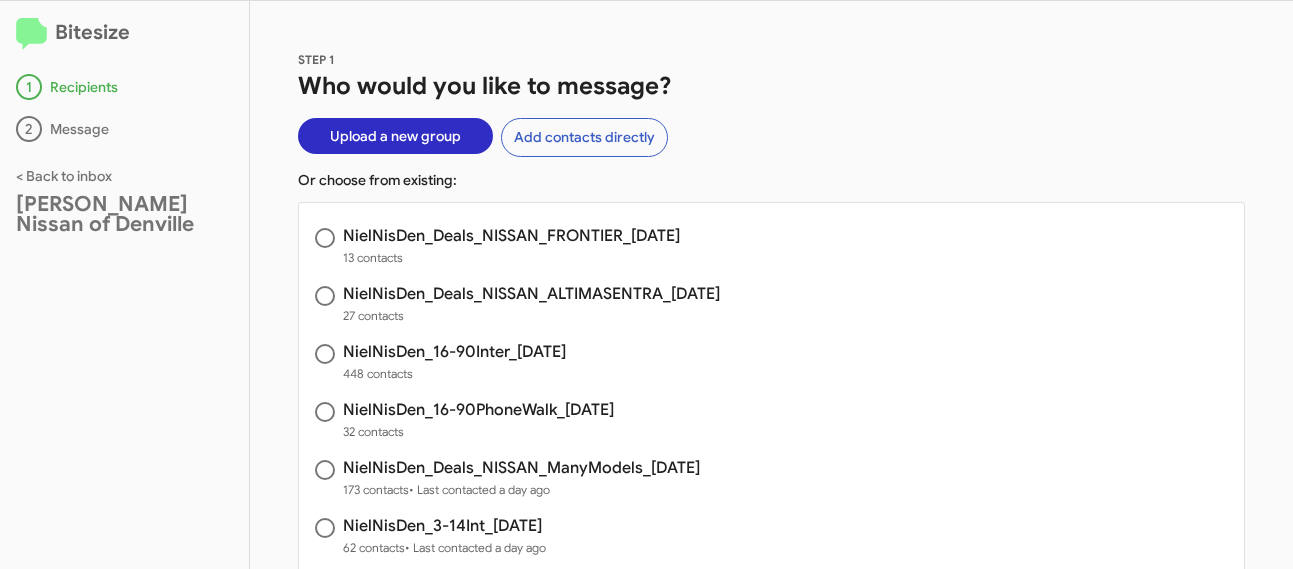 click on "13 contacts" 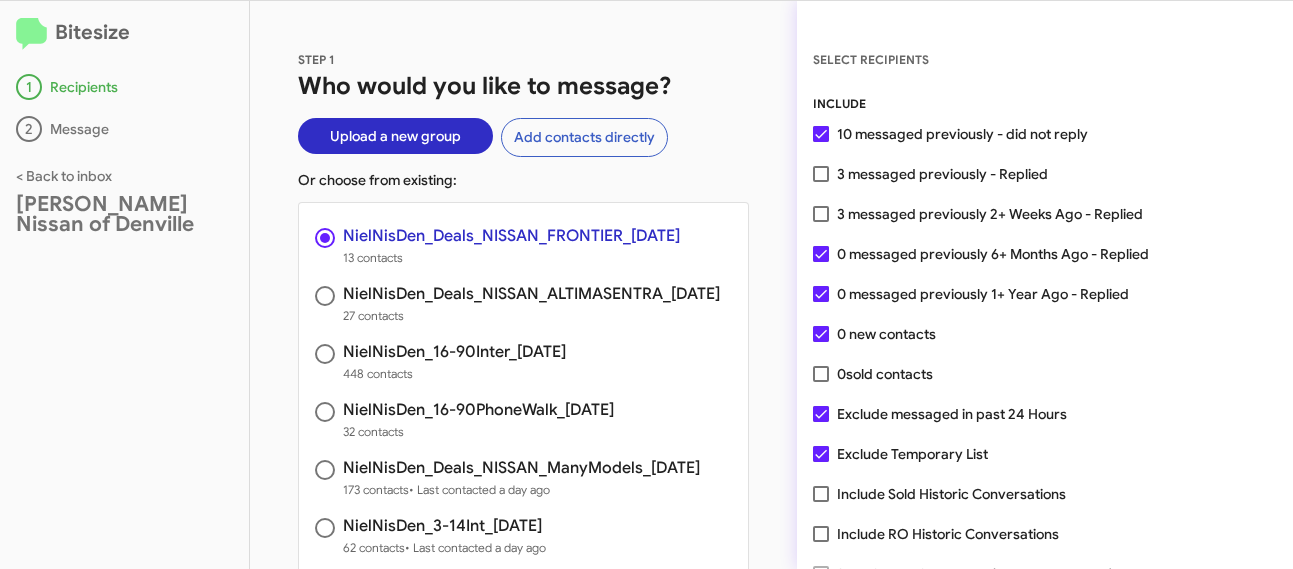 click on "3 messaged previously - Replied" at bounding box center [942, 174] 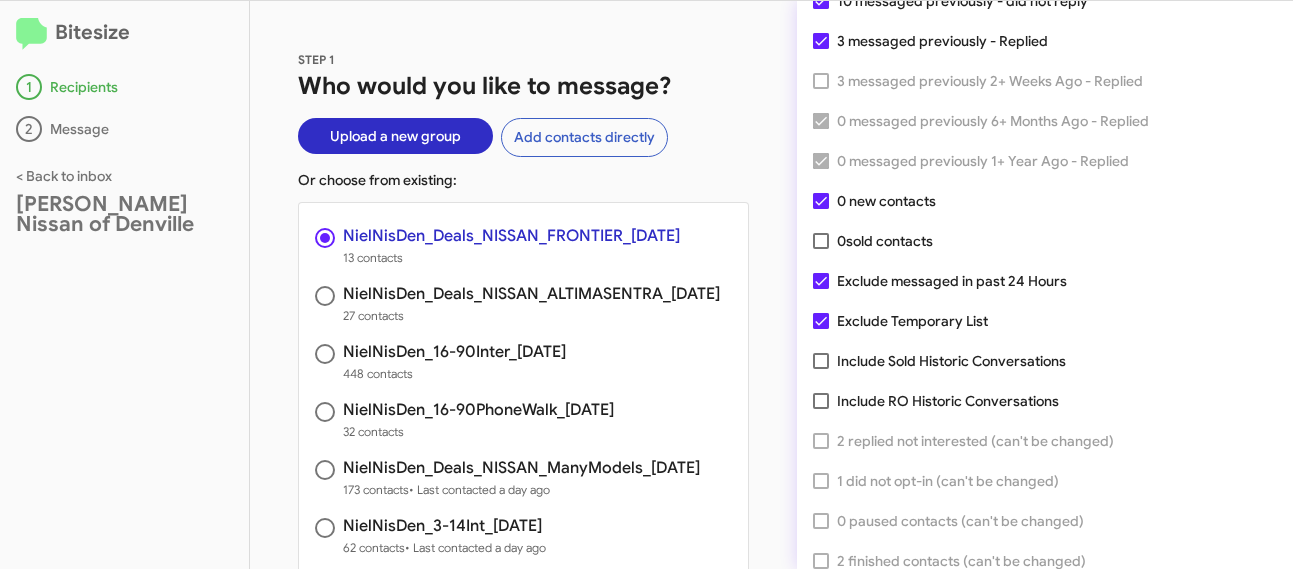 scroll, scrollTop: 188, scrollLeft: 0, axis: vertical 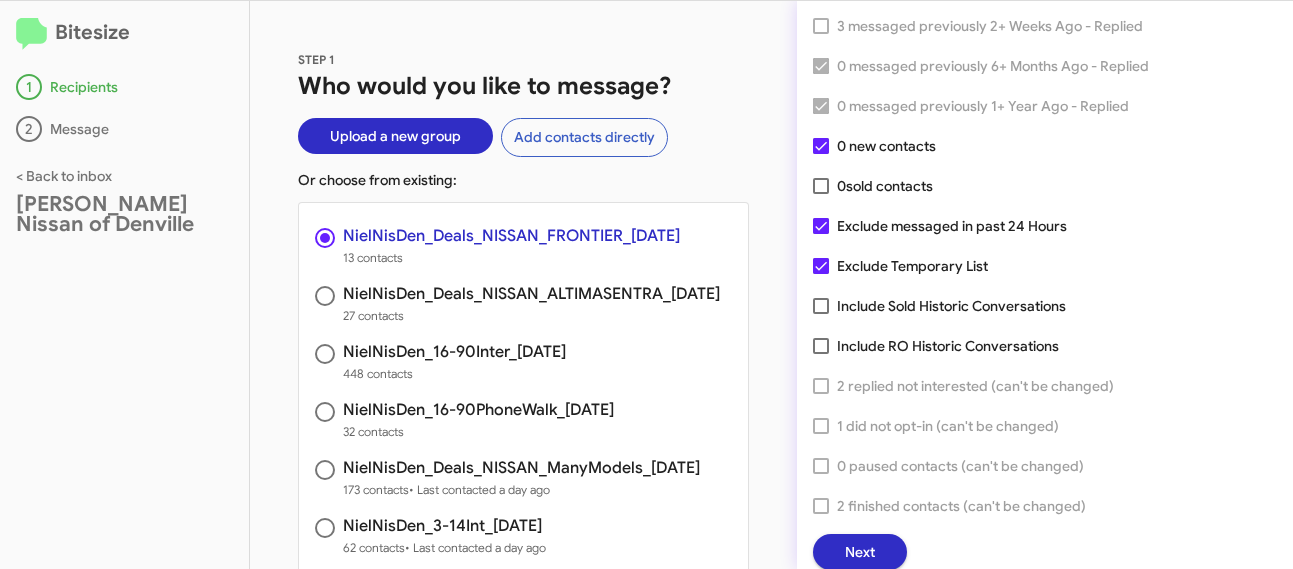 click on "Next" 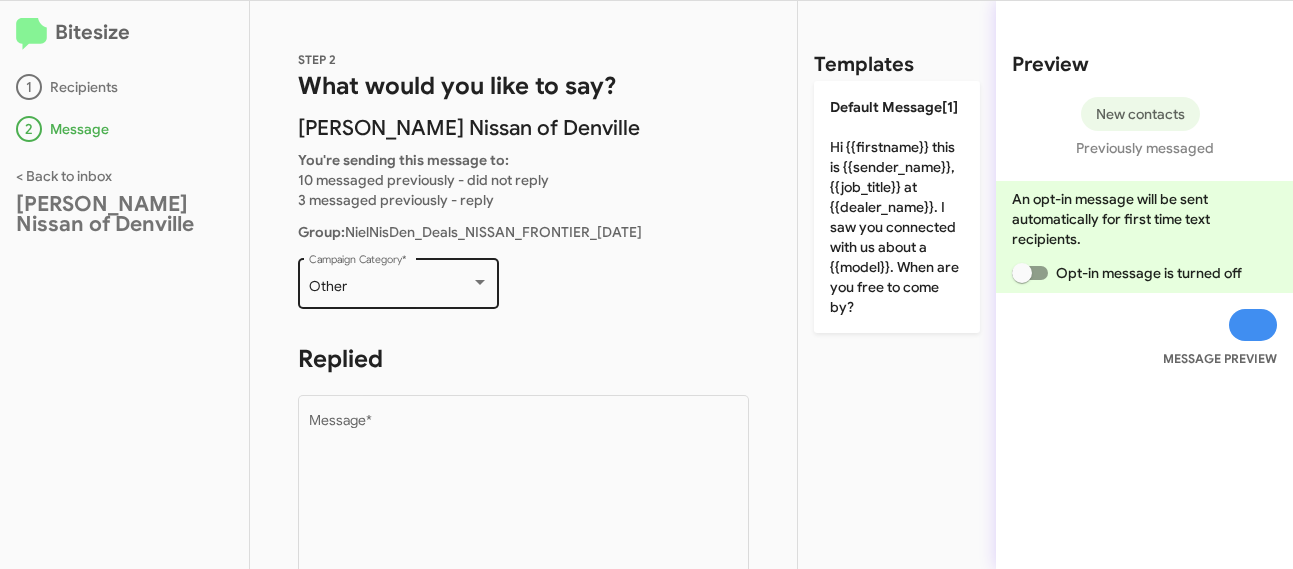 click on "Other  Campaign Category   *" 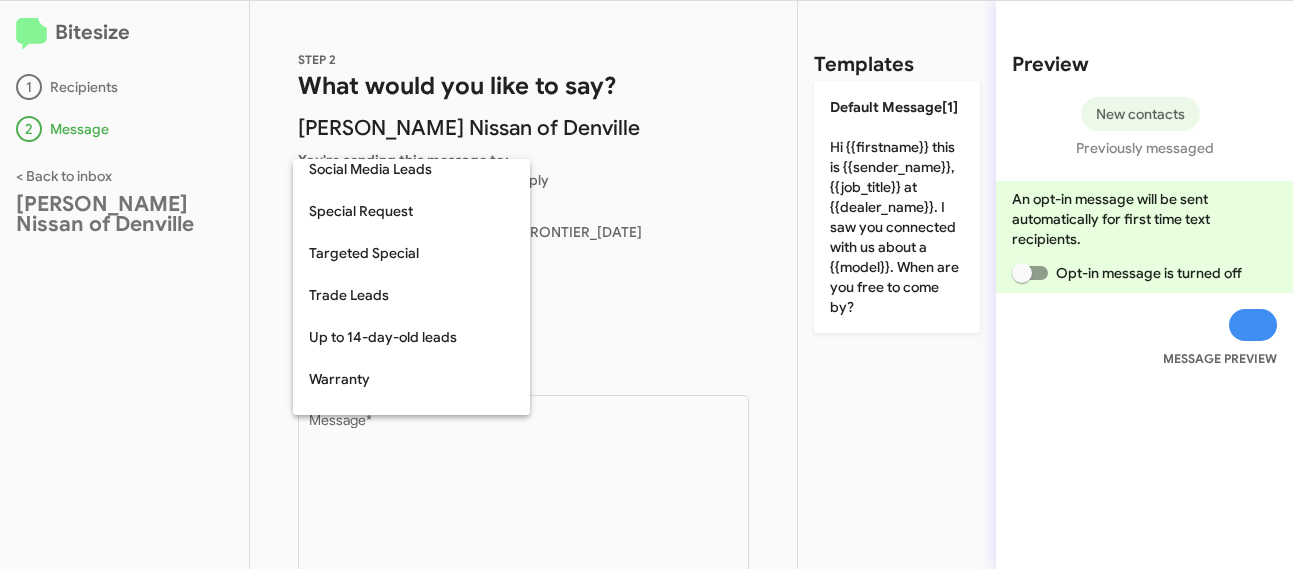 scroll, scrollTop: 815, scrollLeft: 0, axis: vertical 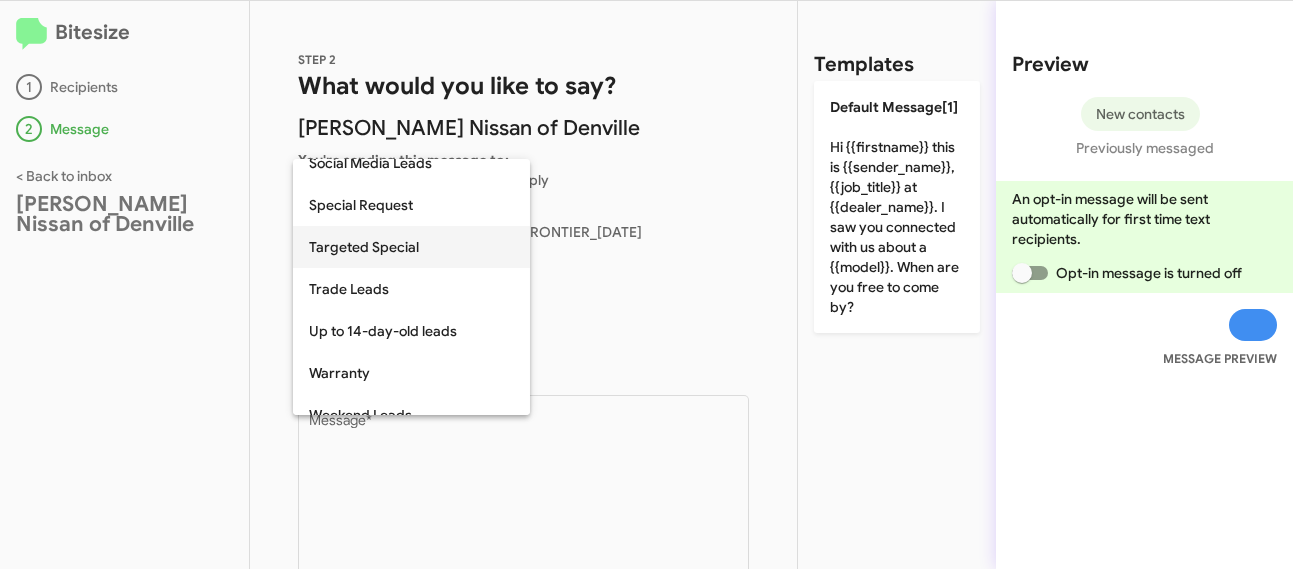 click on "Targeted Special" at bounding box center [411, 247] 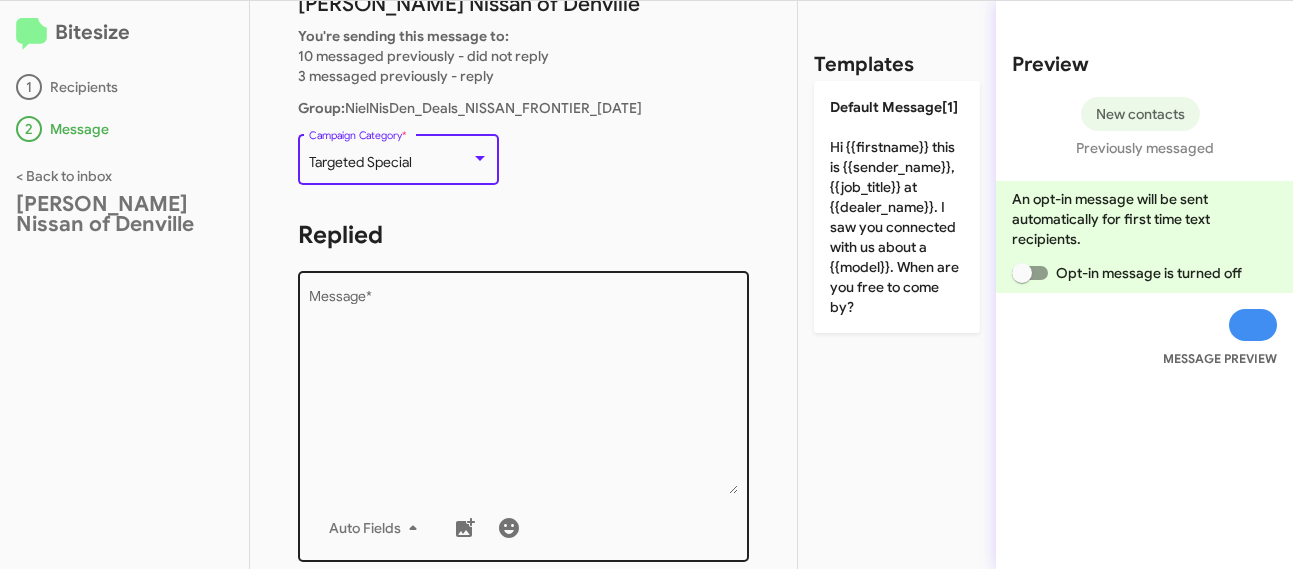 scroll, scrollTop: 125, scrollLeft: 0, axis: vertical 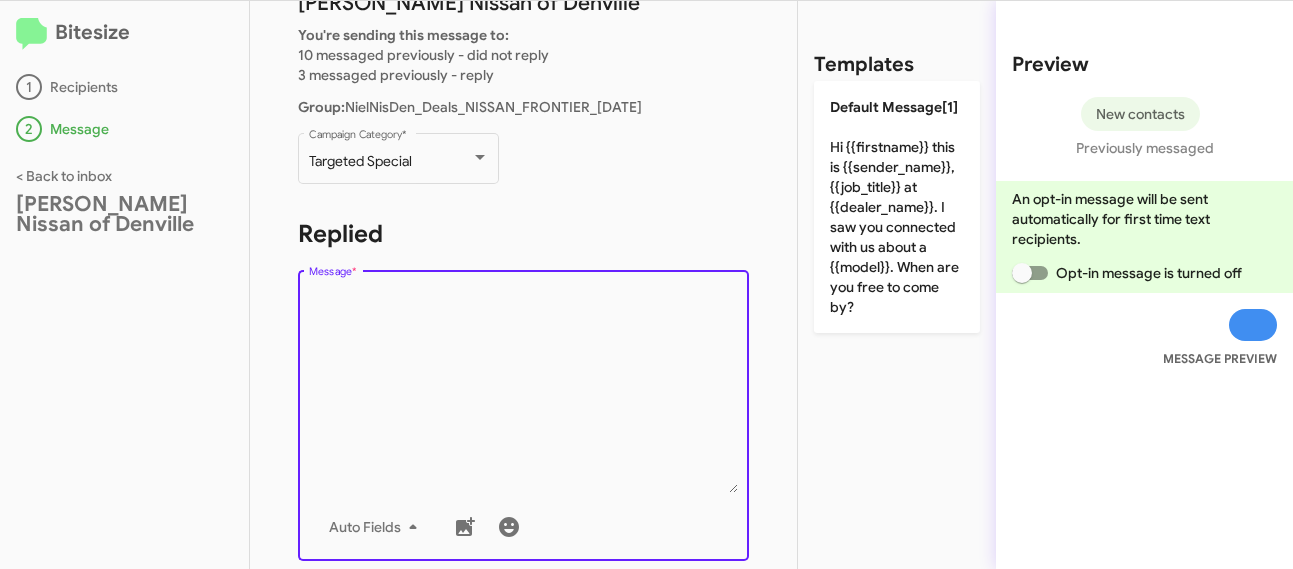click on "Message  *" at bounding box center (524, 391) 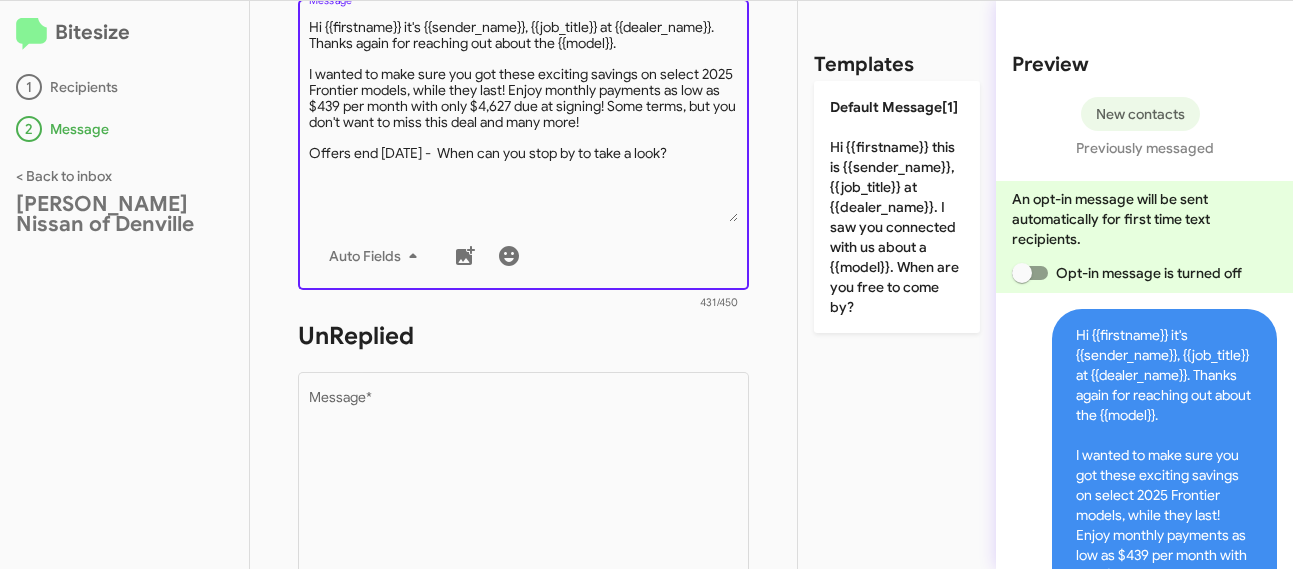scroll, scrollTop: 397, scrollLeft: 0, axis: vertical 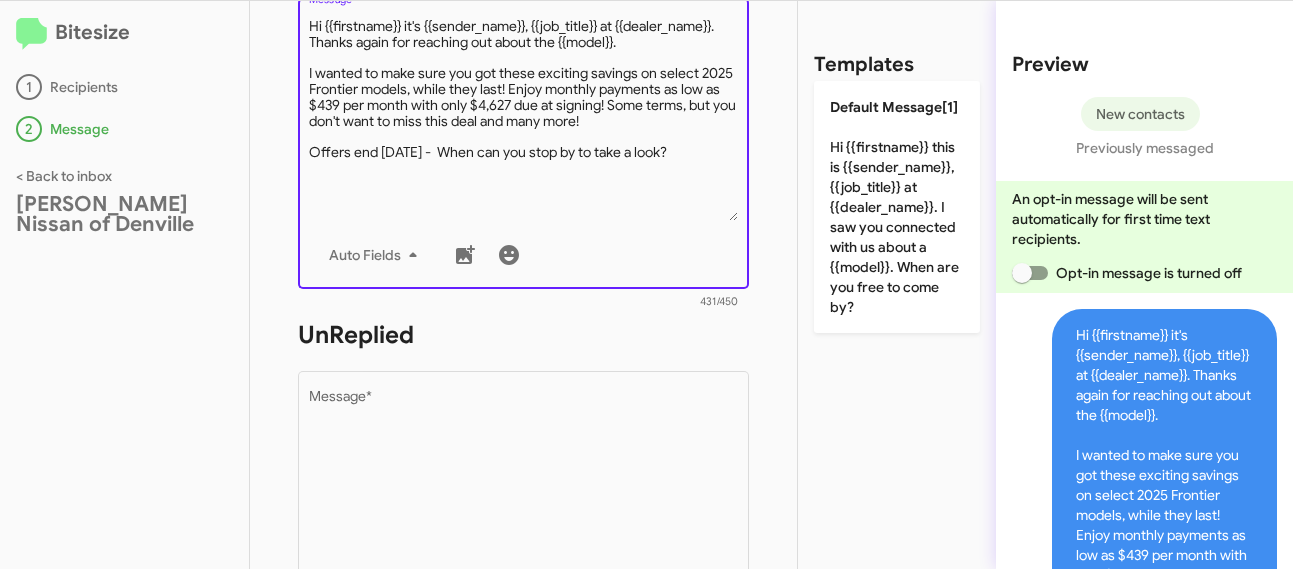 type on "Hi {{firstname}} it's {{sender_name}}, {{job_title}} at {{dealer_name}}. Thanks again for reaching out about the {{model}}.
I wanted to make sure you got these exciting savings on select 2025 Frontier models, while they last! Enjoy monthly payments as low as $439 per month with only $4,627 due at signing! Some terms, but you don't want to miss this deal and many more!
Offers end July 31 -  When can you stop by to take a look?" 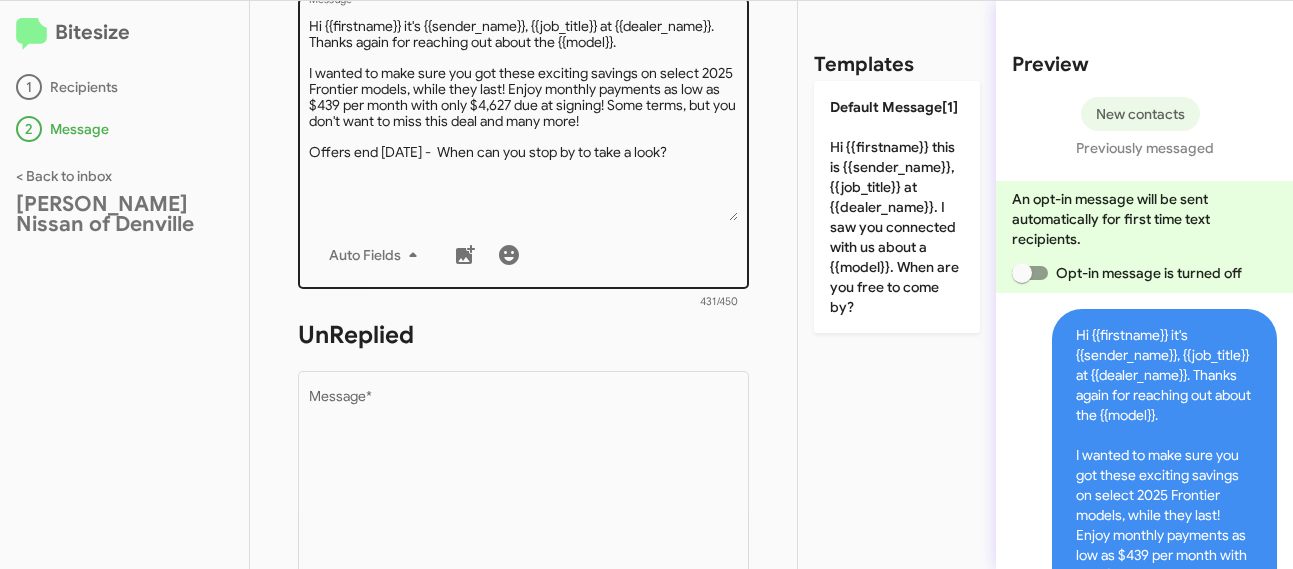 click on "Drop image here to insert  Auto Fields
Message  *" 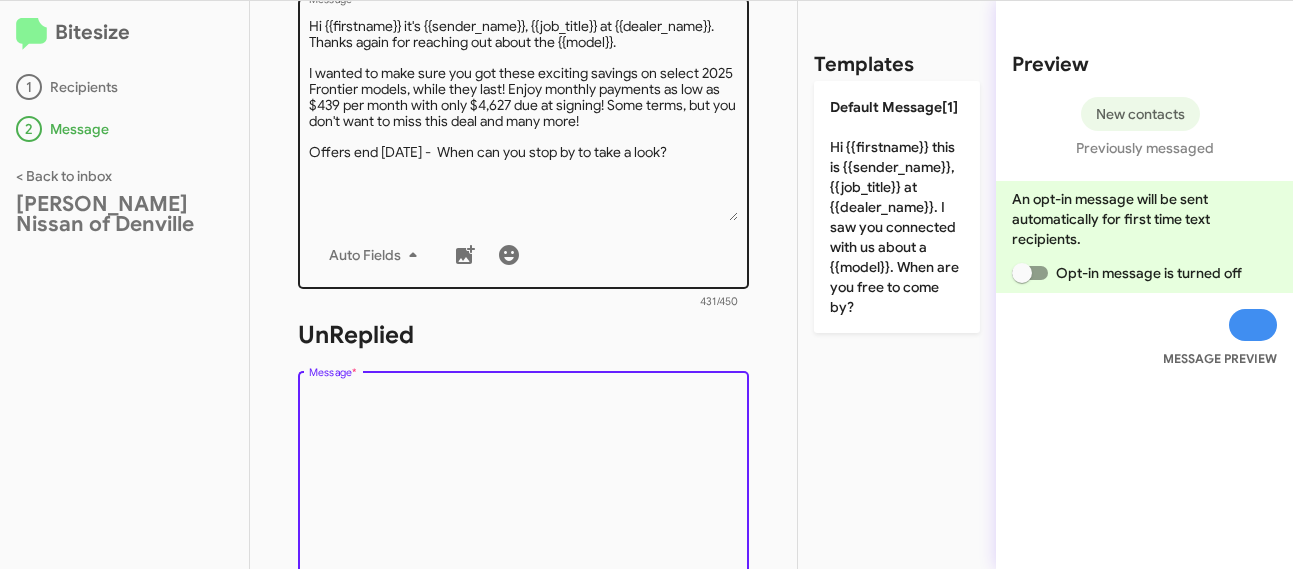 paste on "Hi {{firstname}} it's {{sender_name}}, {{job_title}} at {{dealer_name}}. Thanks again for reaching out about the {{model}}.
I wanted to make sure you got these exciting savings on select 2025 Frontier models, while they last! Enjoy monthly payments as low as $439 per month with only $4,627 due at signing! Some terms, but you don't want to miss this deal and many more!
Offers end July 31 -  When can you stop by to take a look?" 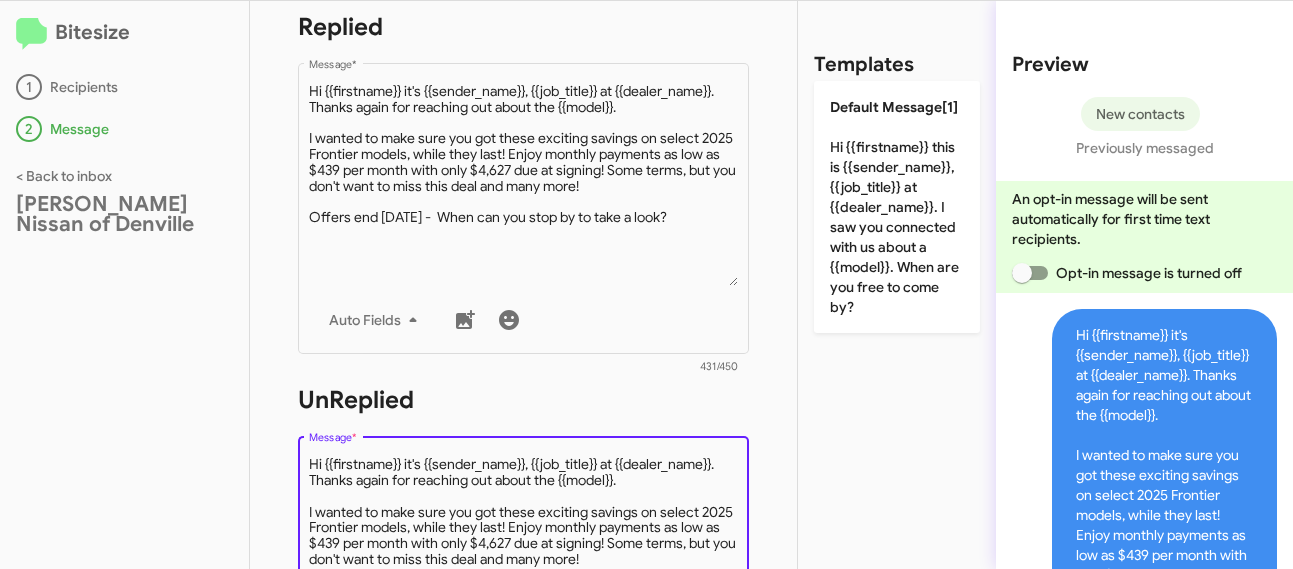 scroll, scrollTop: 329, scrollLeft: 0, axis: vertical 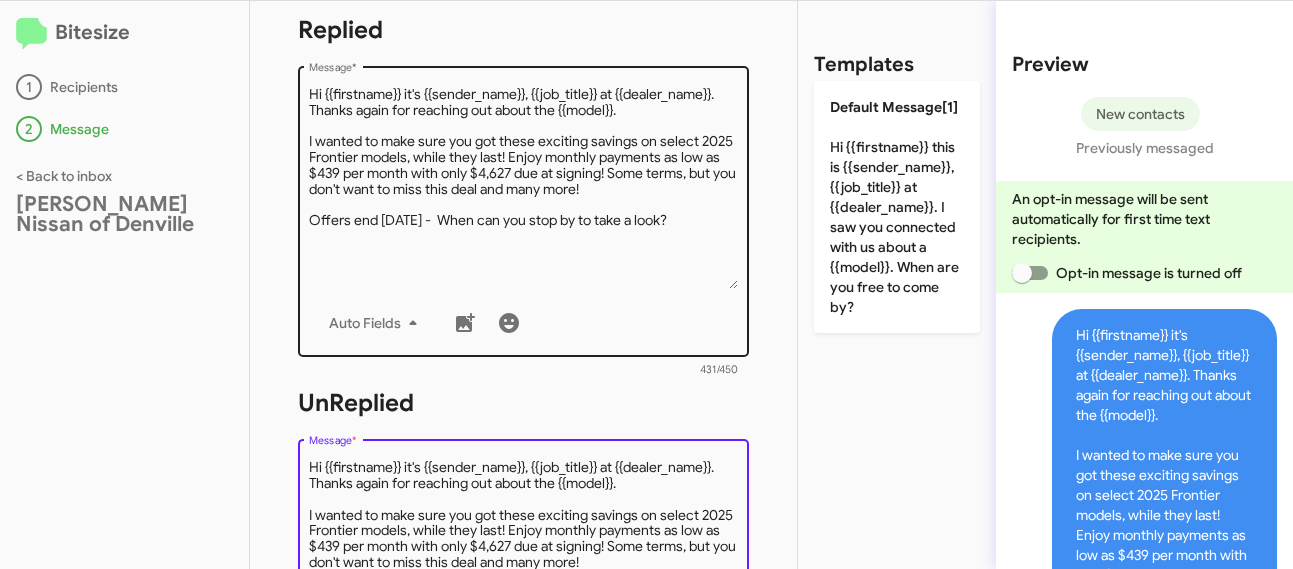 type on "Hi {{firstname}} it's {{sender_name}}, {{job_title}} at {{dealer_name}}. Thanks again for reaching out about the {{model}}.
I wanted to make sure you got these exciting savings on select 2025 Frontier models, while they last! Enjoy monthly payments as low as $439 per month with only $4,627 due at signing! Some terms, but you don't want to miss this deal and many more!
Offers end July 31 -  When can you stop by to take a look?" 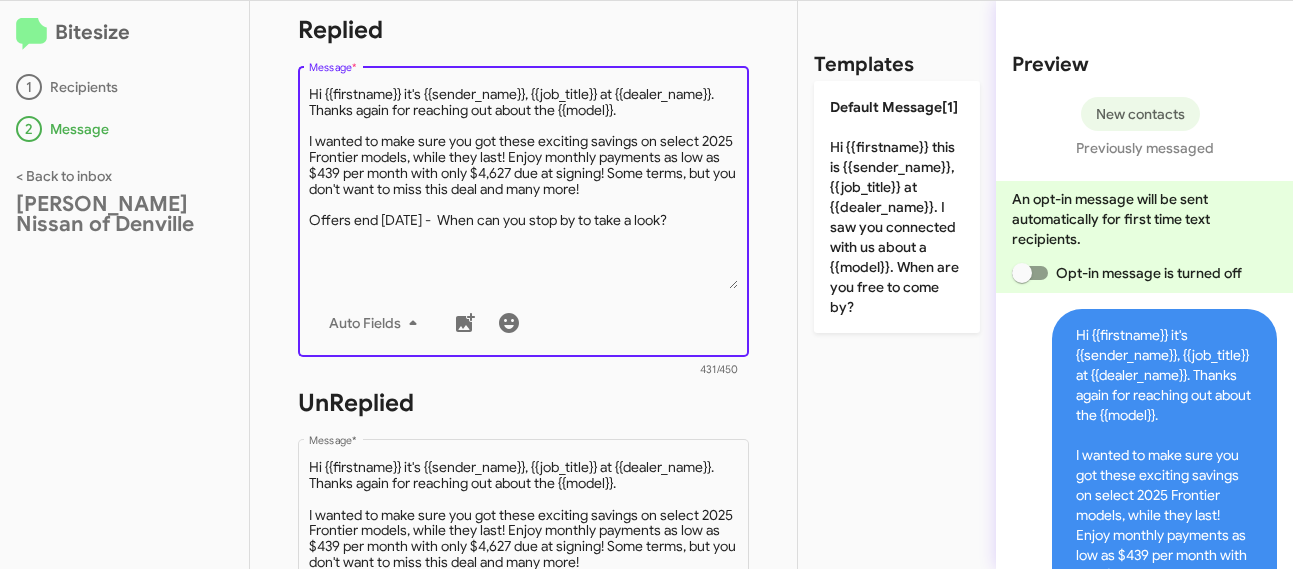 drag, startPoint x: 646, startPoint y: 118, endPoint x: 280, endPoint y: 112, distance: 366.04916 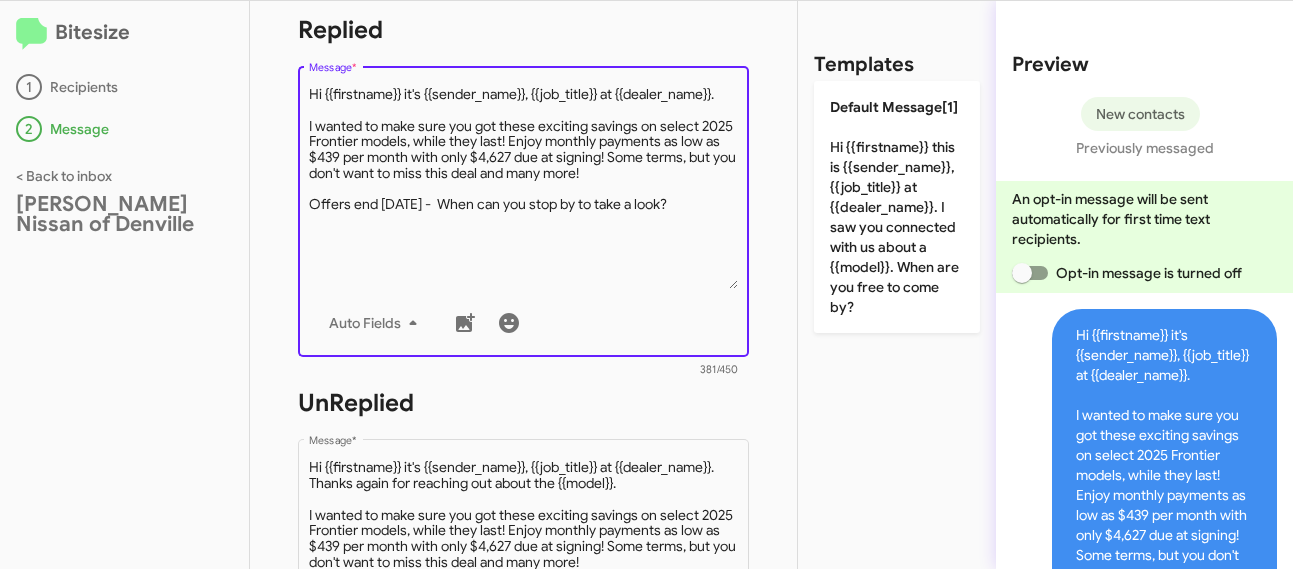 drag, startPoint x: 601, startPoint y: 89, endPoint x: 532, endPoint y: 90, distance: 69.00725 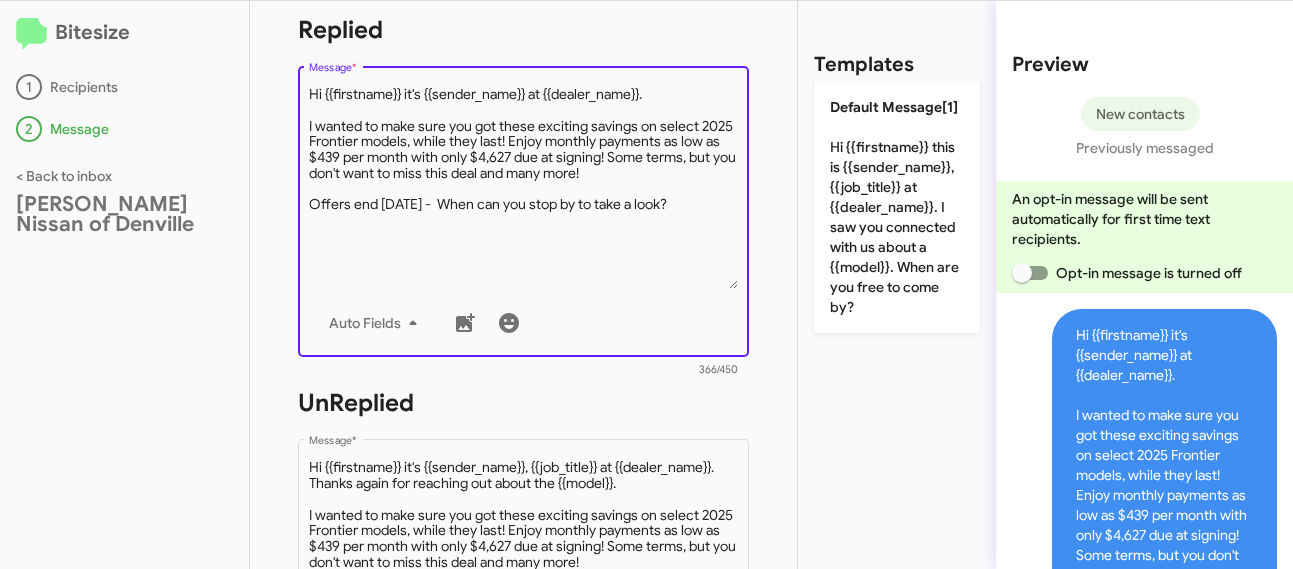 click on "Message  *" at bounding box center [524, 187] 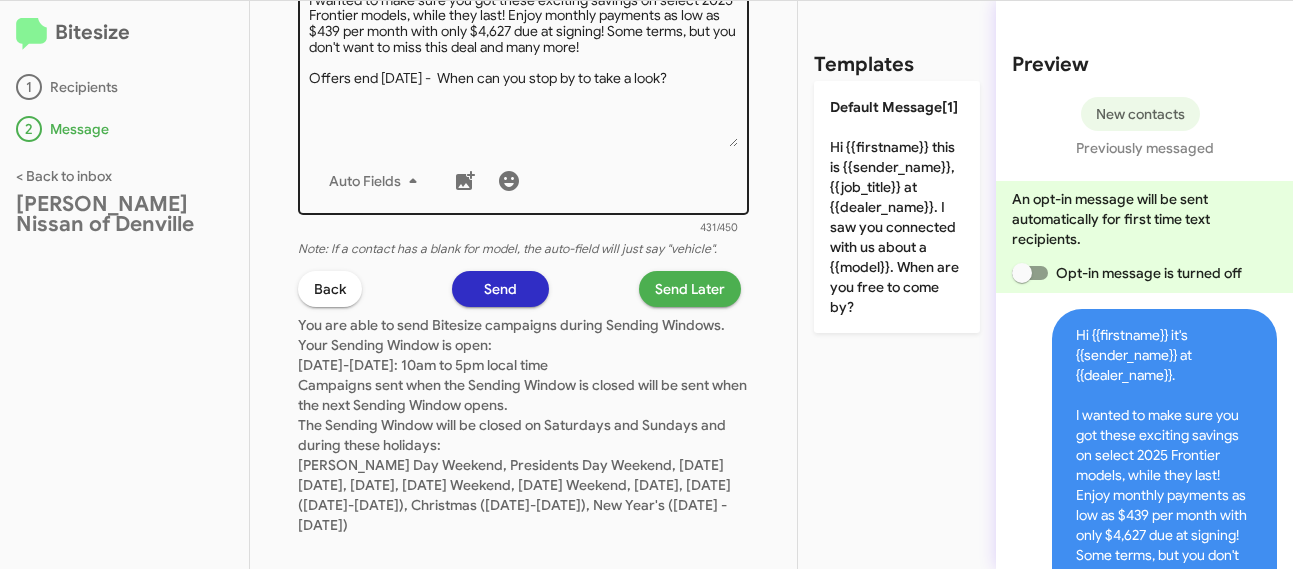 scroll, scrollTop: 847, scrollLeft: 0, axis: vertical 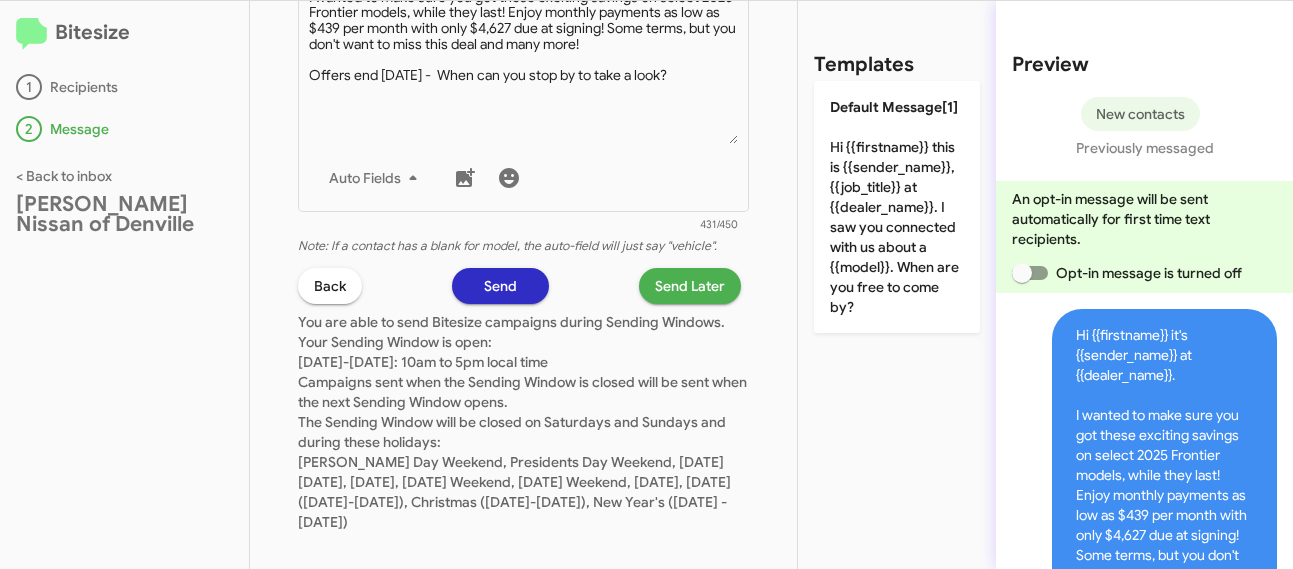type on "Hi {{firstname}} it's {{sender_name}} at {{dealer_name}}.
I wanted to make sure you got these exciting savings on select 2025 Frontier models, while they last! Enjoy monthly payments as low as $439 per month with only $4,627 due at signing! Some terms, but you don't want to miss this deal and many more!
Offers end July 31 -  When can you stop by to take a look?" 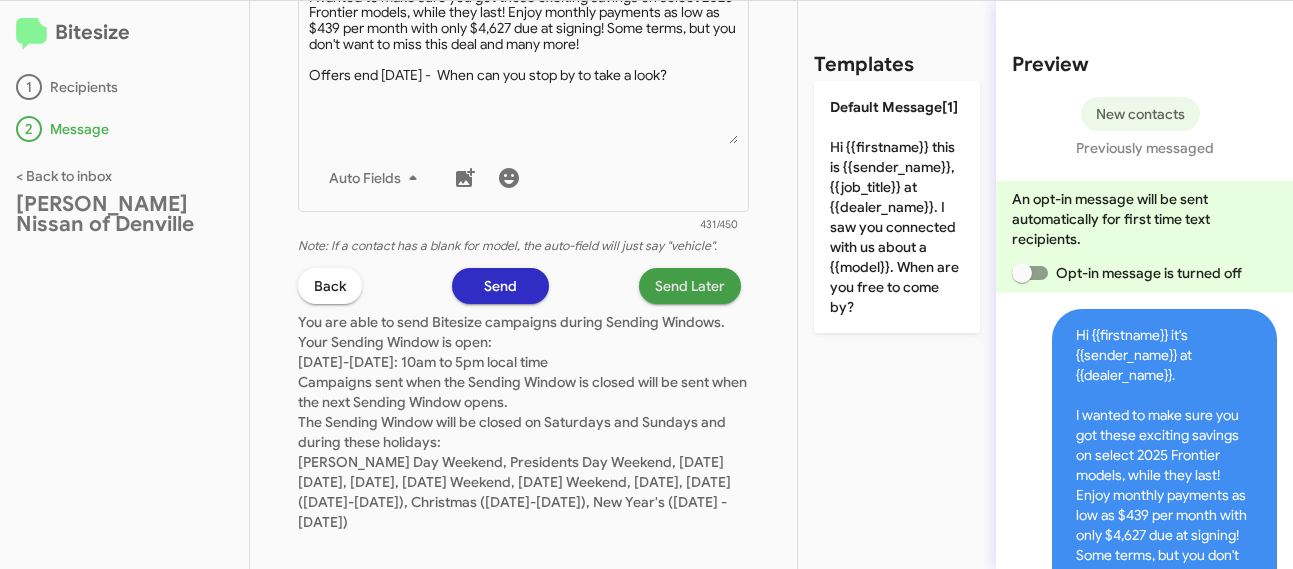 click on "Send Later" 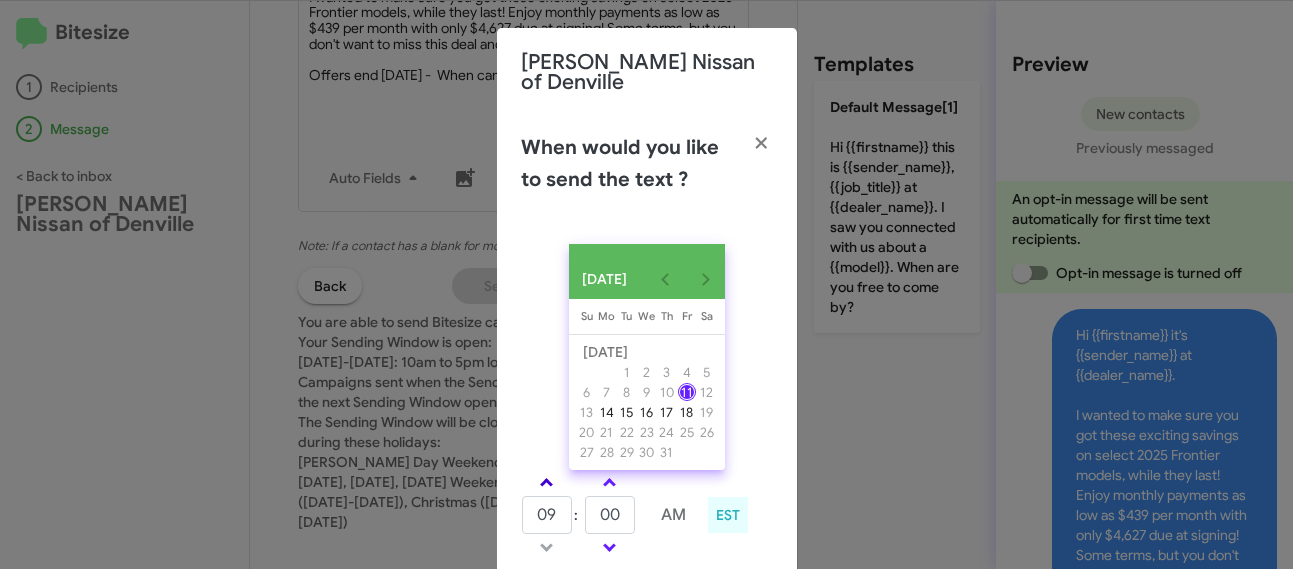 click 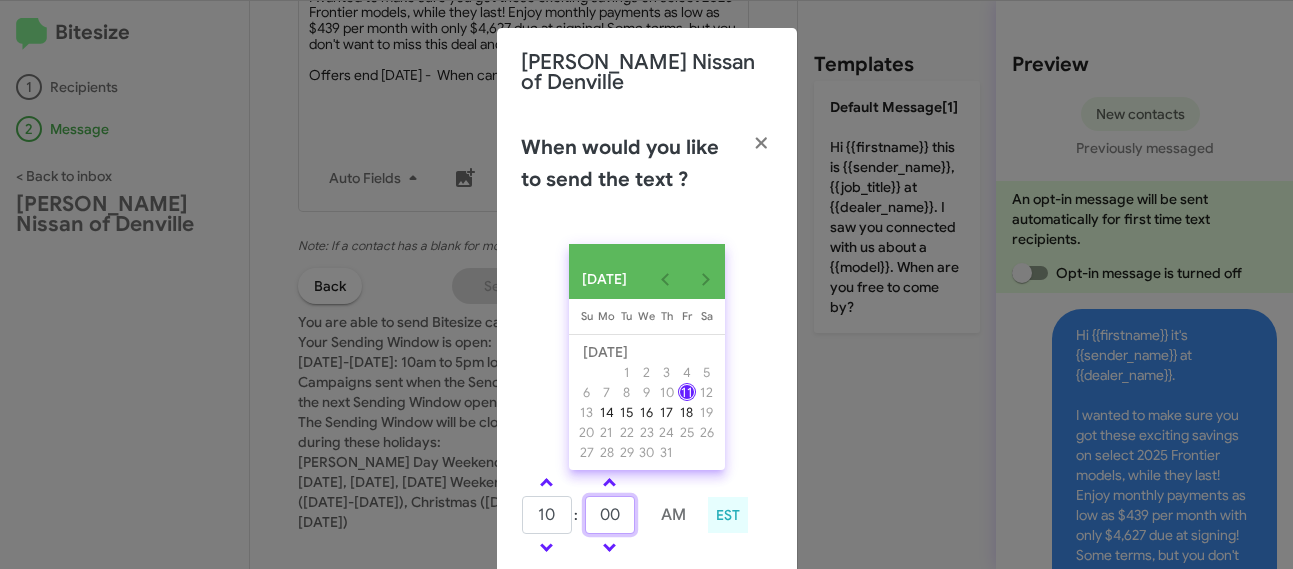 click on "00" 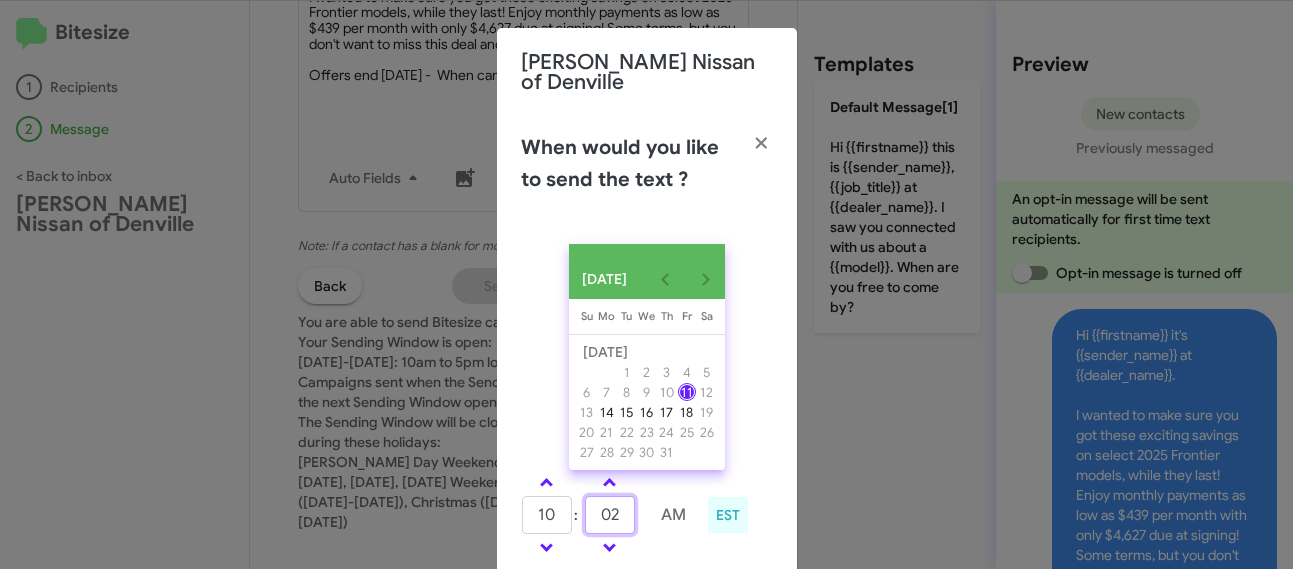 type on "02" 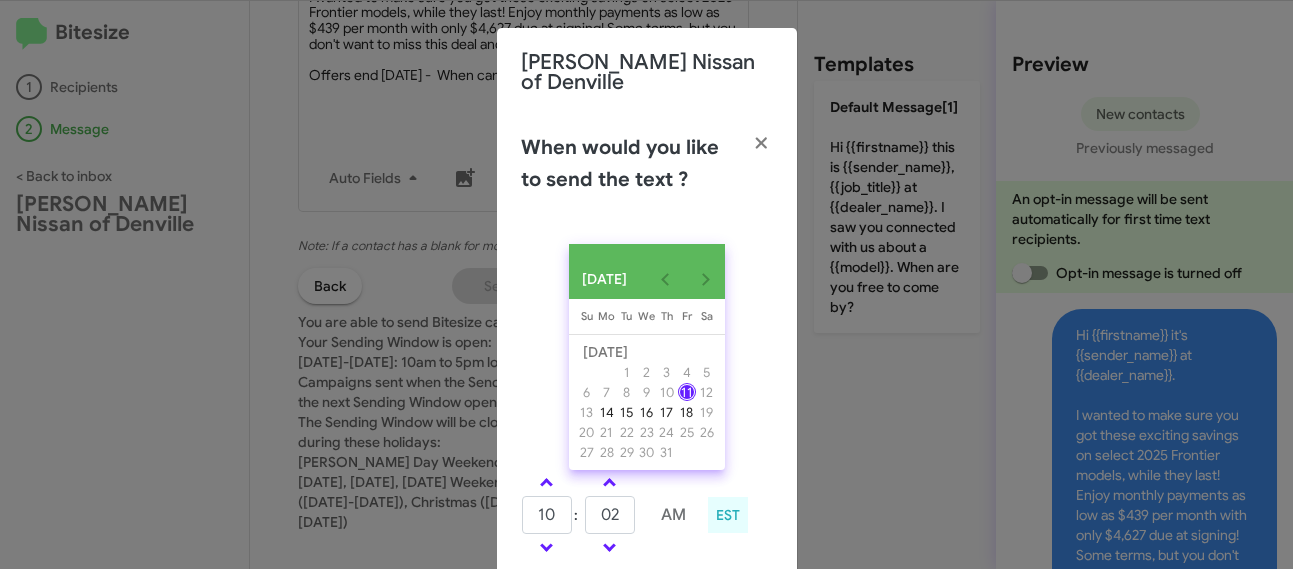 click on "JUL 2025 Sunday Su Monday Mo Tuesday Tu Wednesday We Thursday Th Friday Fr Saturday Sa  JUL      1   2   3   4   5   6   7   8   9   10   11   12   13   14   15   16   17   18   19   20   21   22   23   24   25   26   27   28   29   30   31          10  :  02     AM           EST   Save" 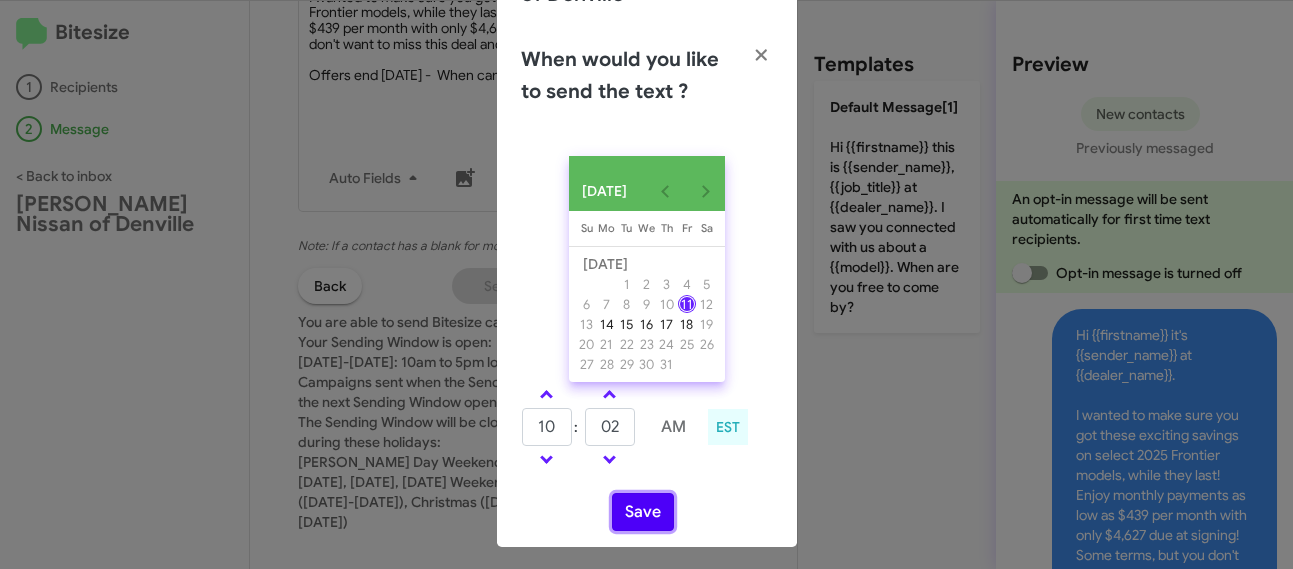 click on "Save" 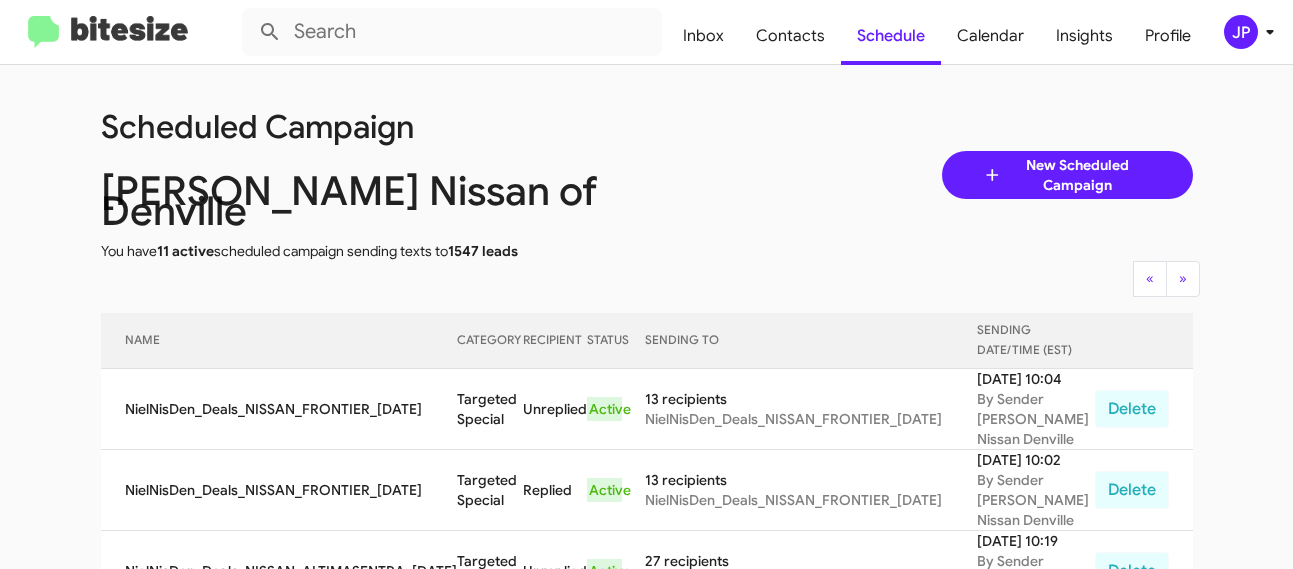 click on "JP" 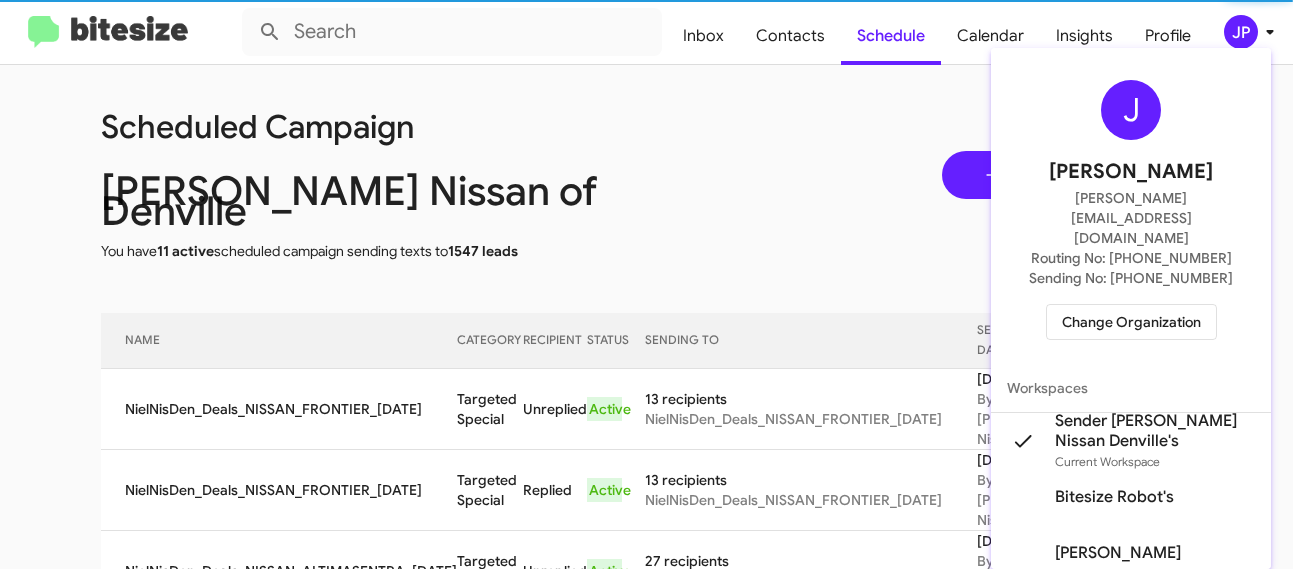click on "Change Organization" at bounding box center [1131, 322] 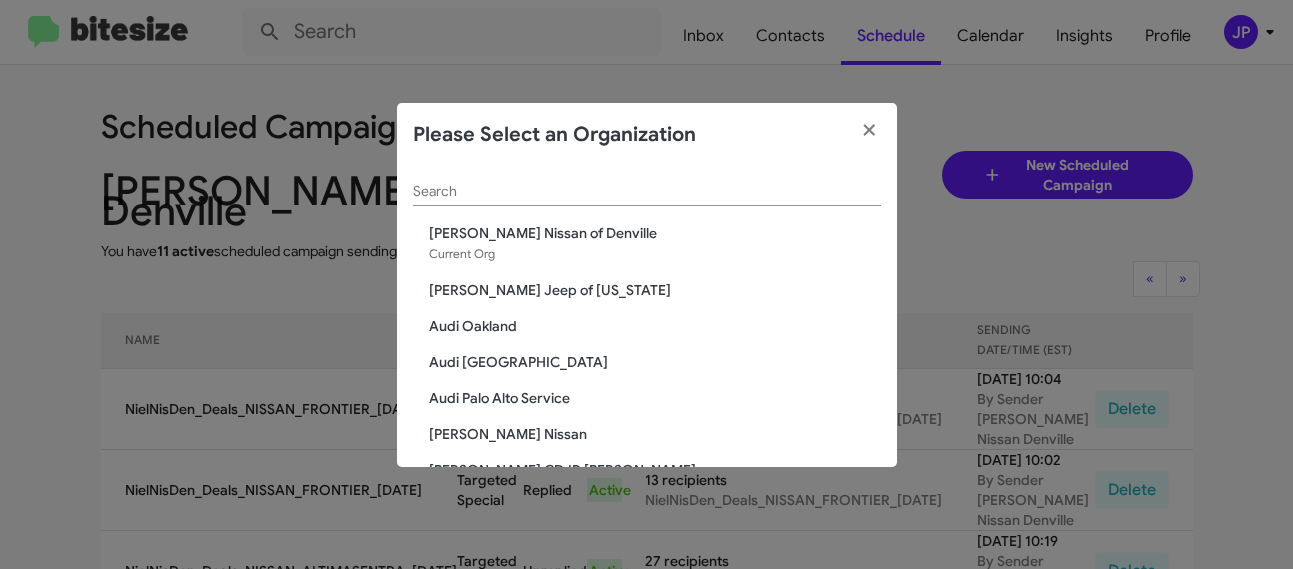 click on "Search" 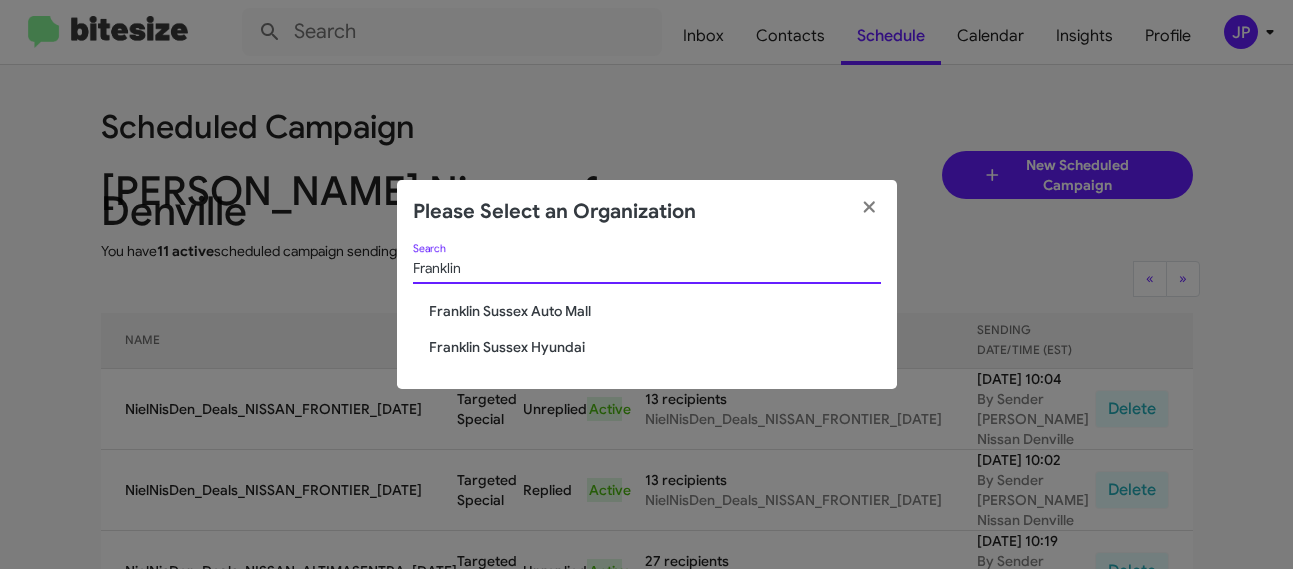 type on "Franklin" 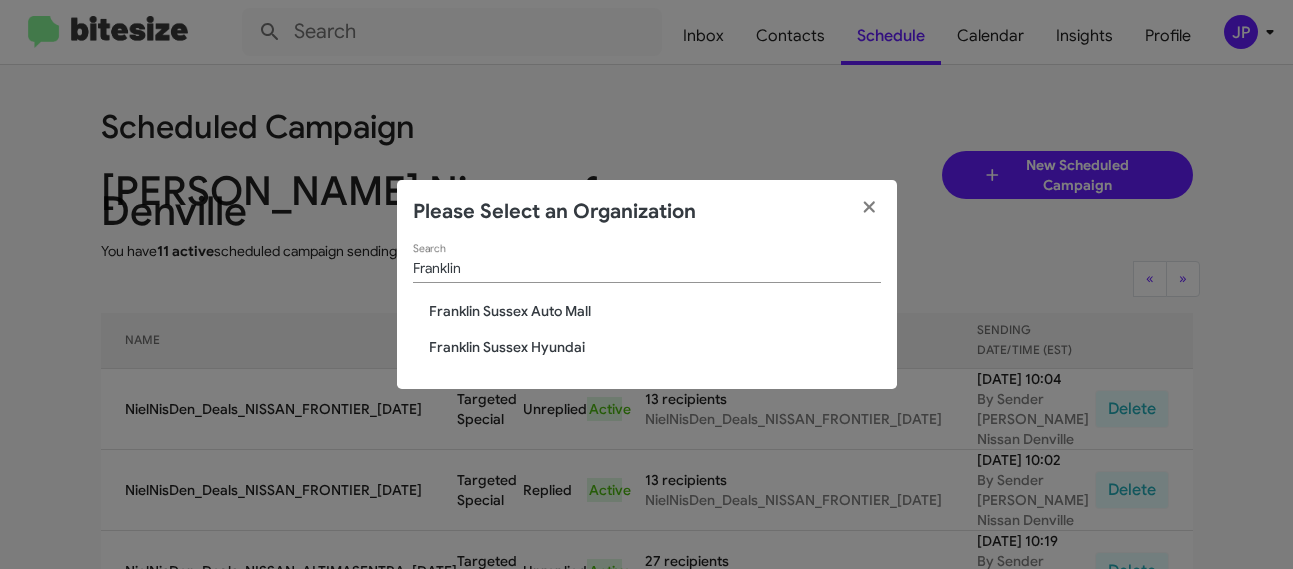 click on "Franklin Search" 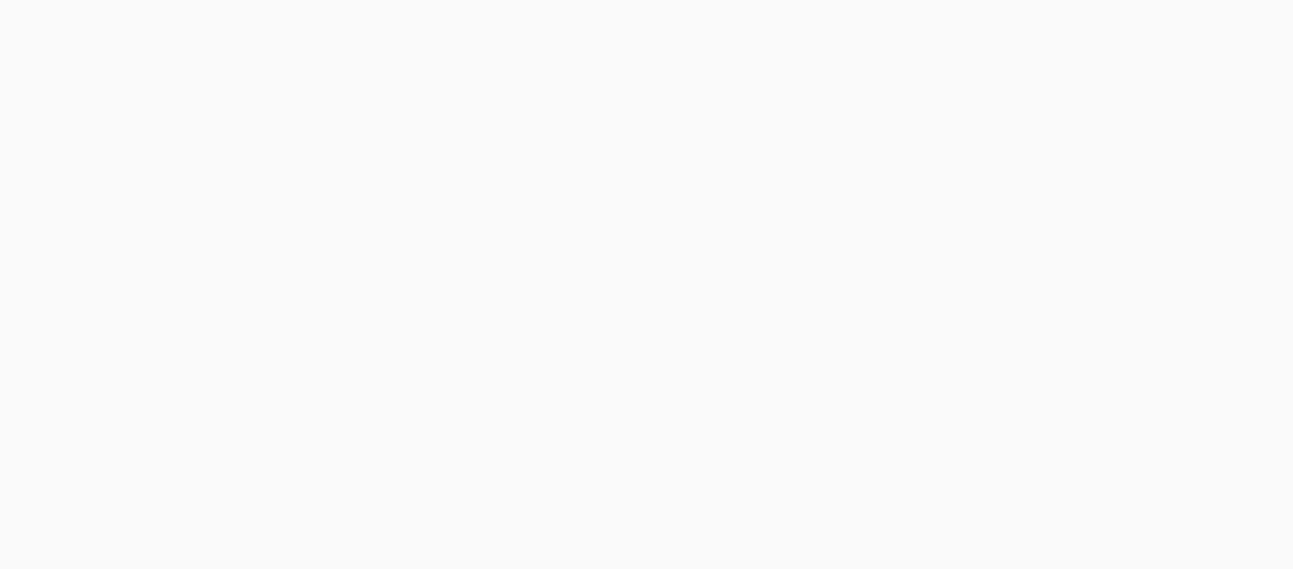 scroll, scrollTop: 0, scrollLeft: 0, axis: both 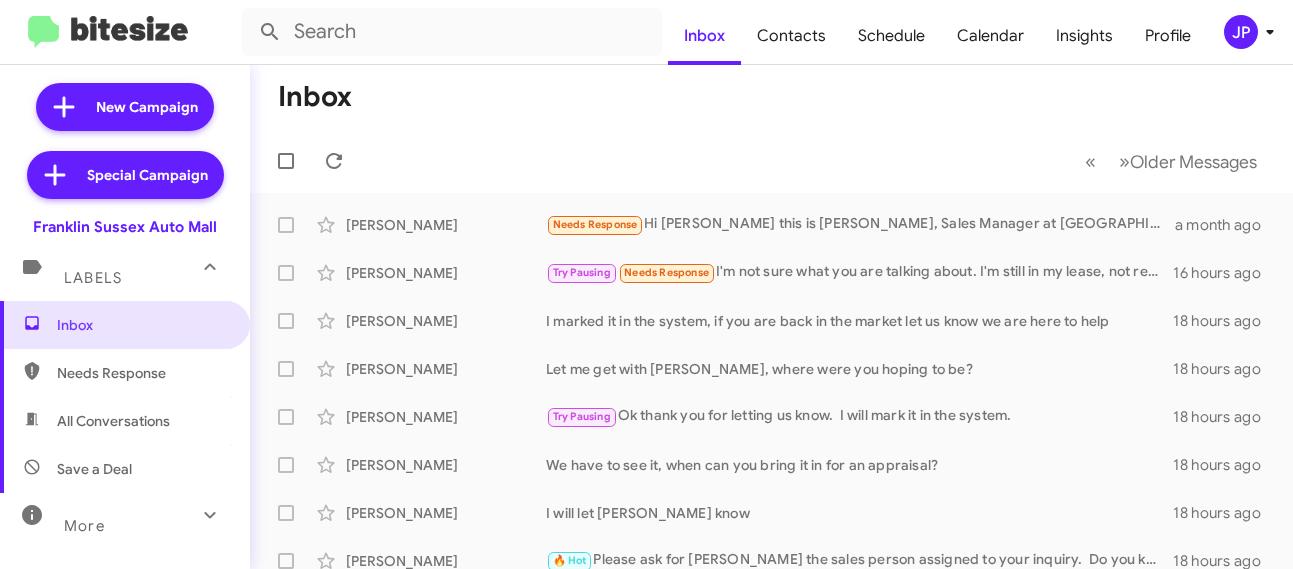 click on "JP" 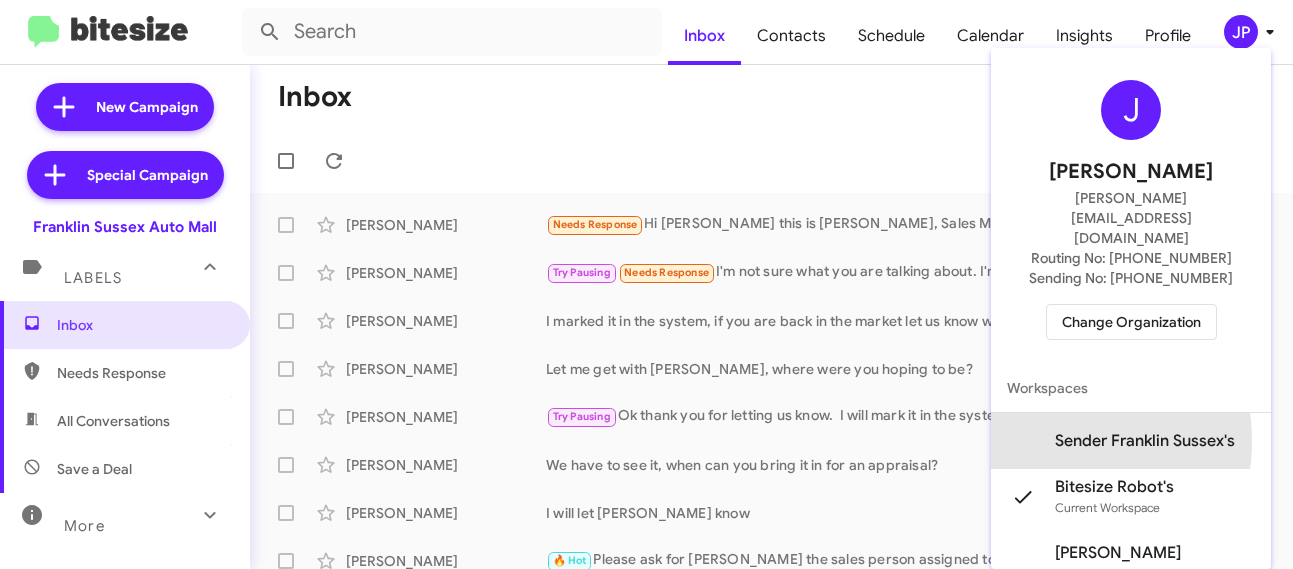 click on "Sender Franklin Sussex's" at bounding box center (1131, 441) 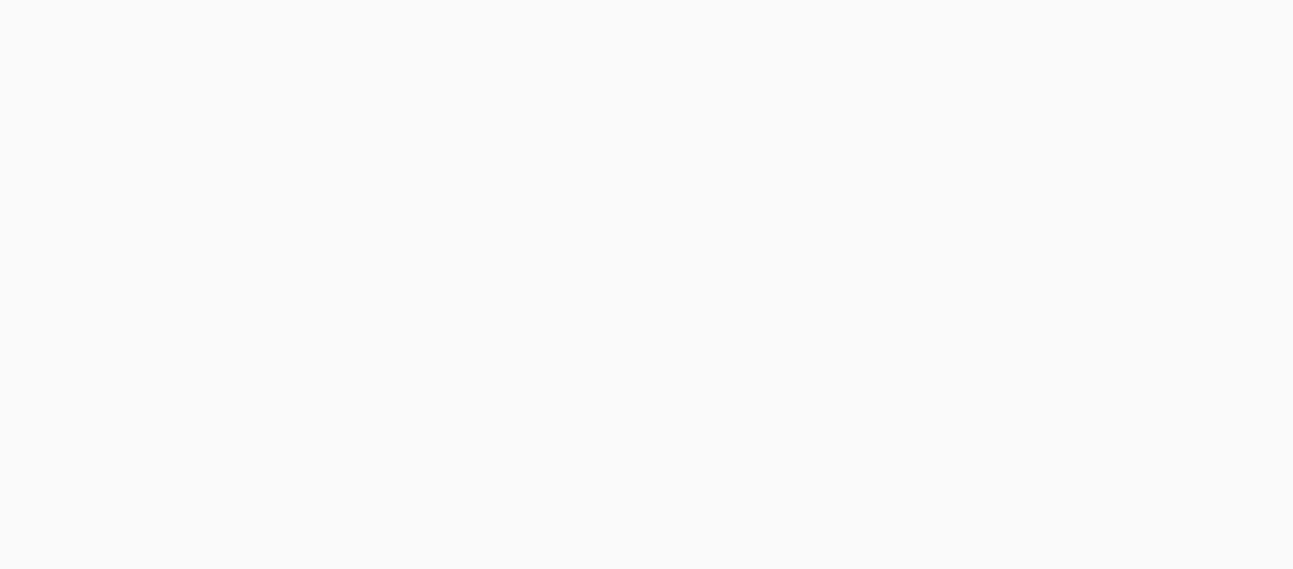 scroll, scrollTop: 0, scrollLeft: 0, axis: both 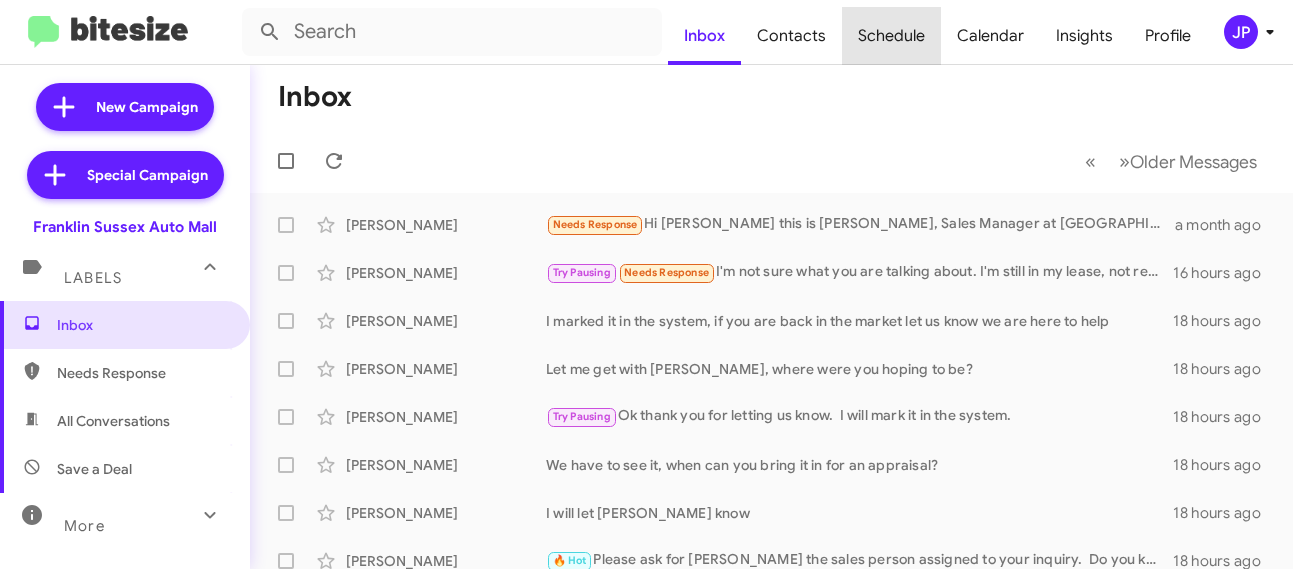 click on "Schedule" 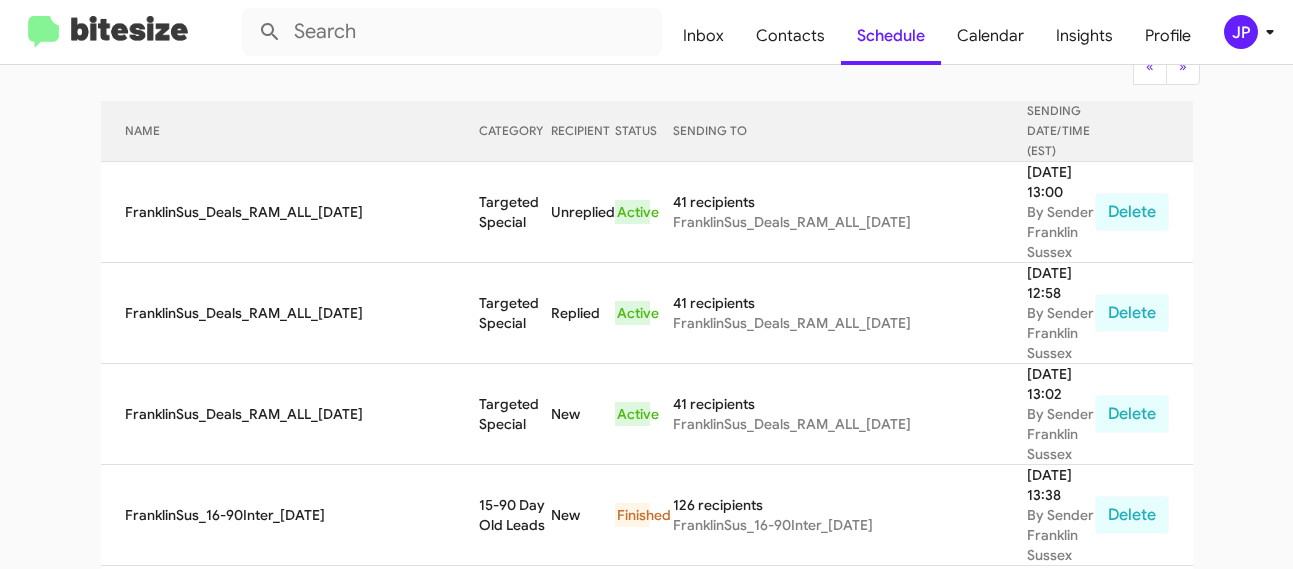 scroll, scrollTop: 203, scrollLeft: 0, axis: vertical 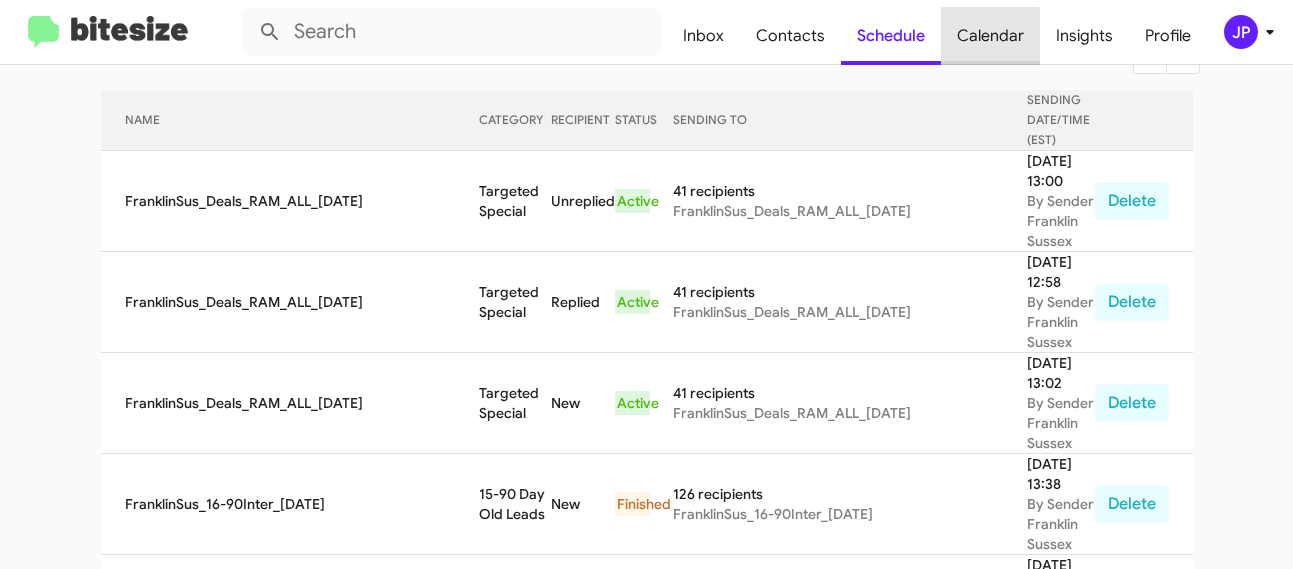 click on "Calendar" 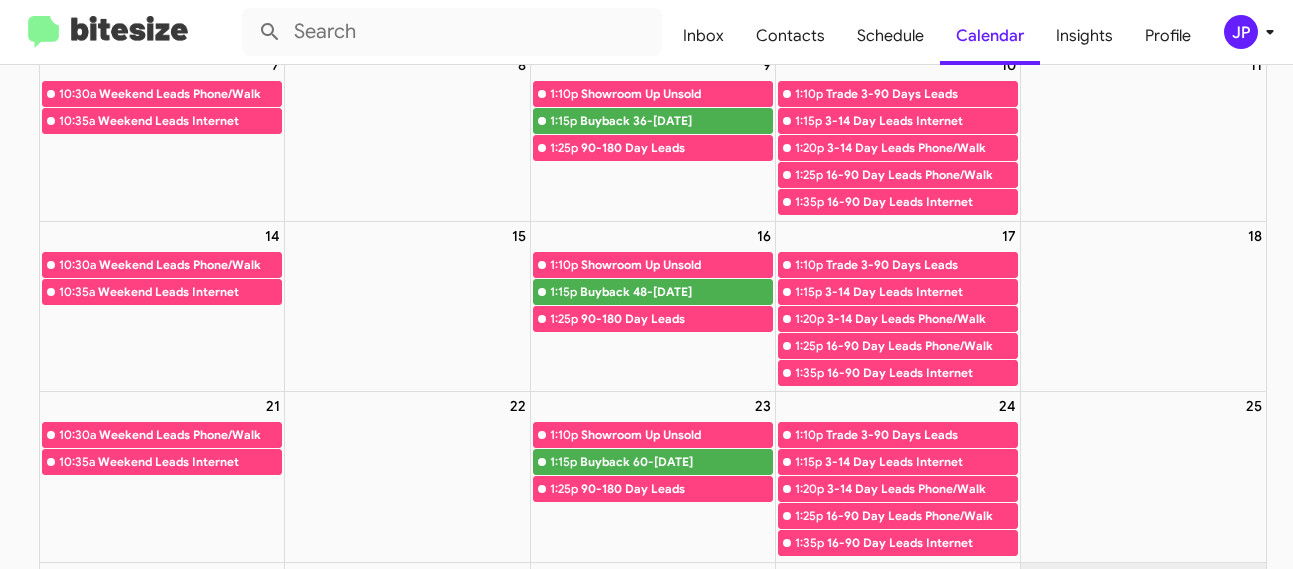 scroll, scrollTop: 254, scrollLeft: 0, axis: vertical 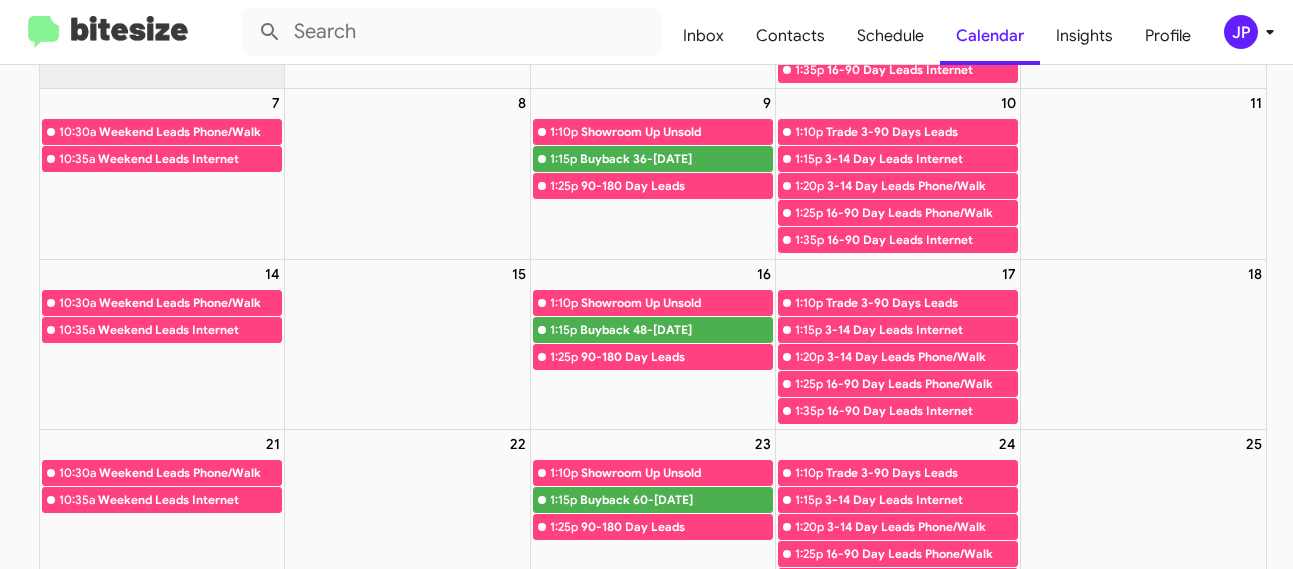 click 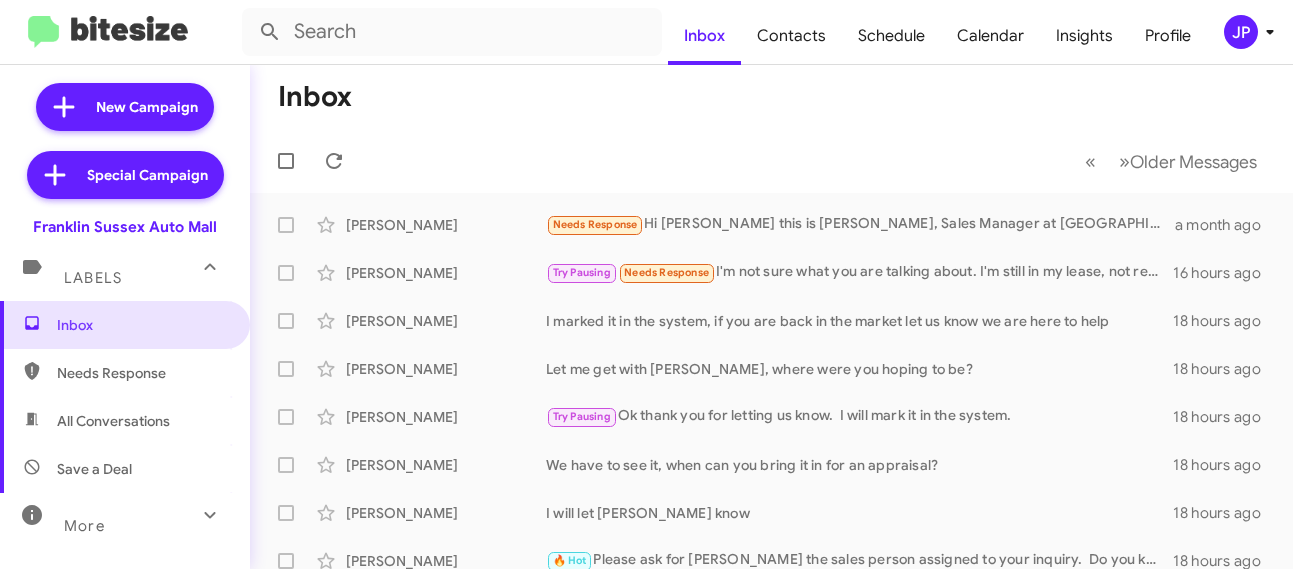 click on "« Previous » Next   Older Messages" 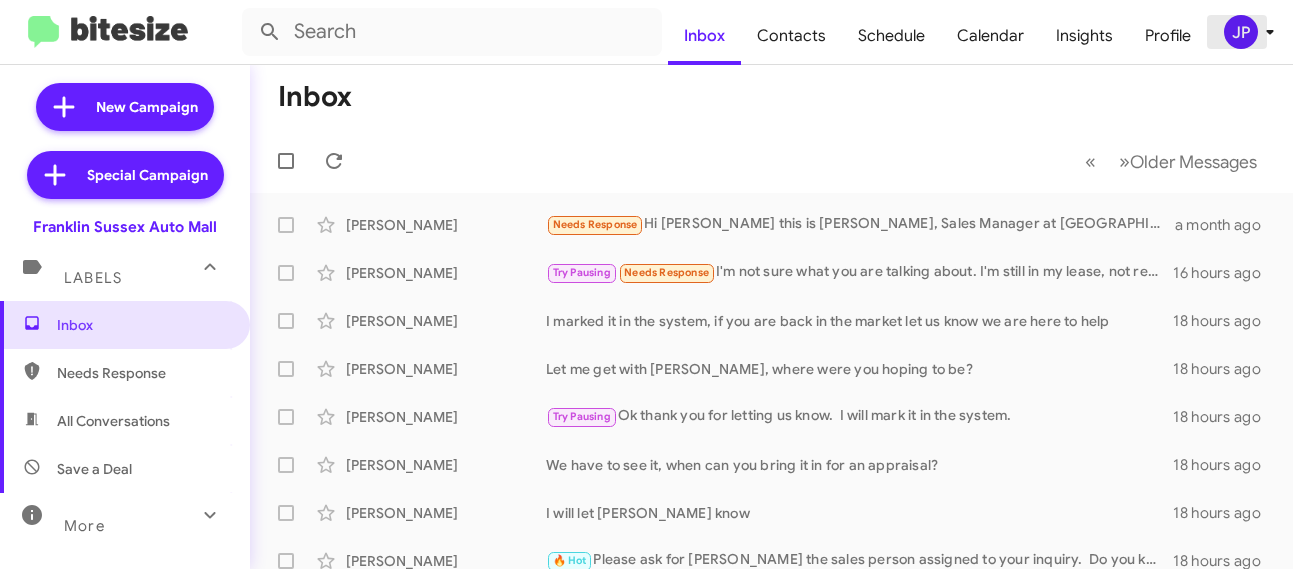 click on "JP" 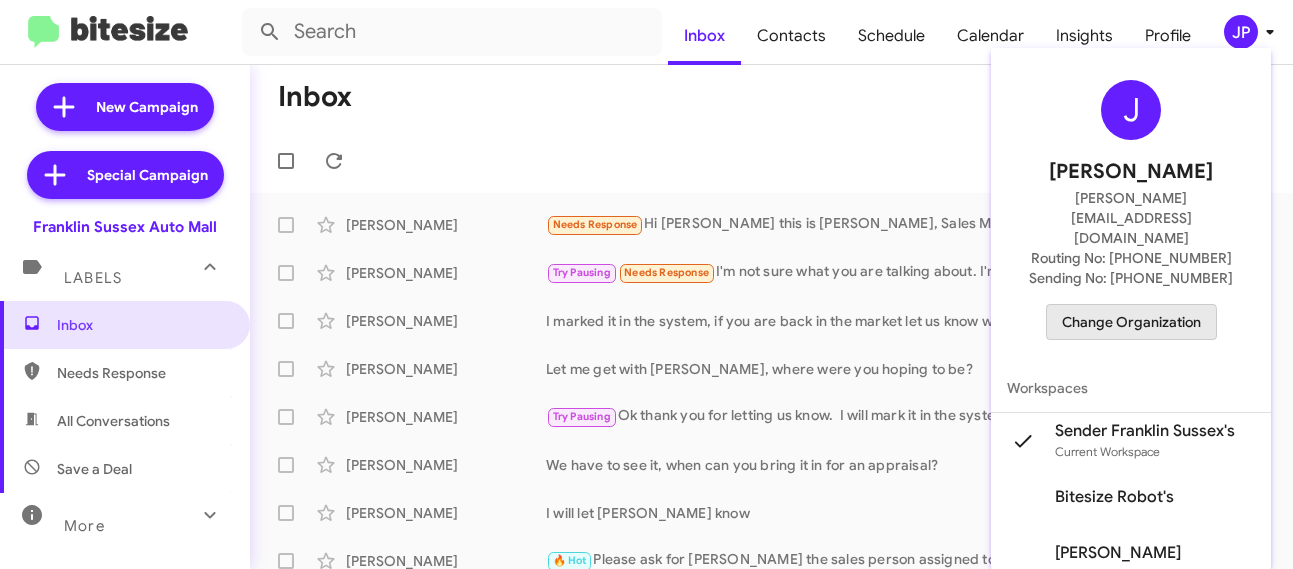 click on "Change Organization" at bounding box center [1131, 322] 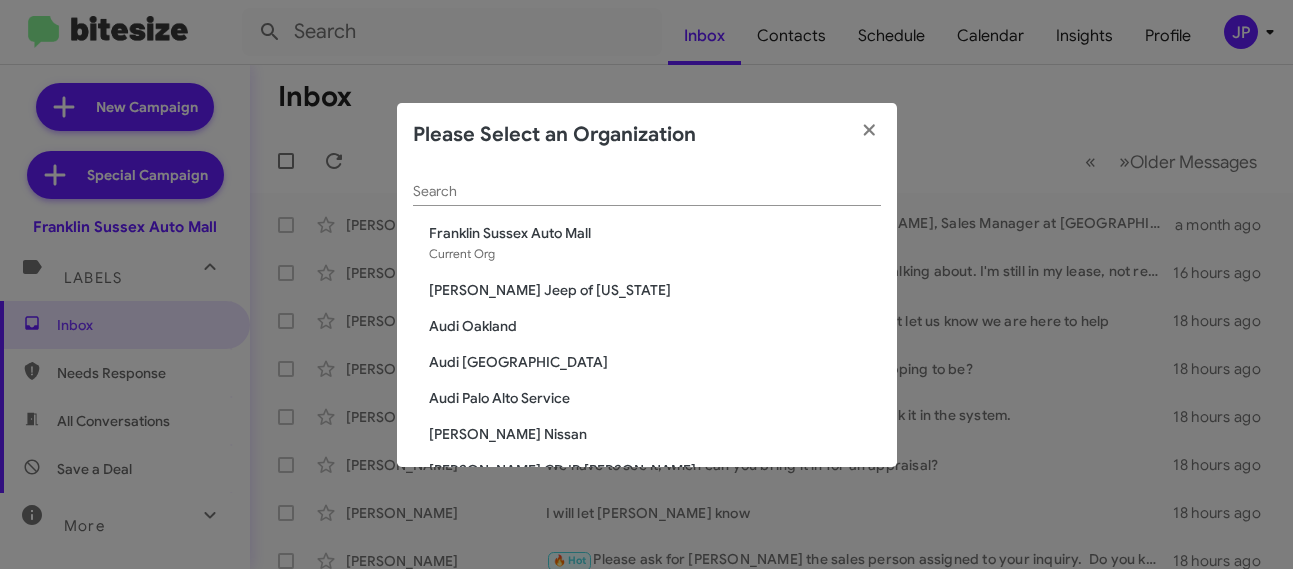 click on "Search" 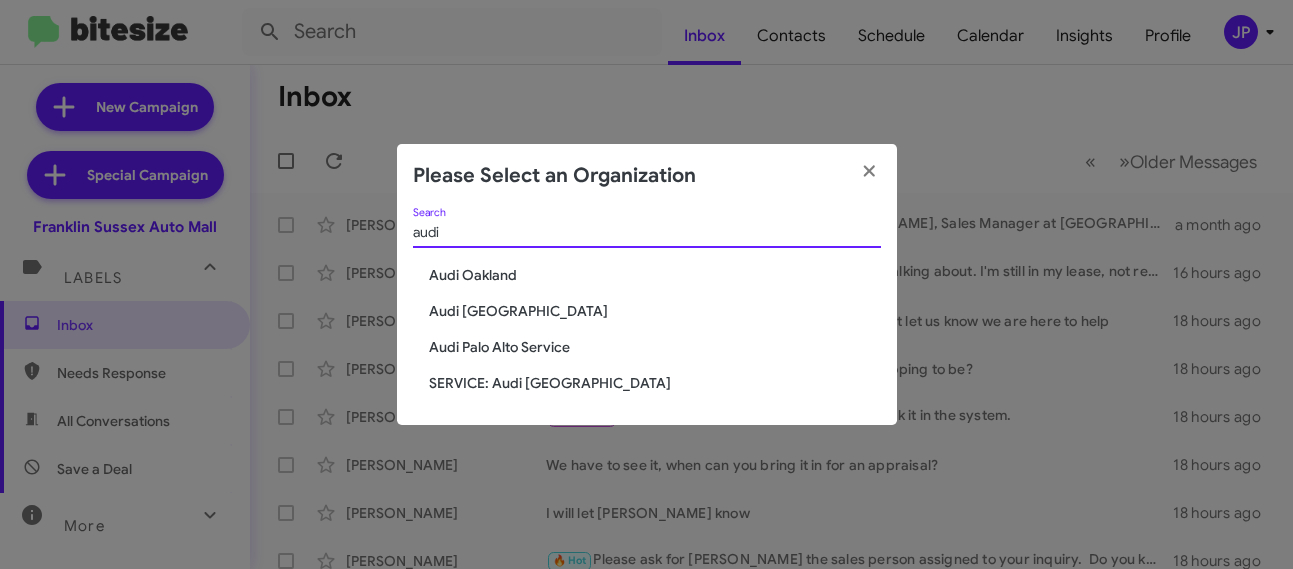 type on "audi" 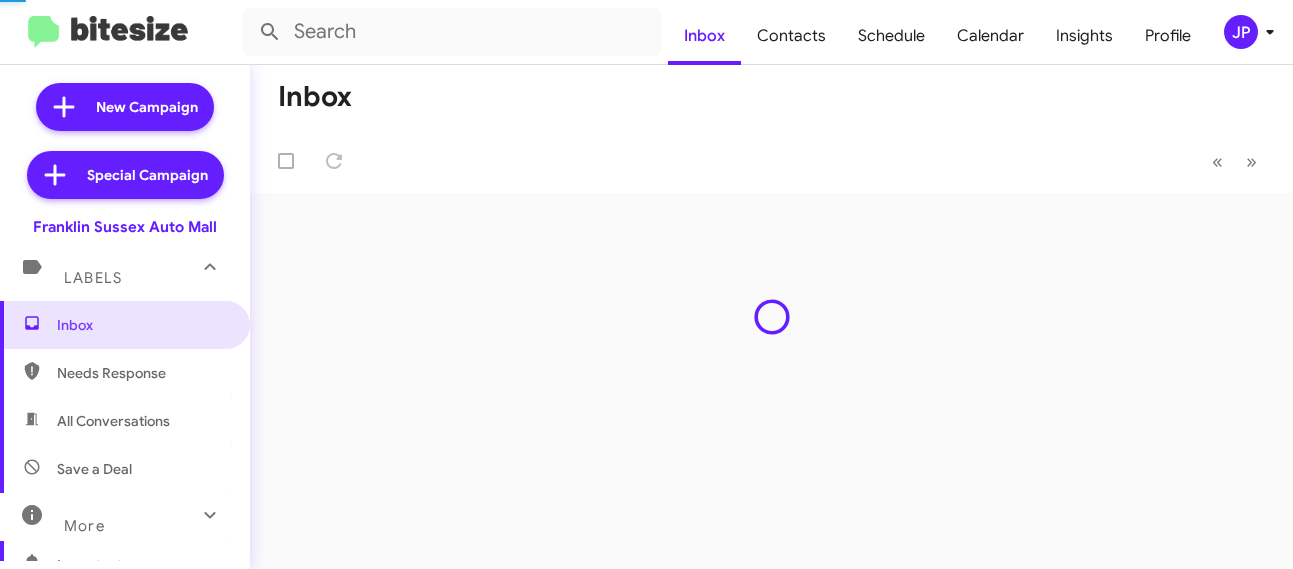 scroll, scrollTop: 0, scrollLeft: 0, axis: both 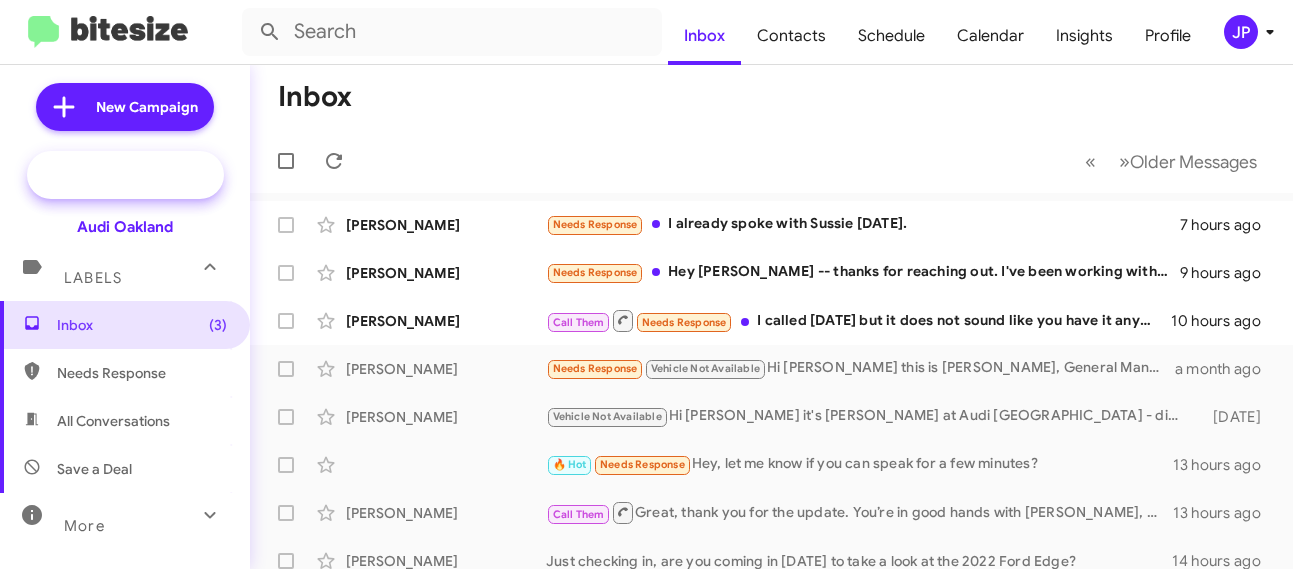 click on "Special Campaign" 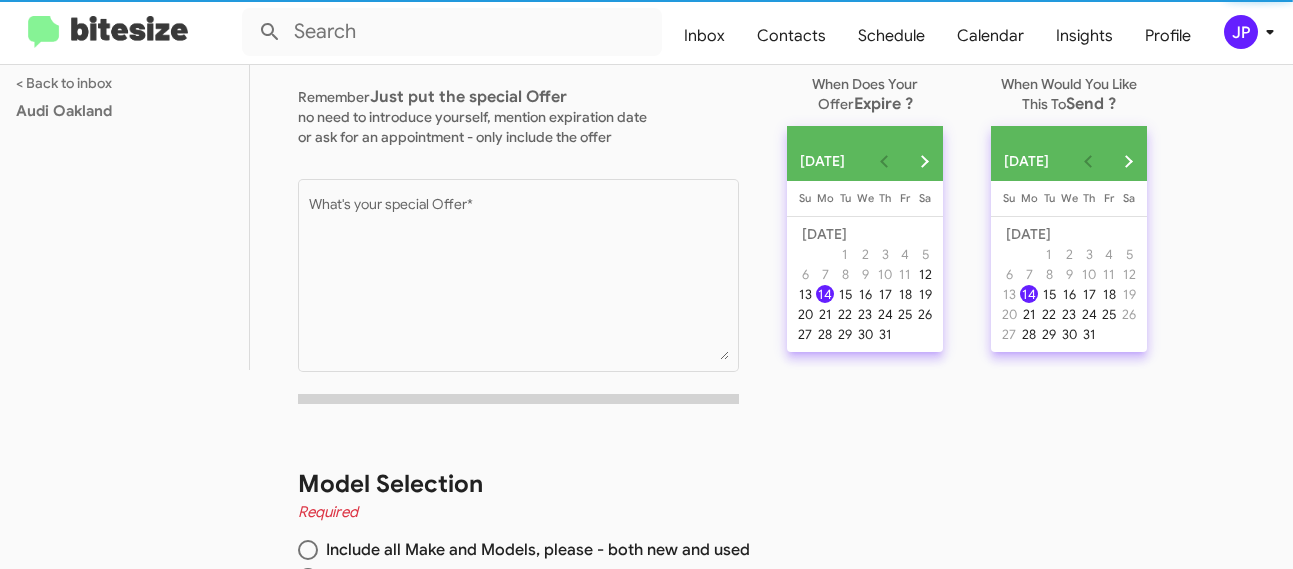 scroll, scrollTop: 245, scrollLeft: 0, axis: vertical 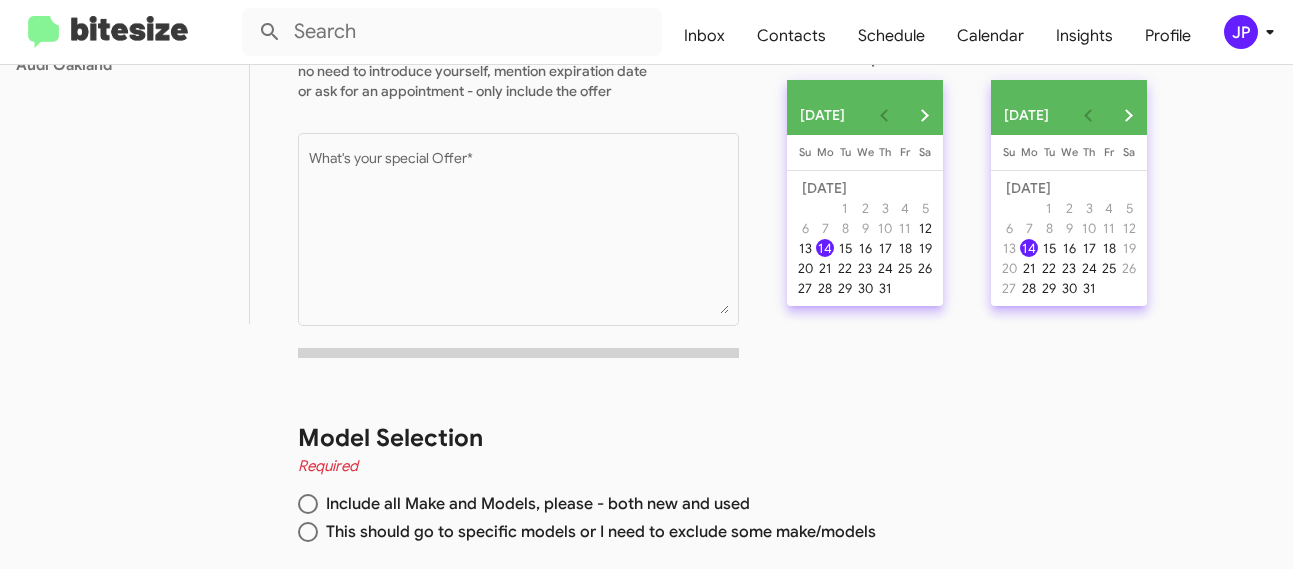 click on "What's your special Offer  *" at bounding box center (519, 233) 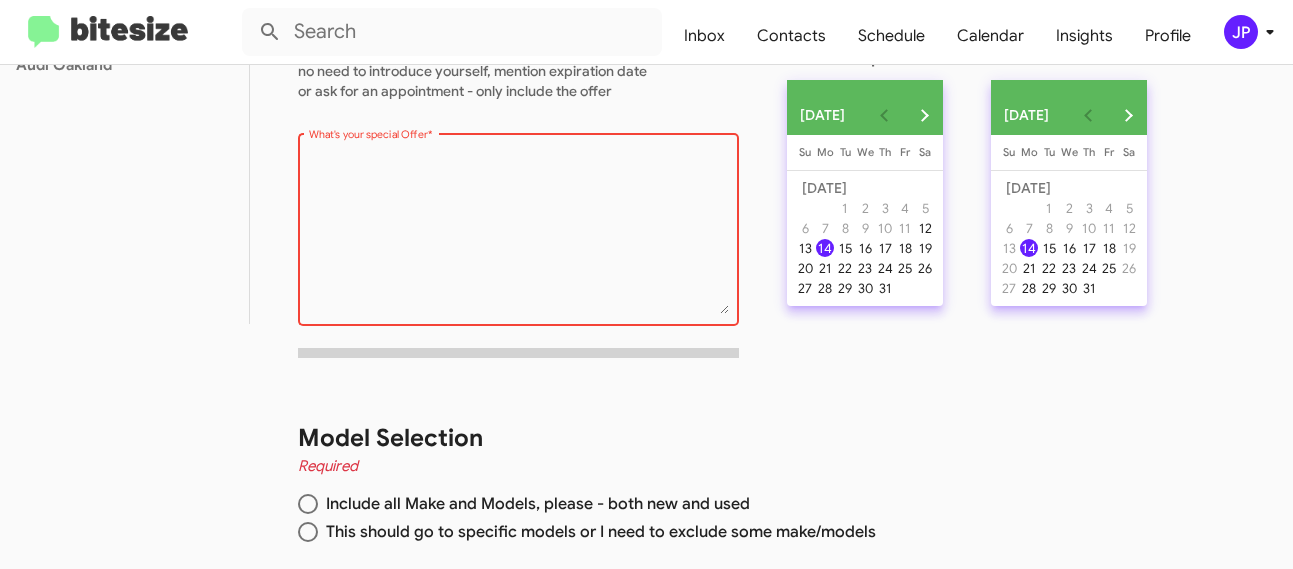 paste on "customers interested in the Q4 and Q6, reminding them that EV incentives are about to end, specifically the $7500, which is set to go away next month due to the new law signed under Trump’s bill last" 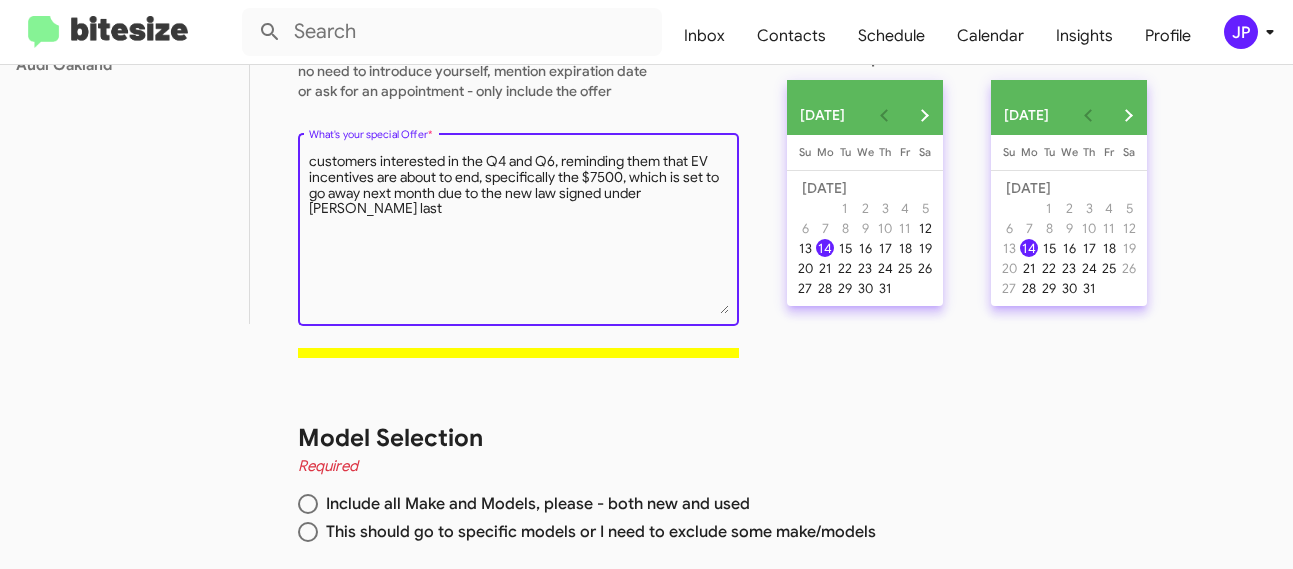 drag, startPoint x: 555, startPoint y: 164, endPoint x: 271, endPoint y: 169, distance: 284.044 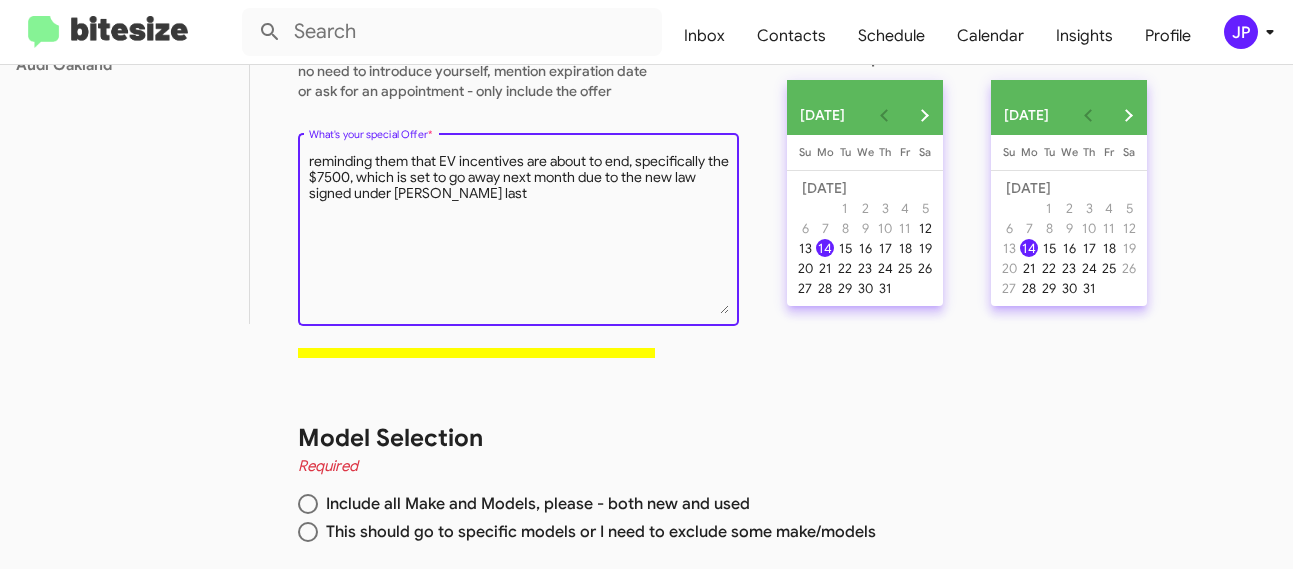 click on "What's your special Offer  *" at bounding box center (519, 233) 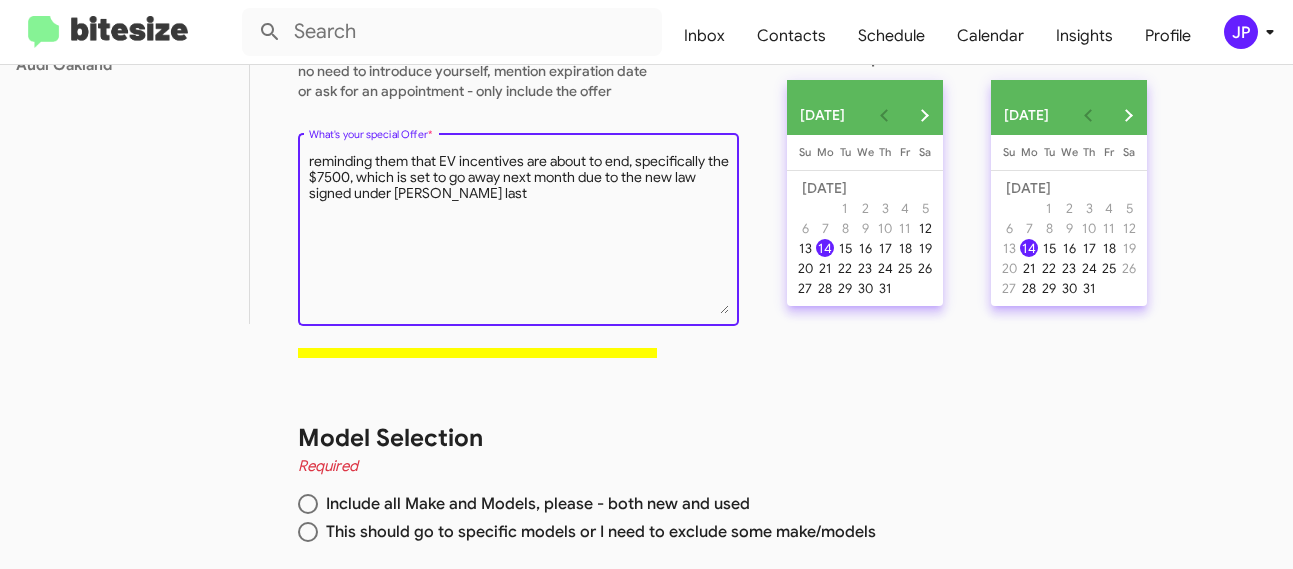 paste on "Q4s have $10500 rebate that will be g" 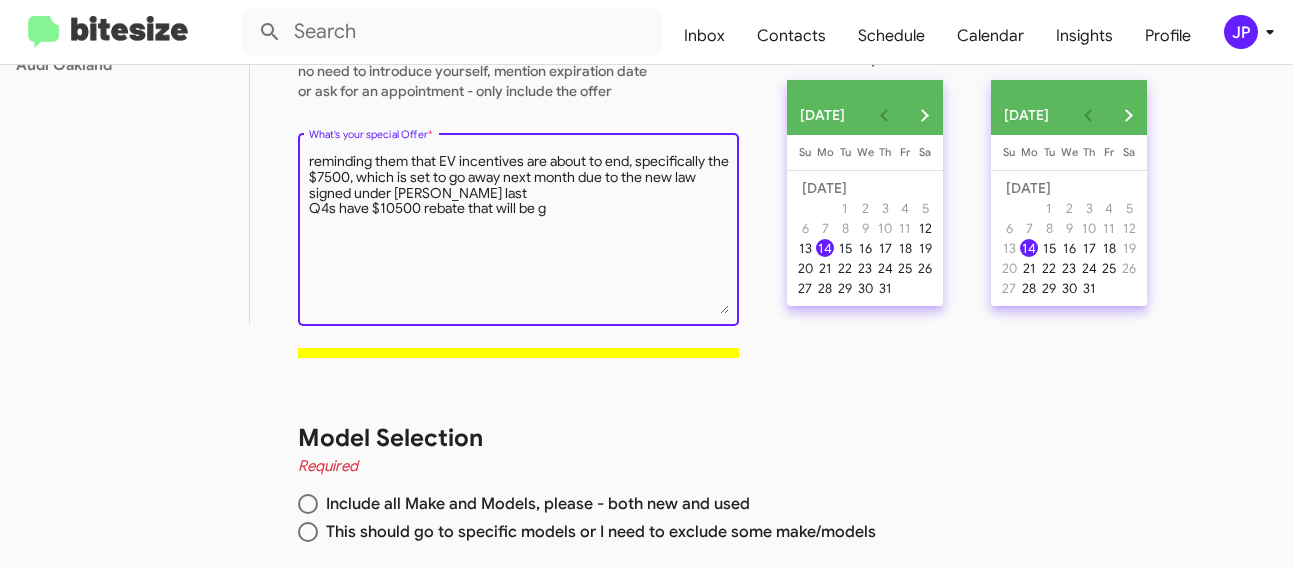 drag, startPoint x: 555, startPoint y: 205, endPoint x: 304, endPoint y: 208, distance: 251.01793 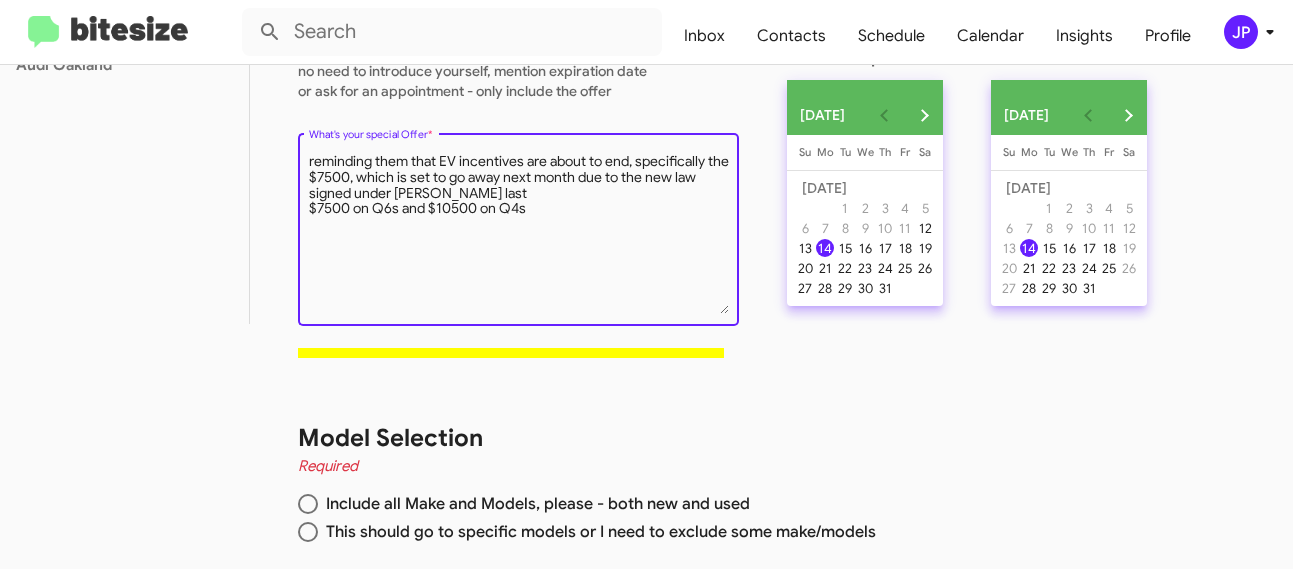 drag, startPoint x: 443, startPoint y: 158, endPoint x: 238, endPoint y: 161, distance: 205.02196 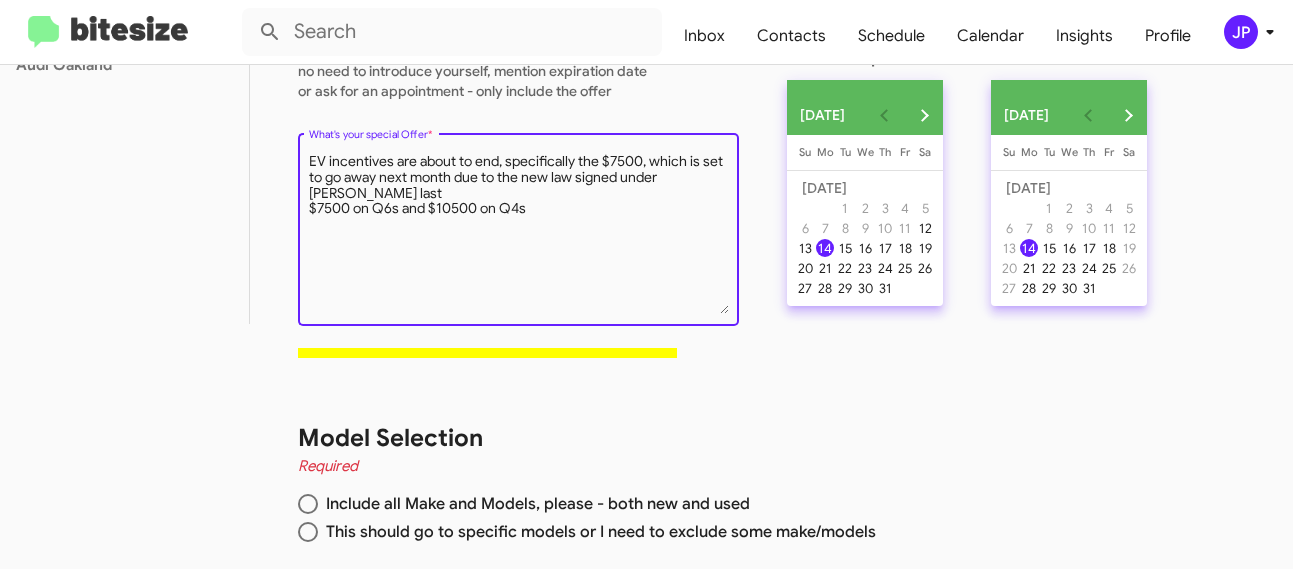 click on "What's your special Offer  *" at bounding box center [519, 233] 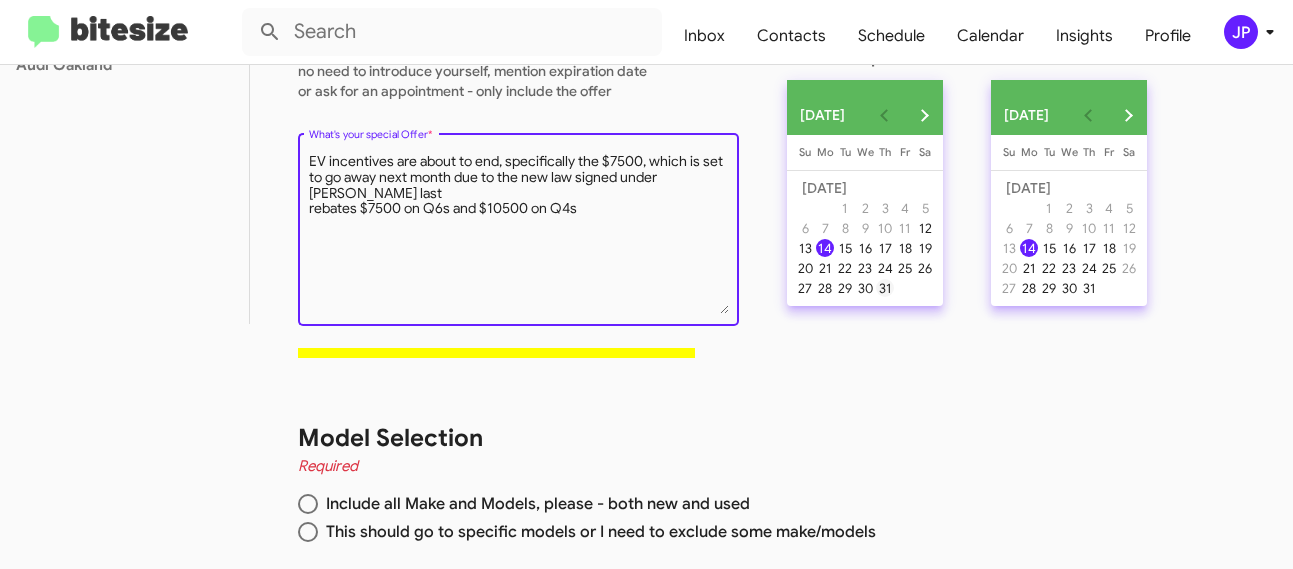 type on "EV incentives are about to end, specifically the $7500, which is set to go away next month due to the new law signed under Trump’s bill last
rebates $7500 on Q6s and $10500 on Q4s" 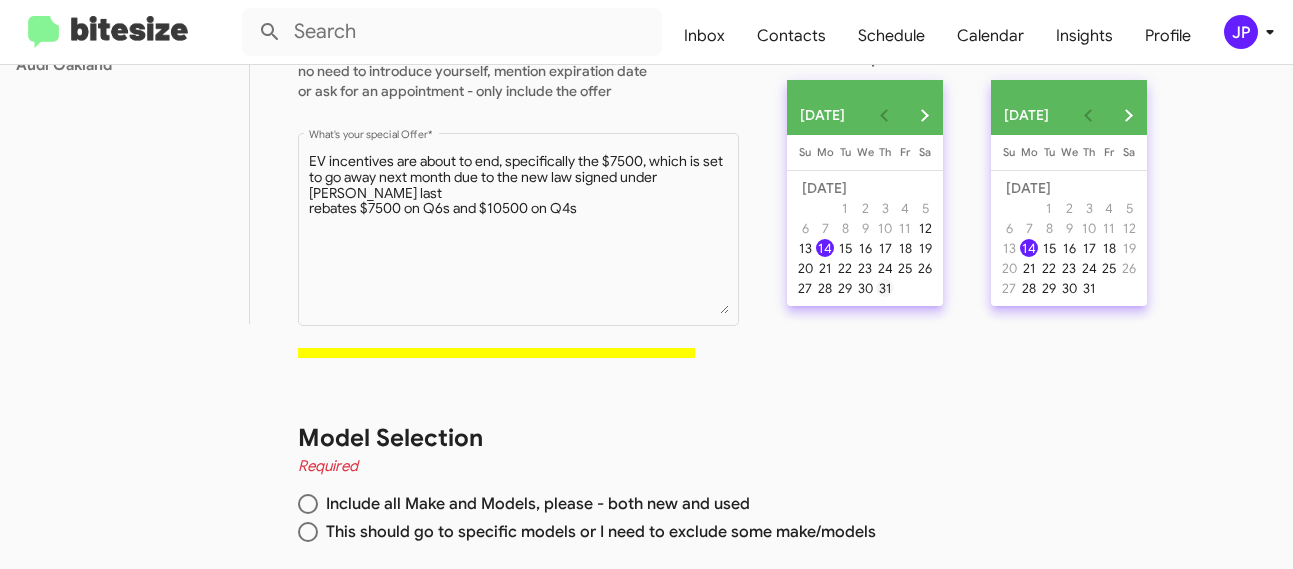 click on "31" 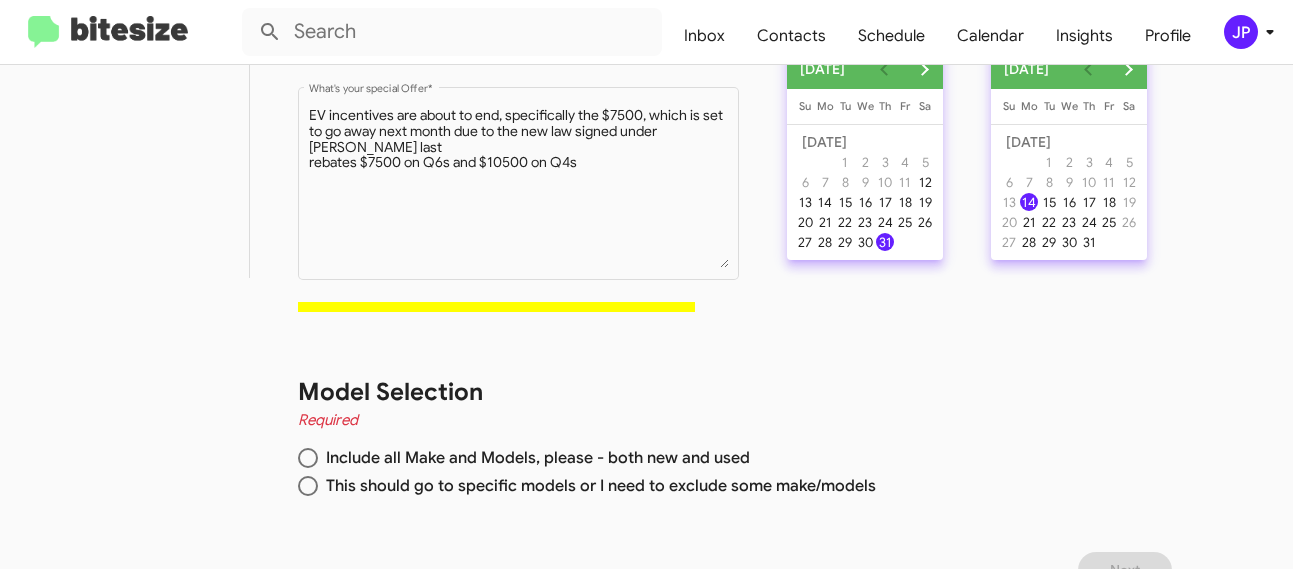 scroll, scrollTop: 319, scrollLeft: 0, axis: vertical 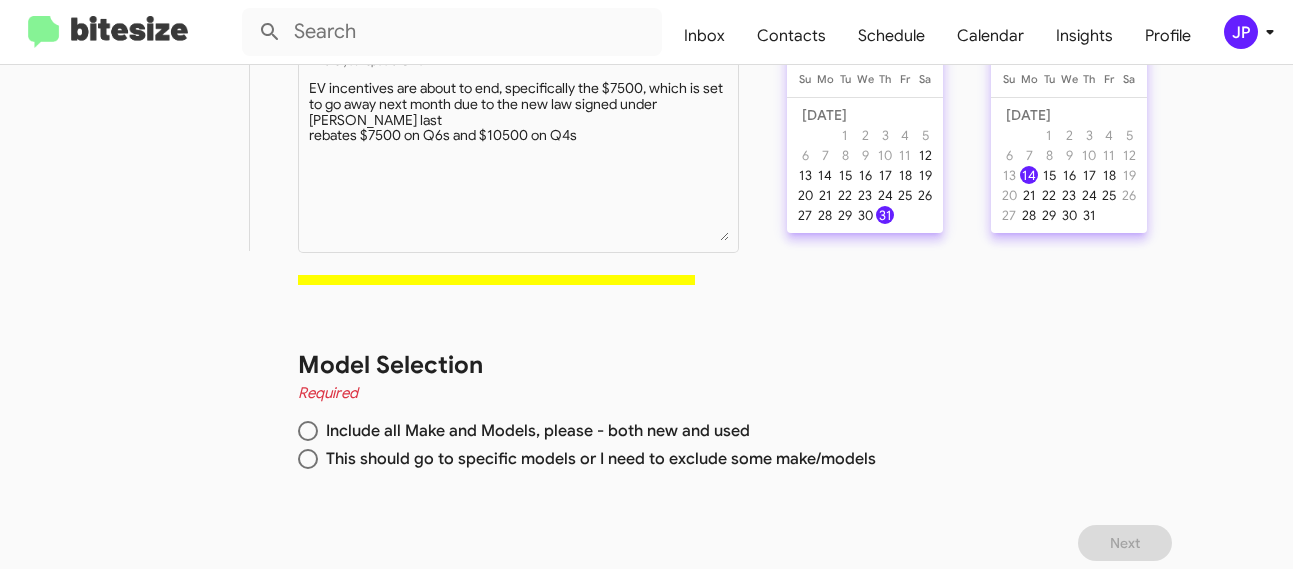 click at bounding box center [308, 459] 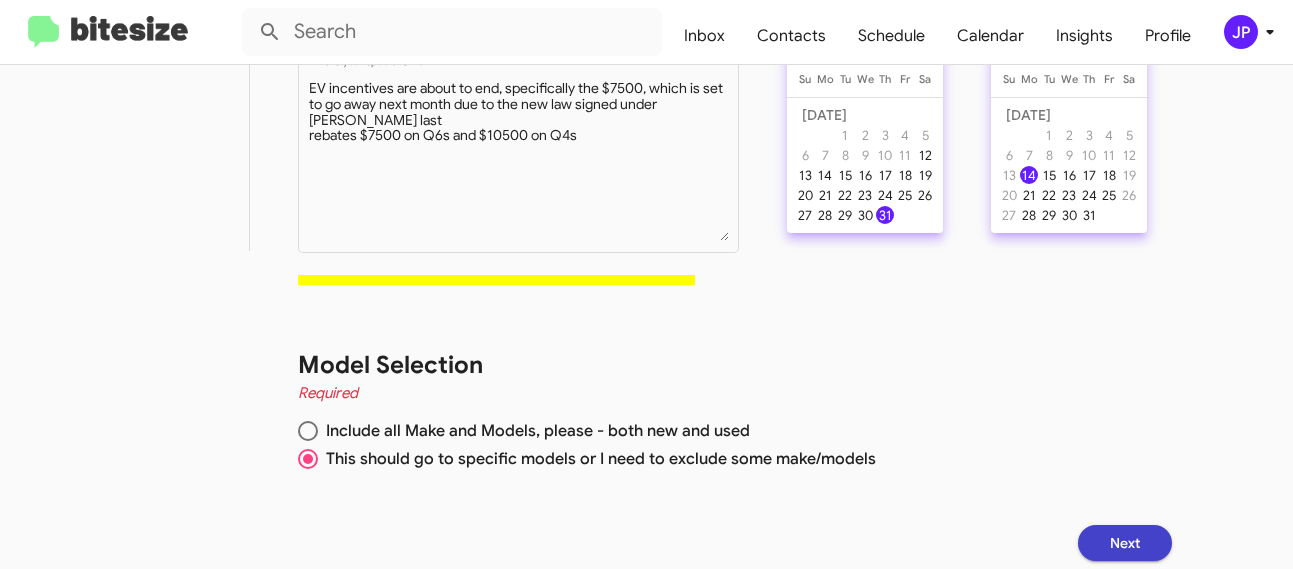 click on "Next" 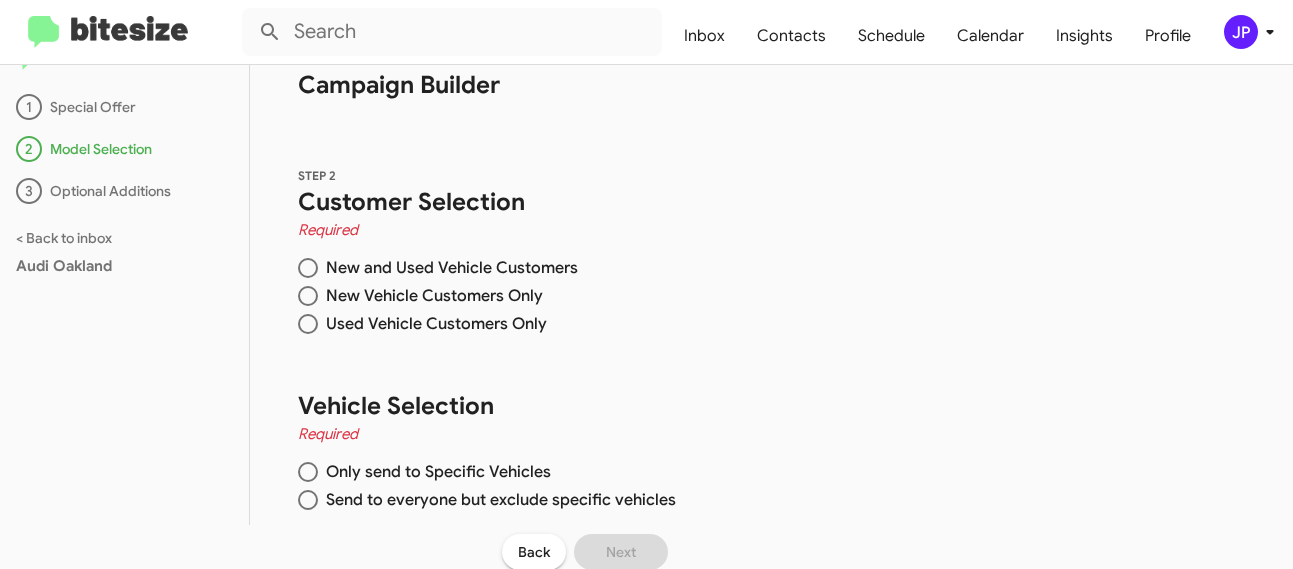 click on "New and Used Vehicle Customers" at bounding box center [448, 268] 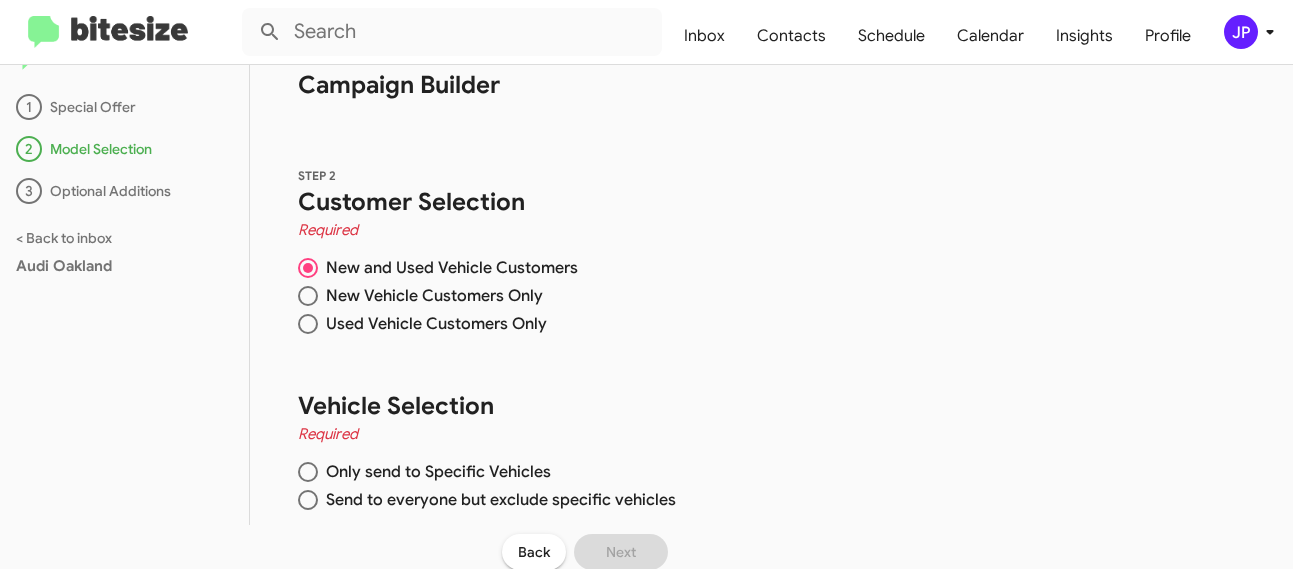 click on "Only send to Specific Vehicles" at bounding box center [434, 472] 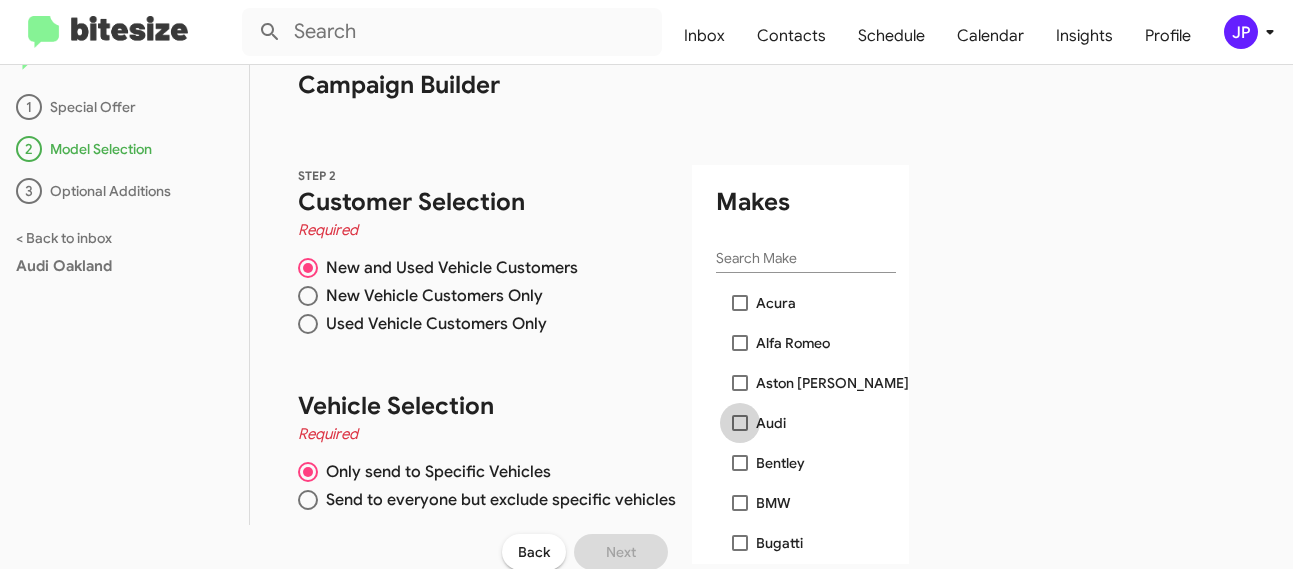 click at bounding box center (740, 423) 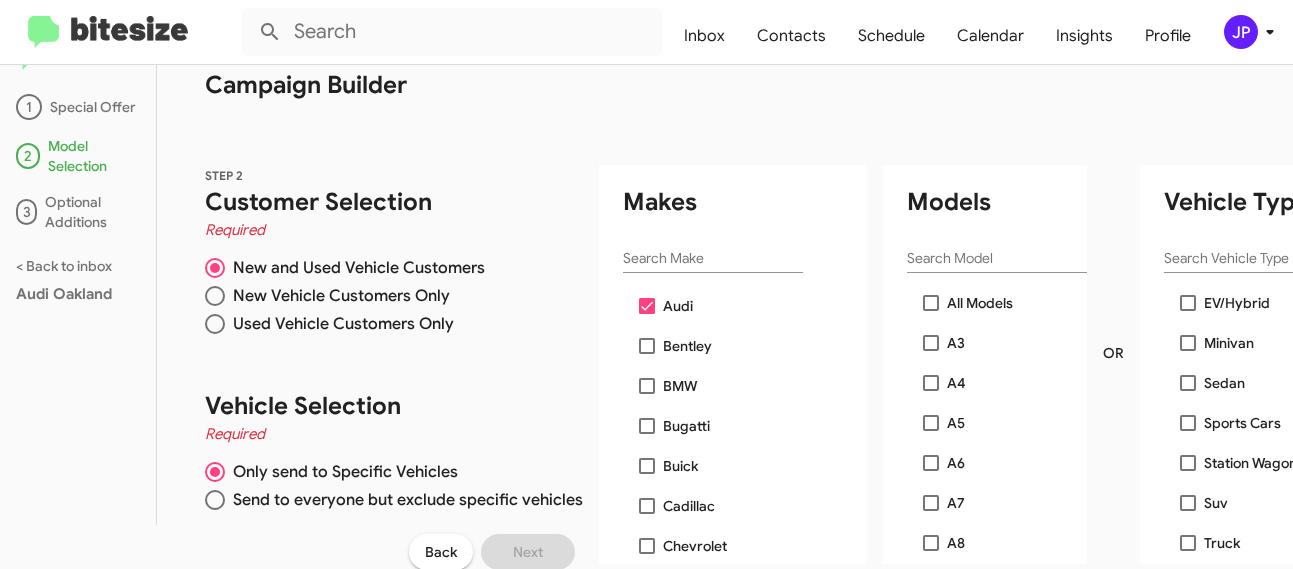 scroll, scrollTop: 120, scrollLeft: 0, axis: vertical 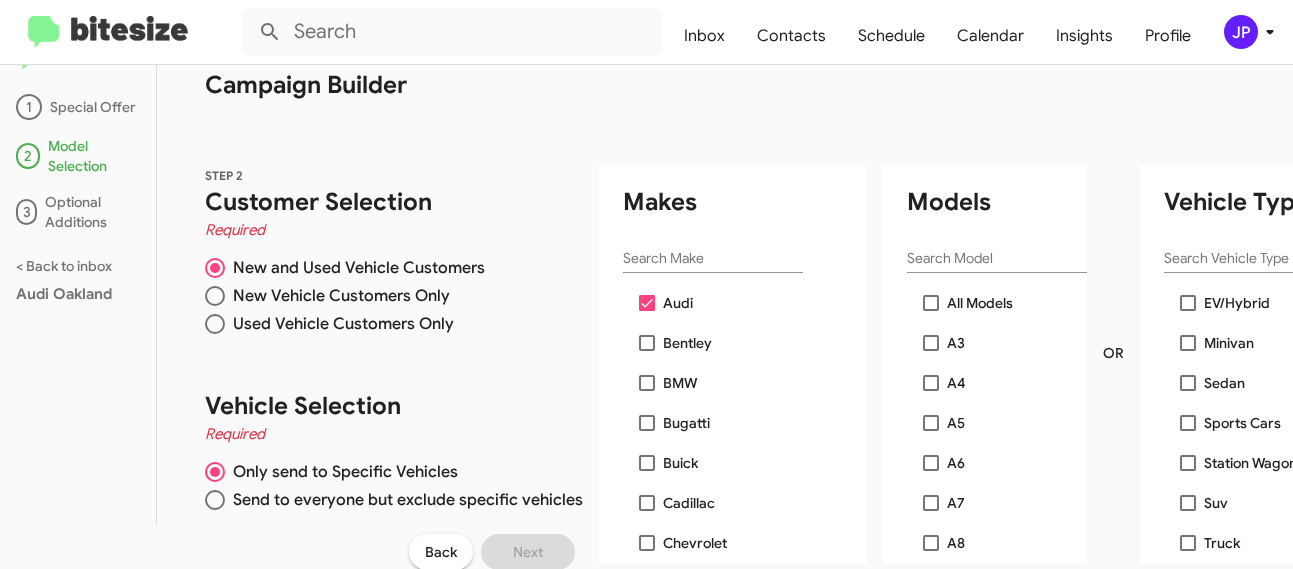click 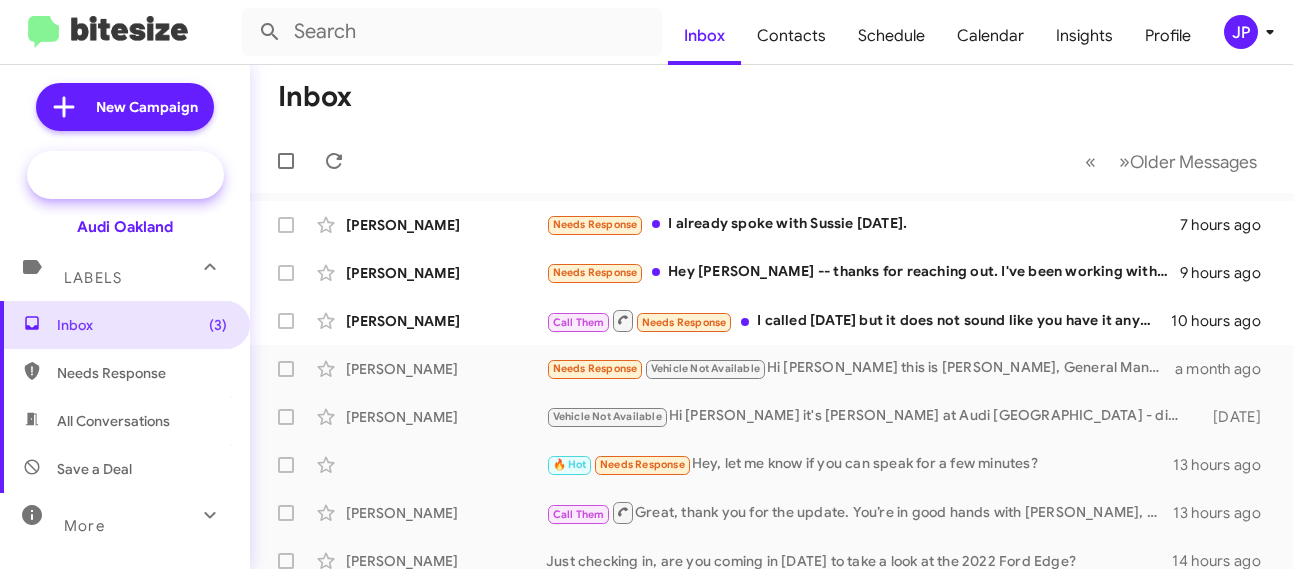 click on "Special Campaign" 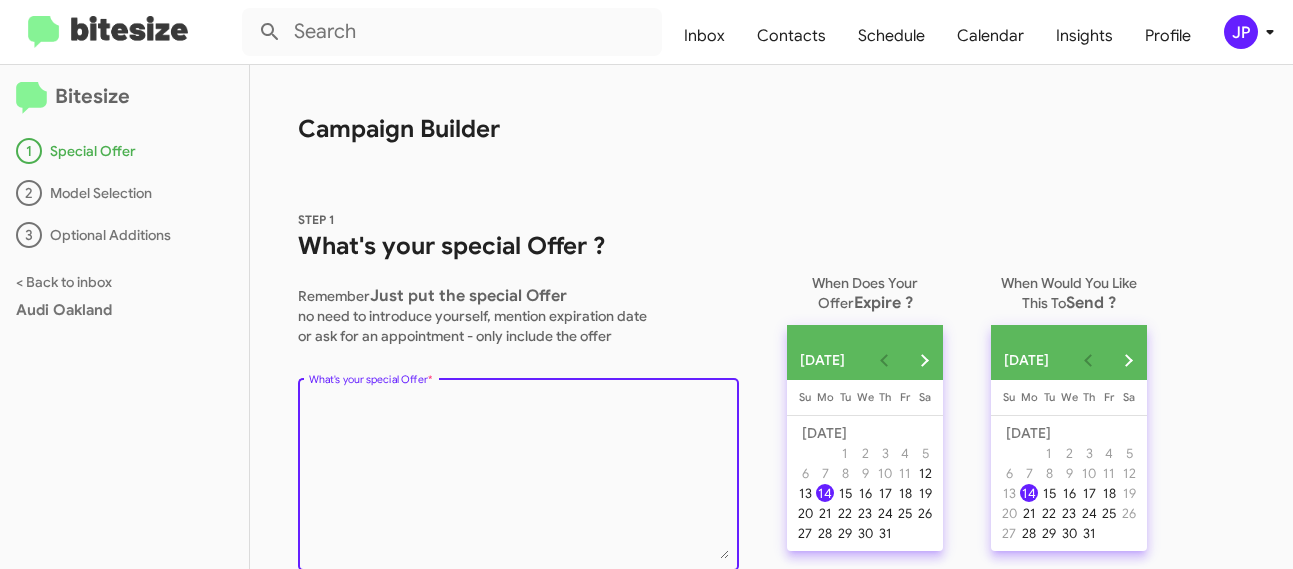 click on "What's your special Offer  *" at bounding box center [519, 478] 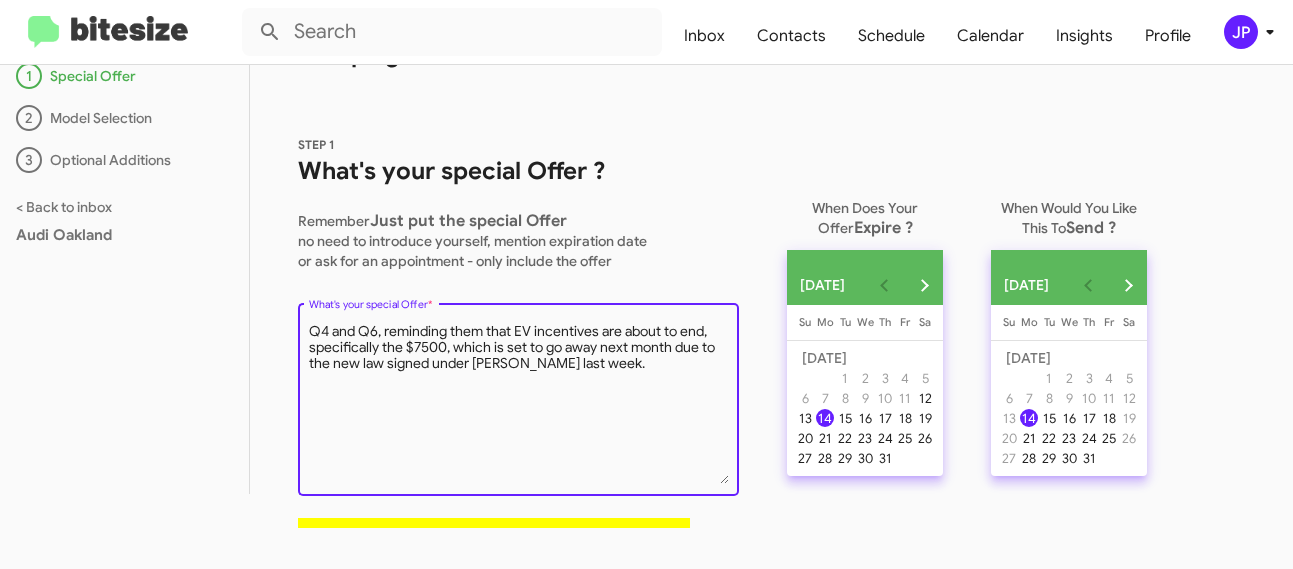 scroll, scrollTop: 79, scrollLeft: 0, axis: vertical 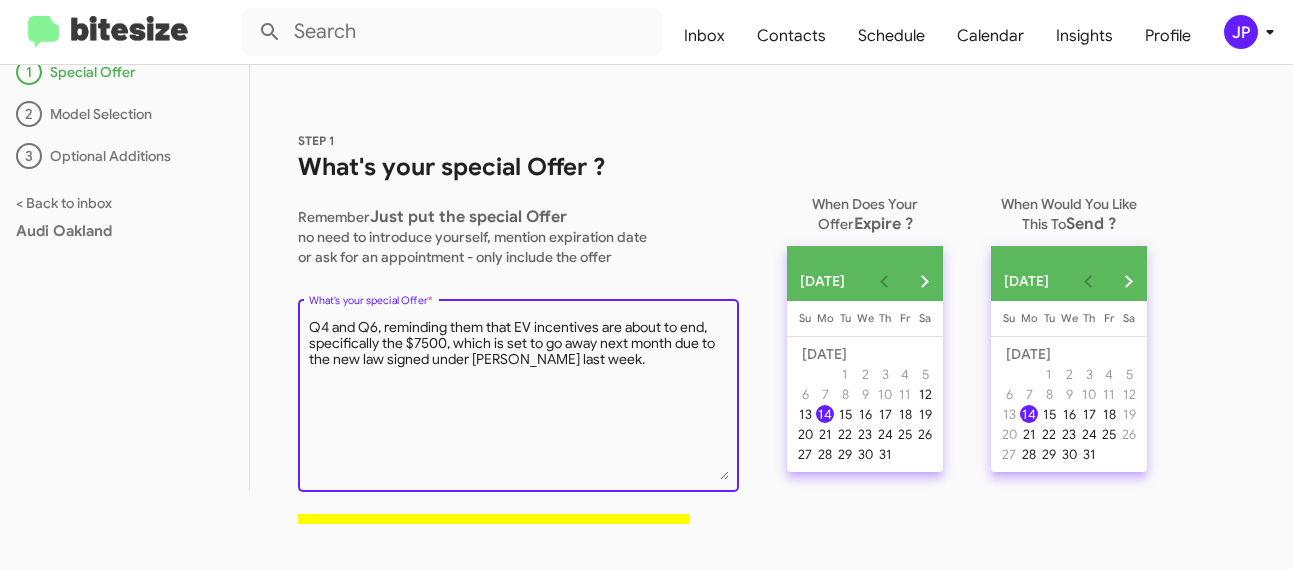 paste on "$7500 on Q6s and $1050" 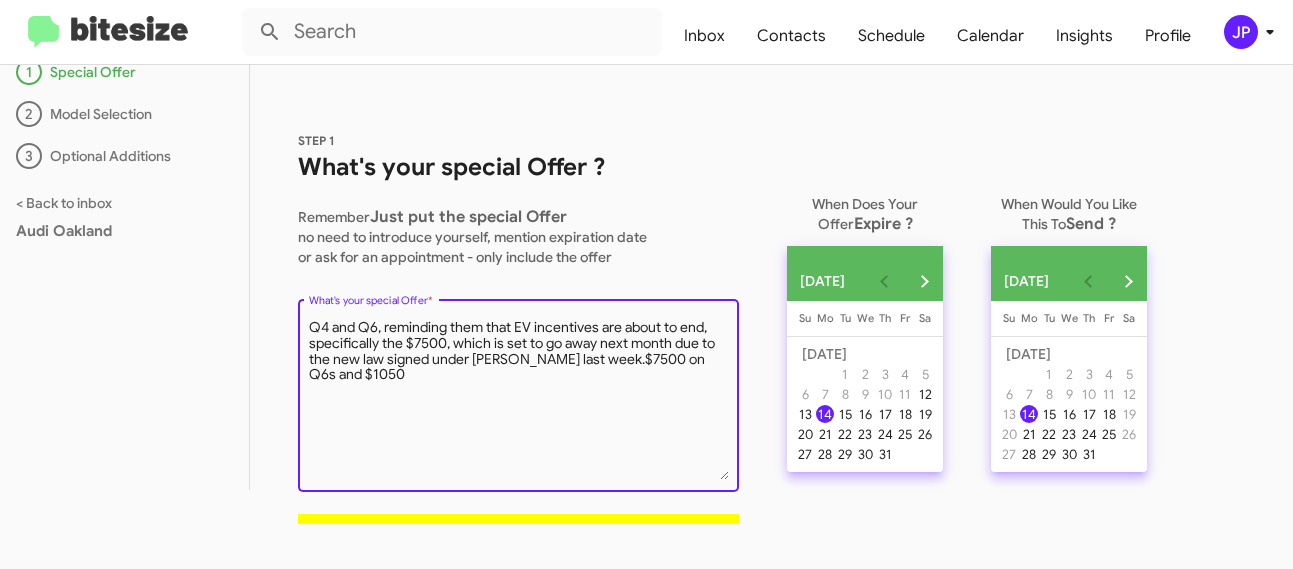 click on "What's your special Offer  *" at bounding box center [519, 399] 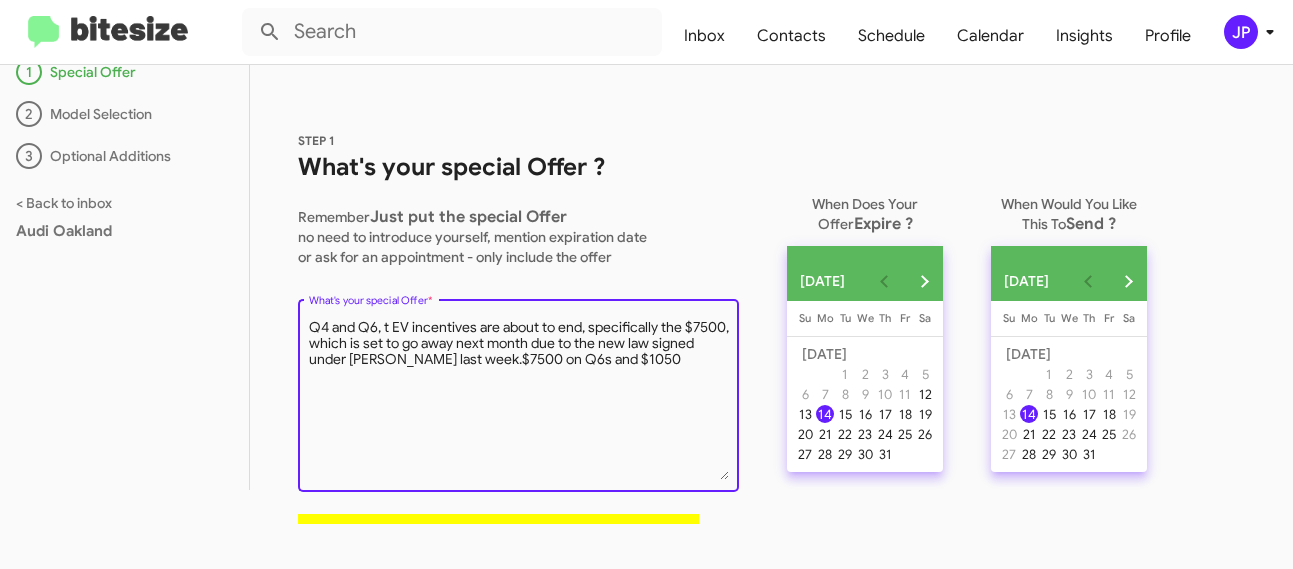 click on "What's your special Offer  *" at bounding box center (519, 399) 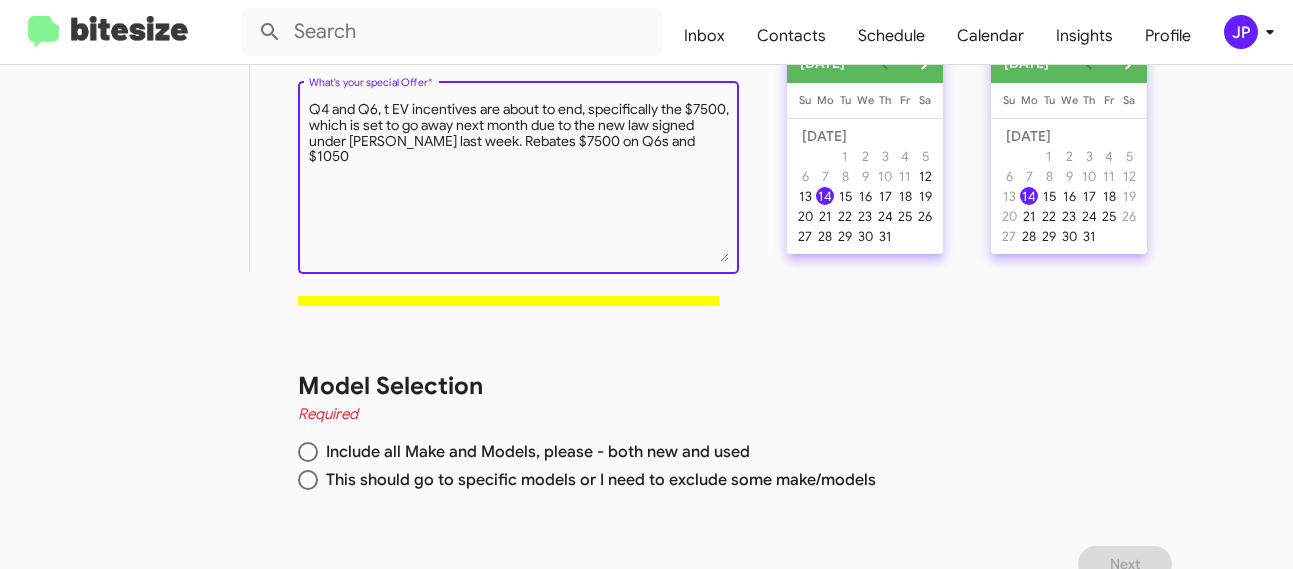 scroll, scrollTop: 319, scrollLeft: 0, axis: vertical 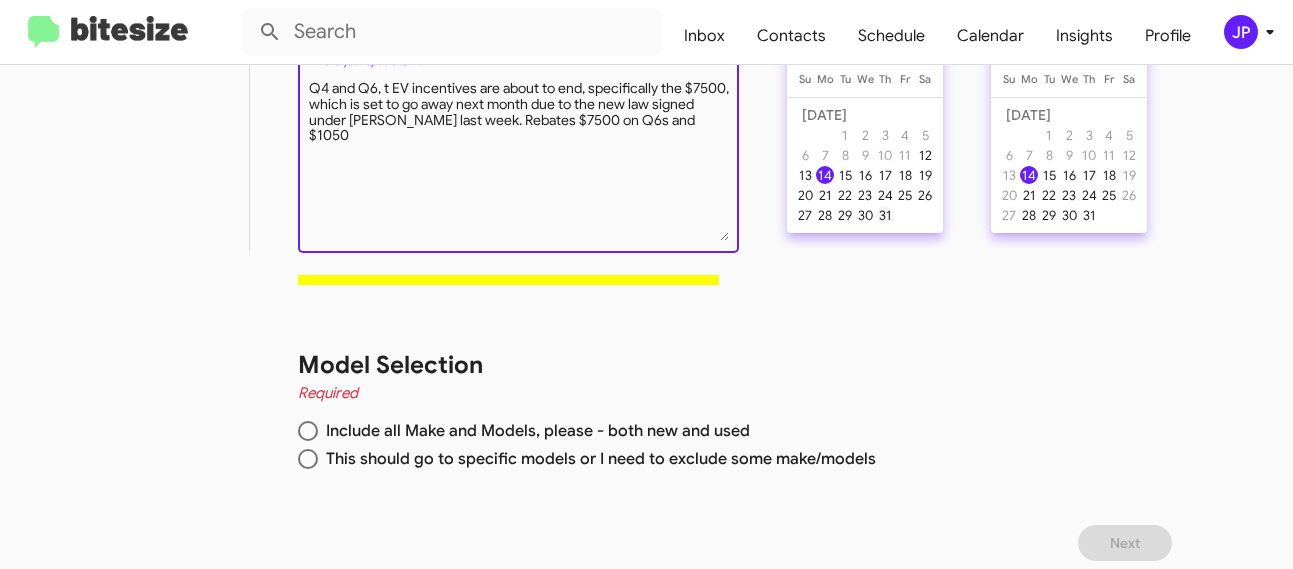 type on "Q4 and Q6, t EV incentives are about to end, specifically the $7500, which is set to go away next month due to the new law signed under Trump’s bill last week. Rebates $7500 on Q6s and $1050" 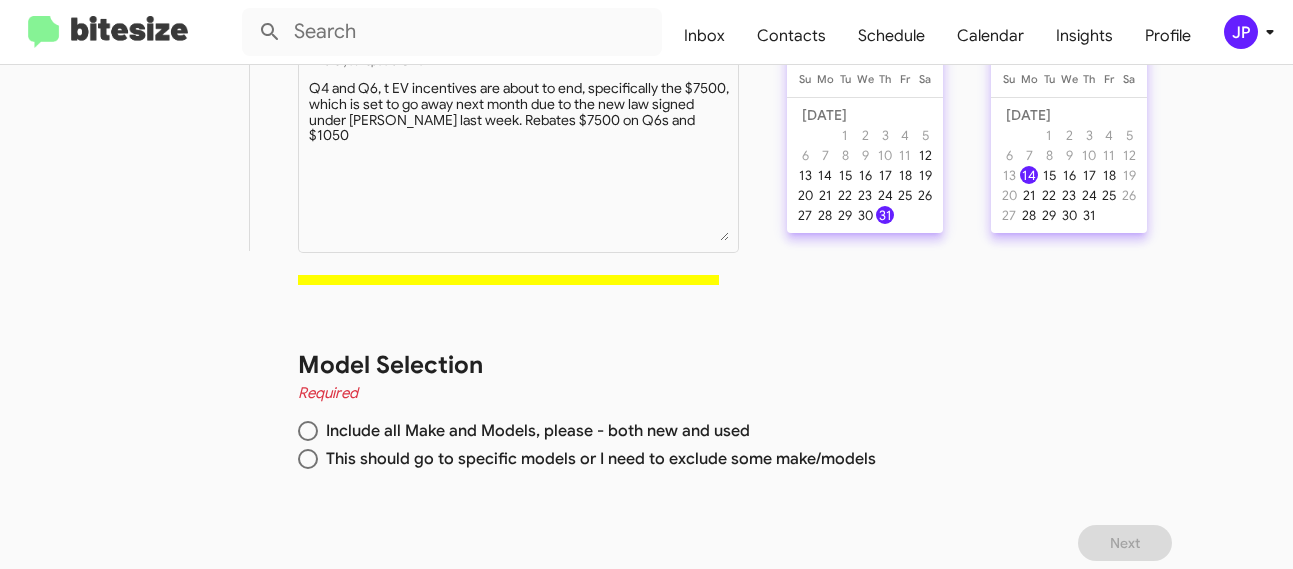 click on "Include all Make and Models, please - both new and used" at bounding box center [534, 431] 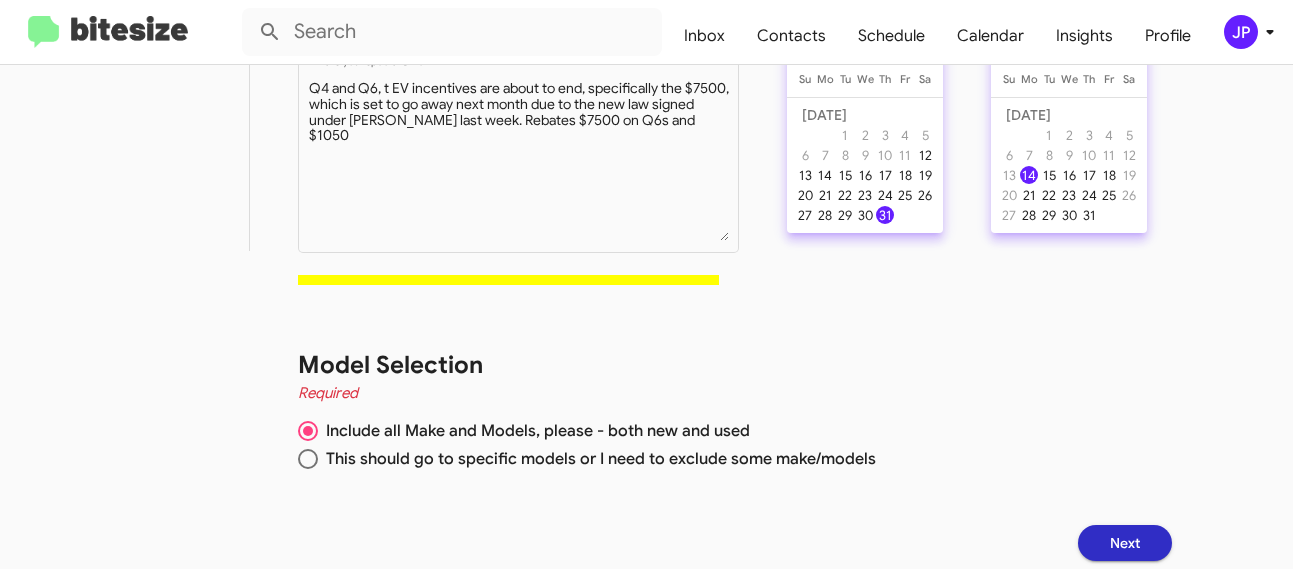click on "Next" 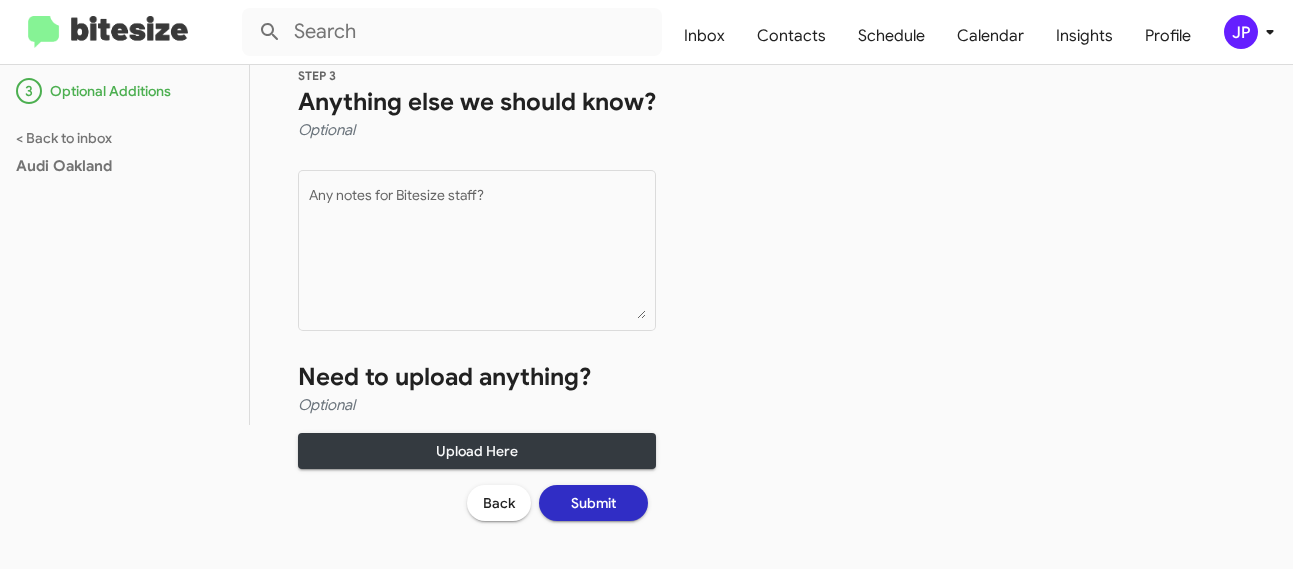 scroll, scrollTop: 144, scrollLeft: 0, axis: vertical 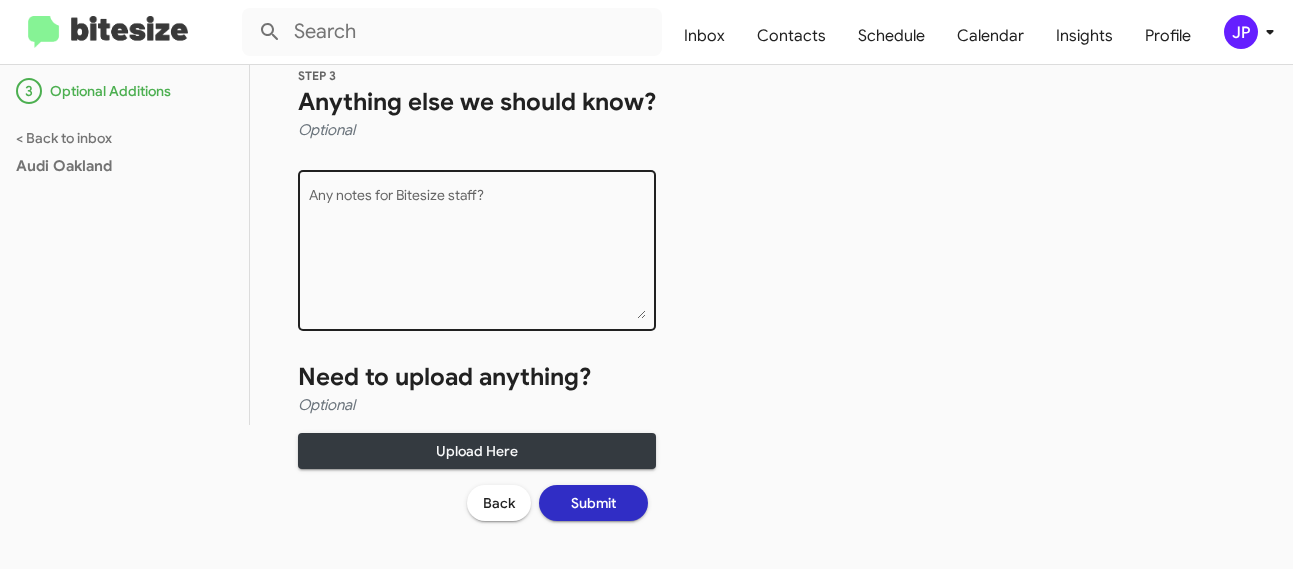 click on "Any notes for Bitesize staff?" at bounding box center [477, 254] 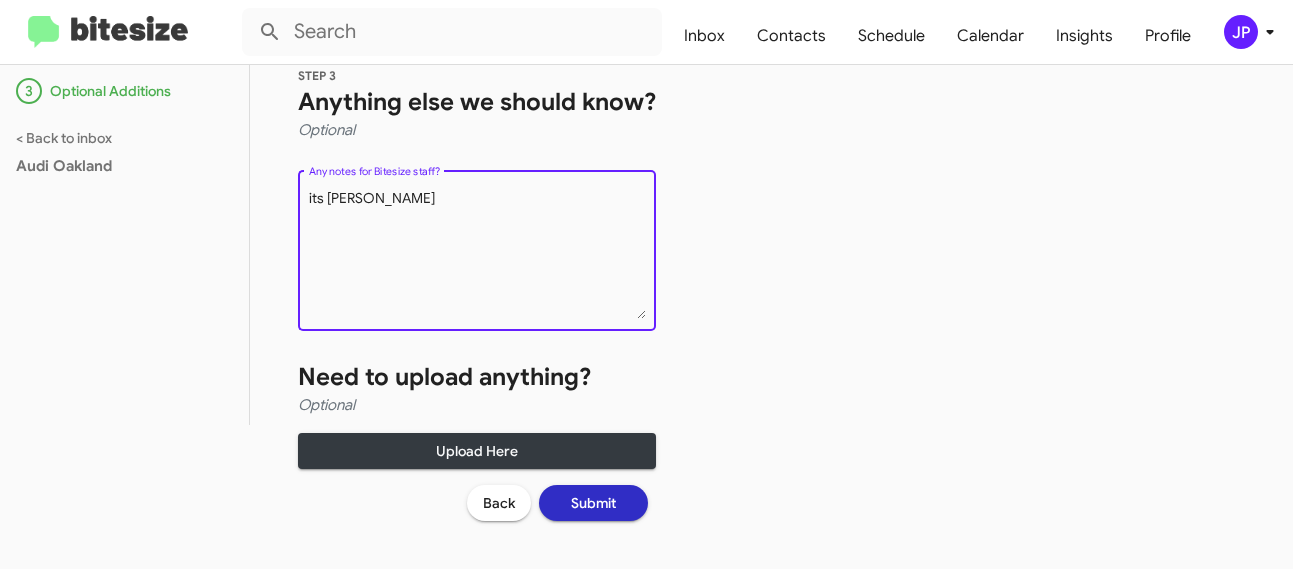 type on "its Jamie" 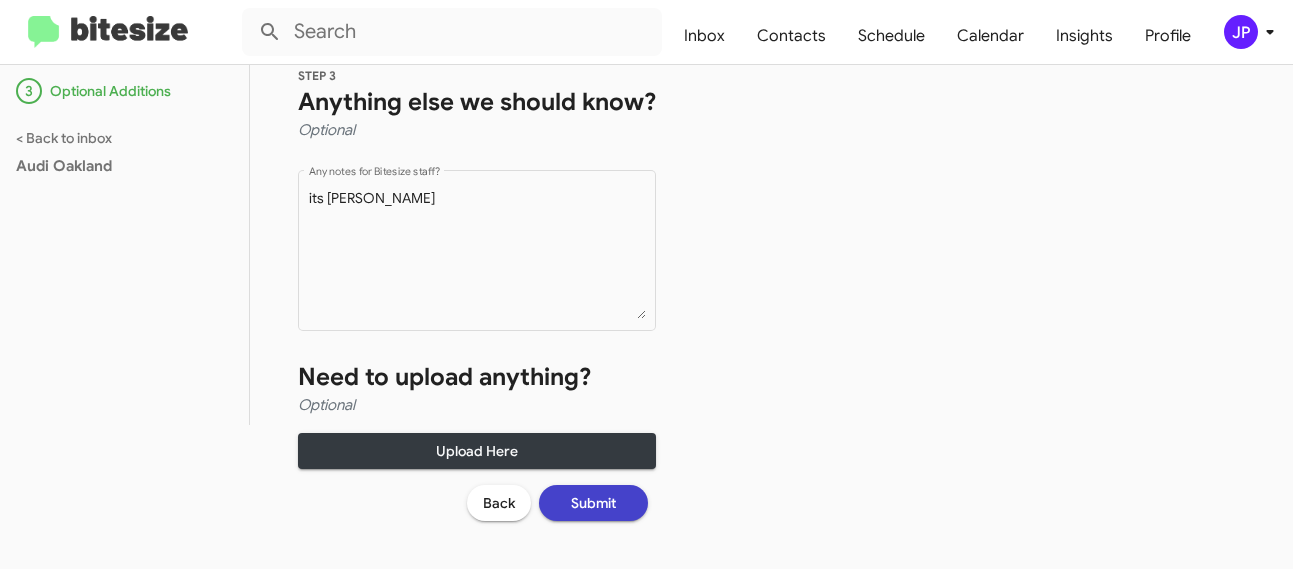 click on "Submit" 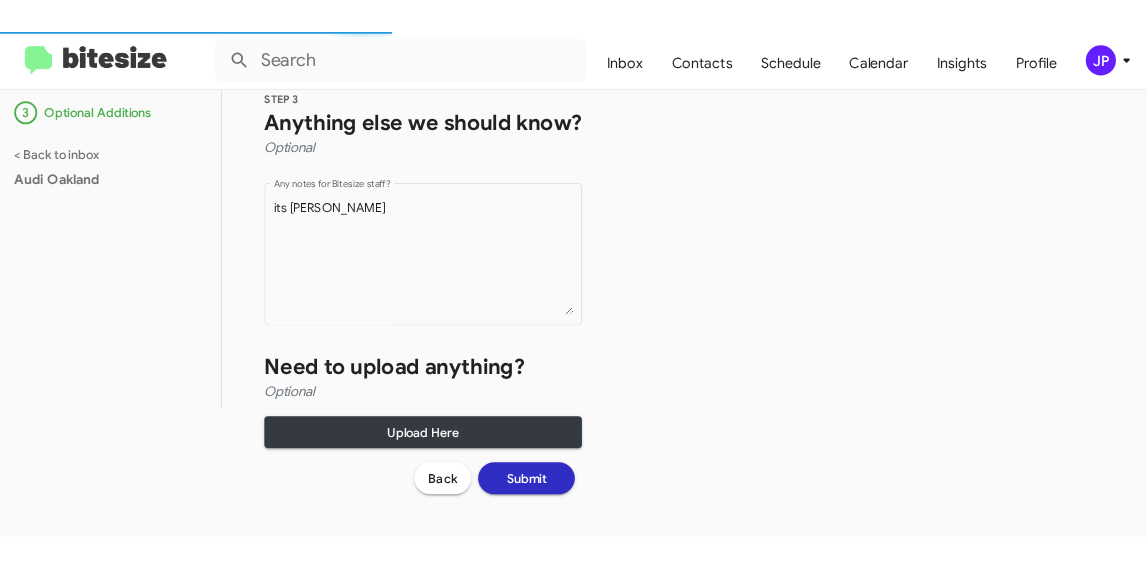 scroll, scrollTop: 0, scrollLeft: 0, axis: both 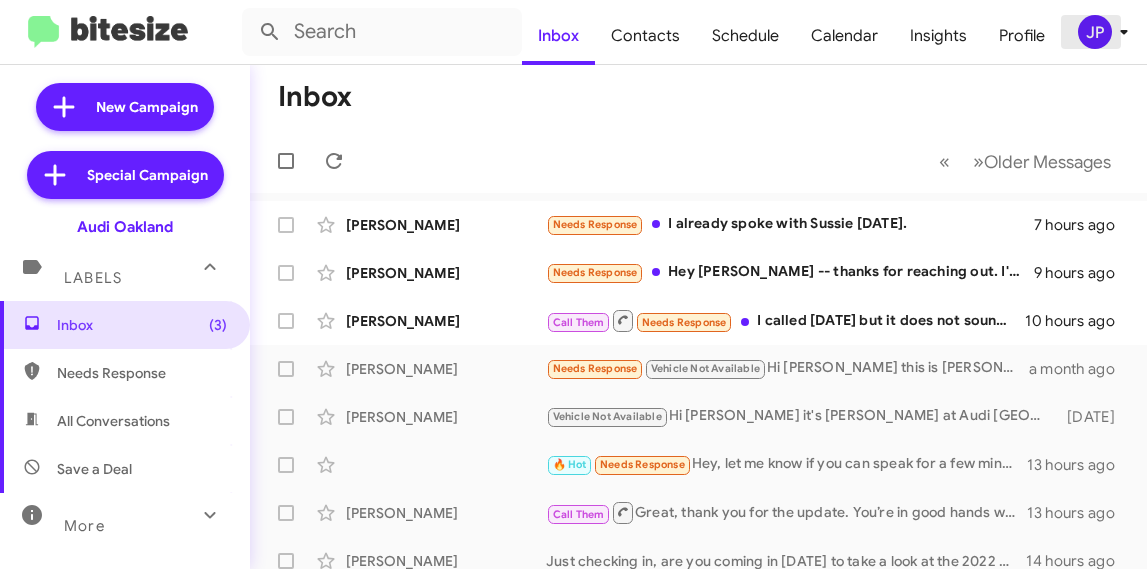 click on "JP" 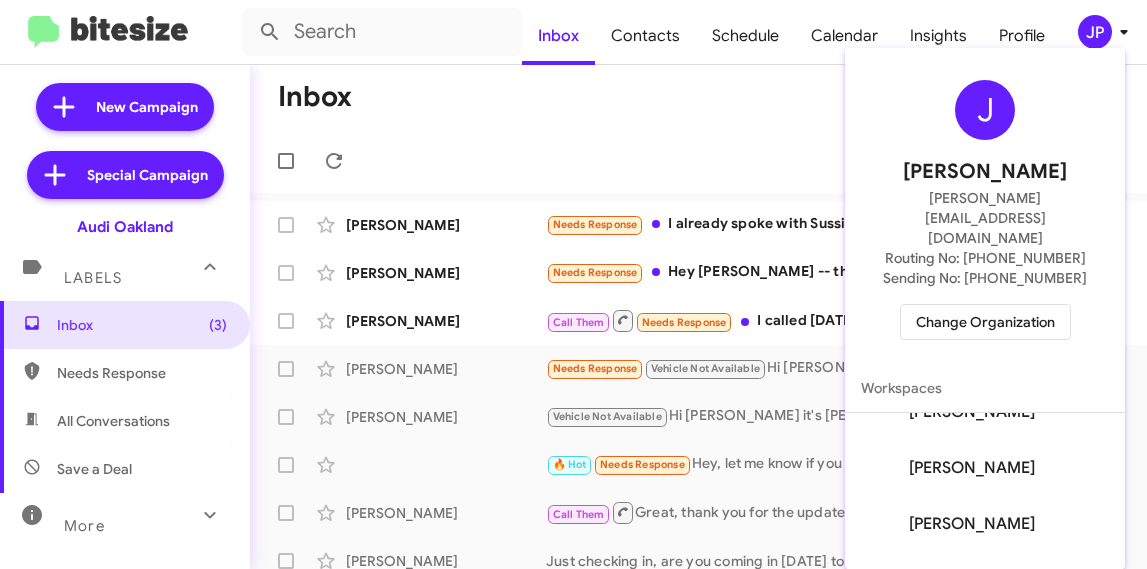 scroll, scrollTop: 416, scrollLeft: 0, axis: vertical 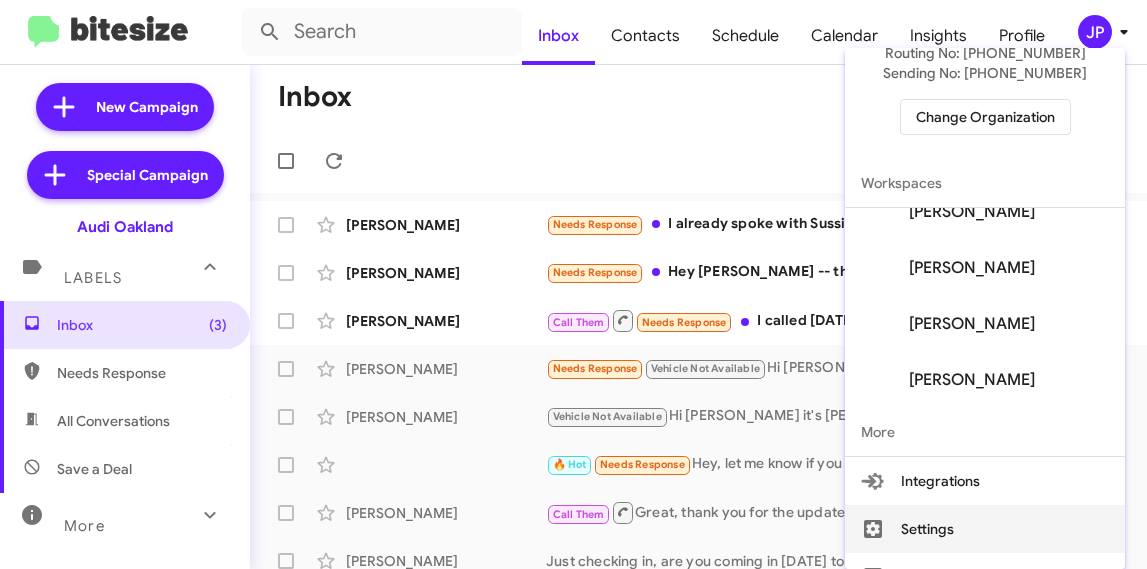 click on "Settings" at bounding box center (985, 529) 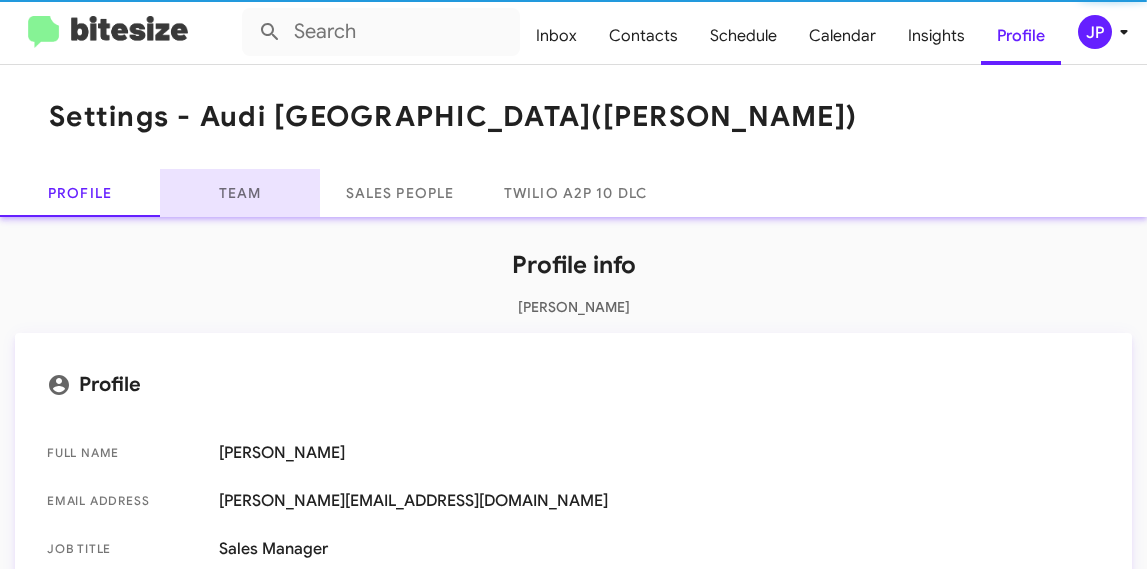 click on "Team" at bounding box center [240, 193] 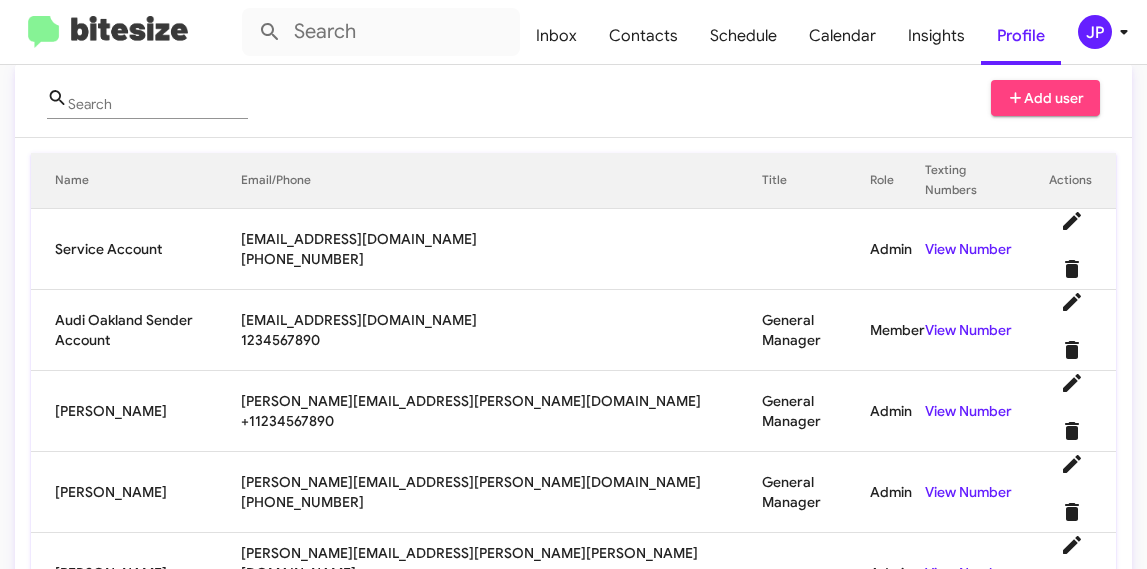 scroll, scrollTop: 180, scrollLeft: 0, axis: vertical 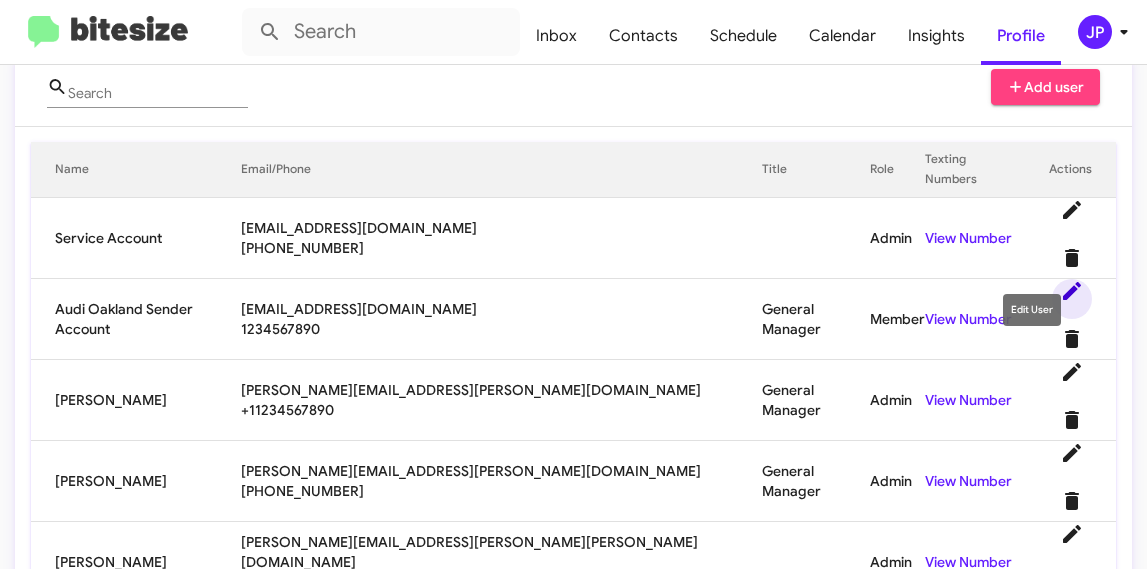 click 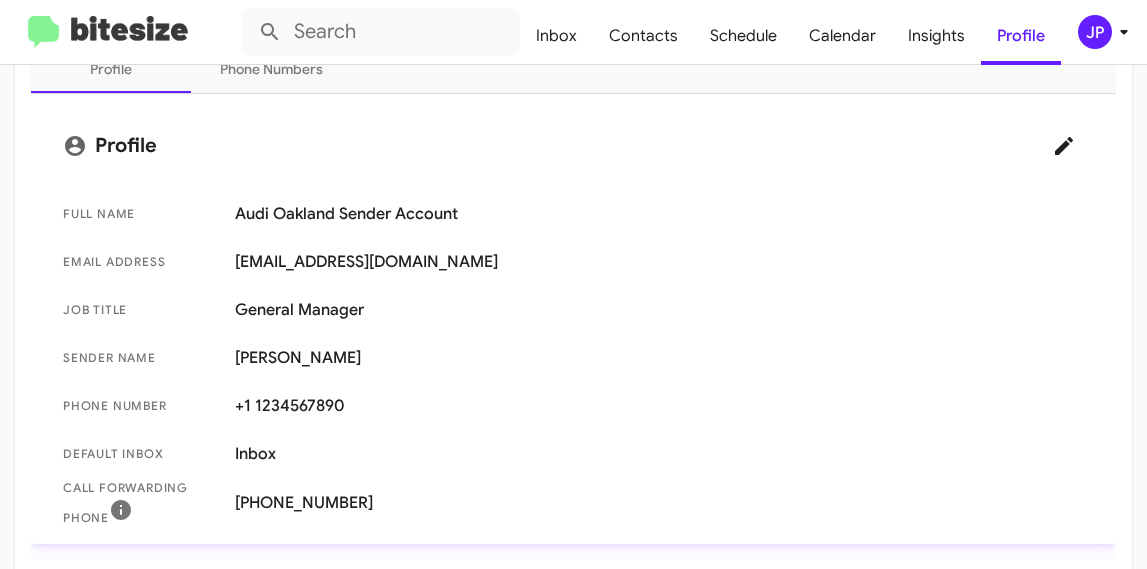 scroll, scrollTop: 0, scrollLeft: 0, axis: both 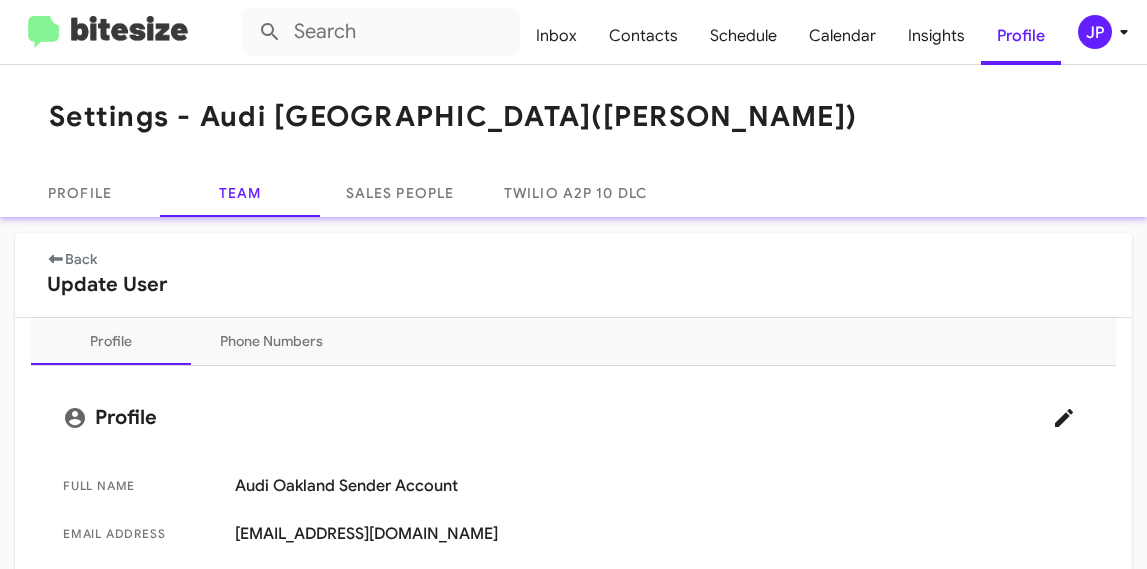 click 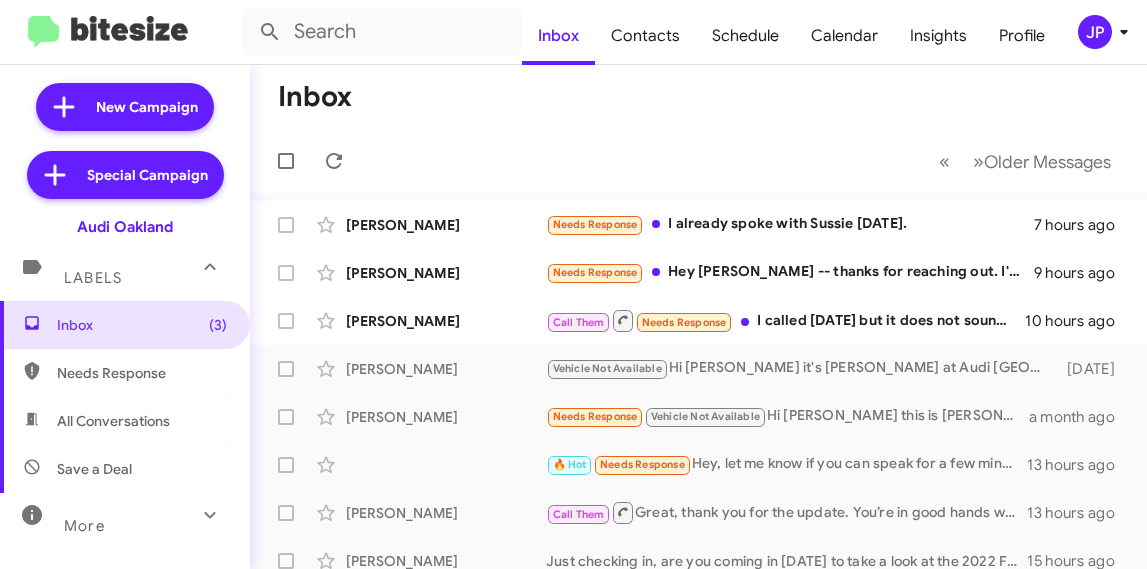 click 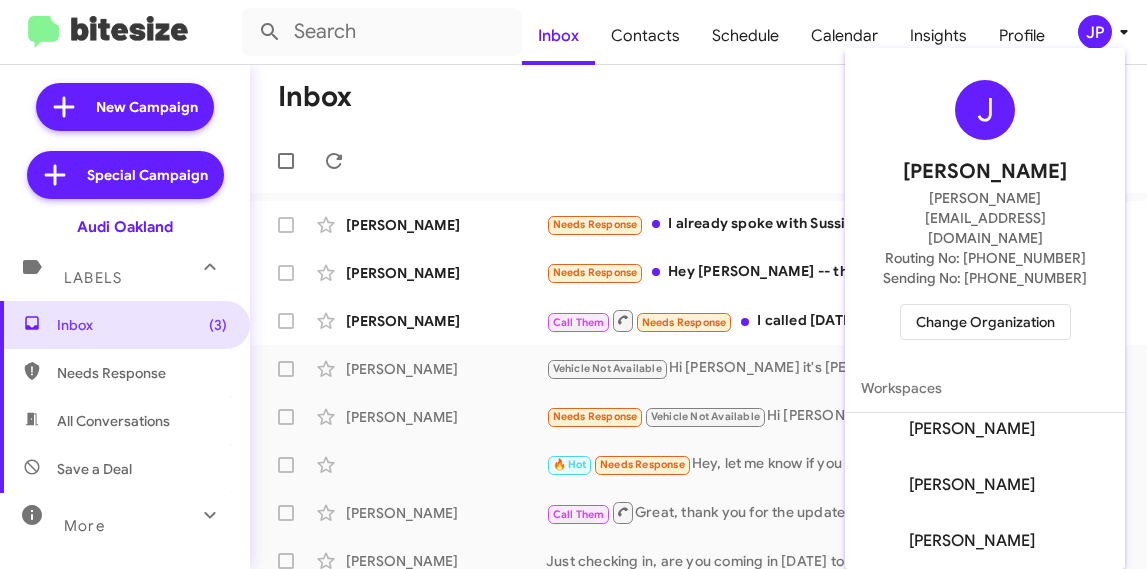 scroll, scrollTop: 416, scrollLeft: 0, axis: vertical 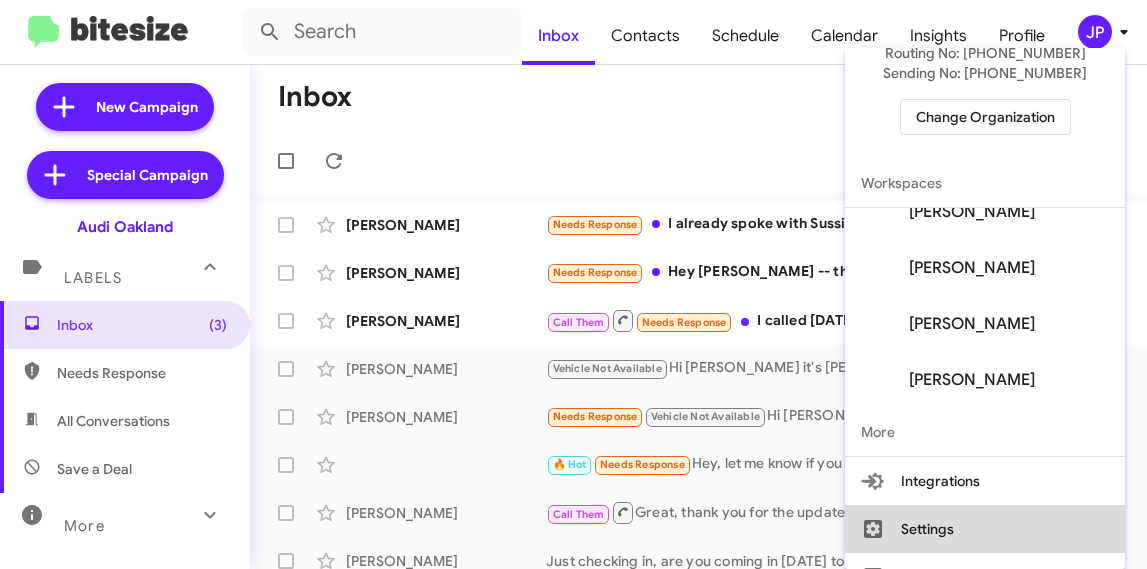 click on "Settings" at bounding box center (985, 529) 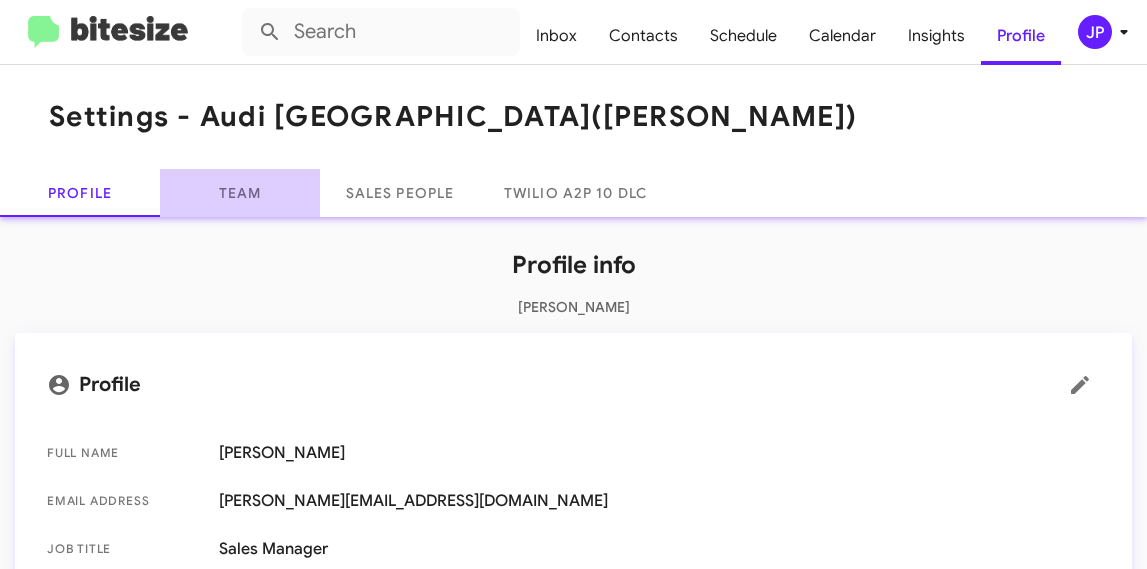 click on "Team" at bounding box center (240, 193) 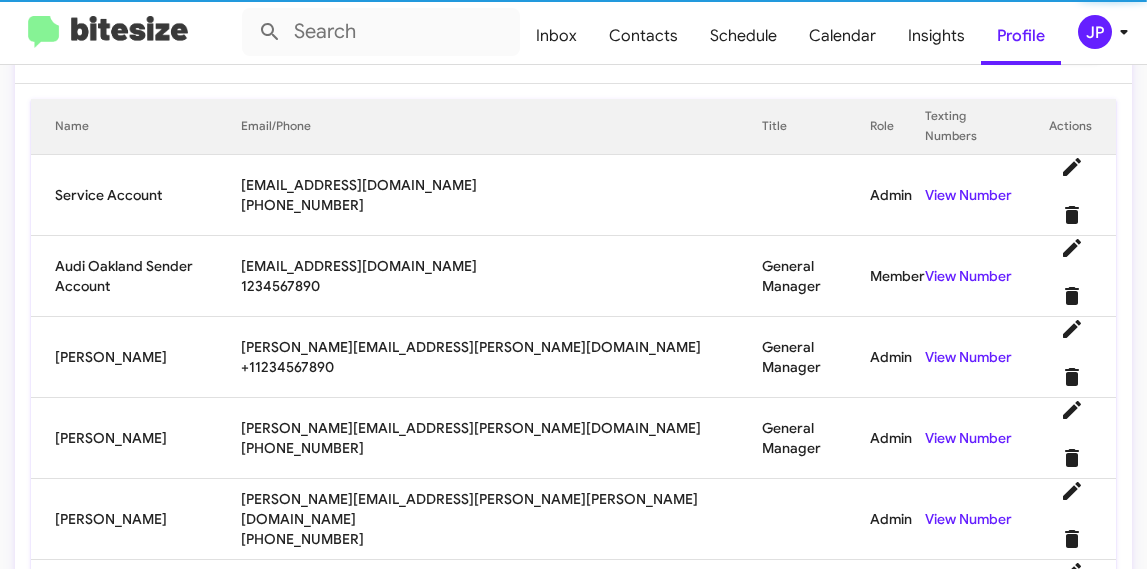 scroll, scrollTop: 228, scrollLeft: 0, axis: vertical 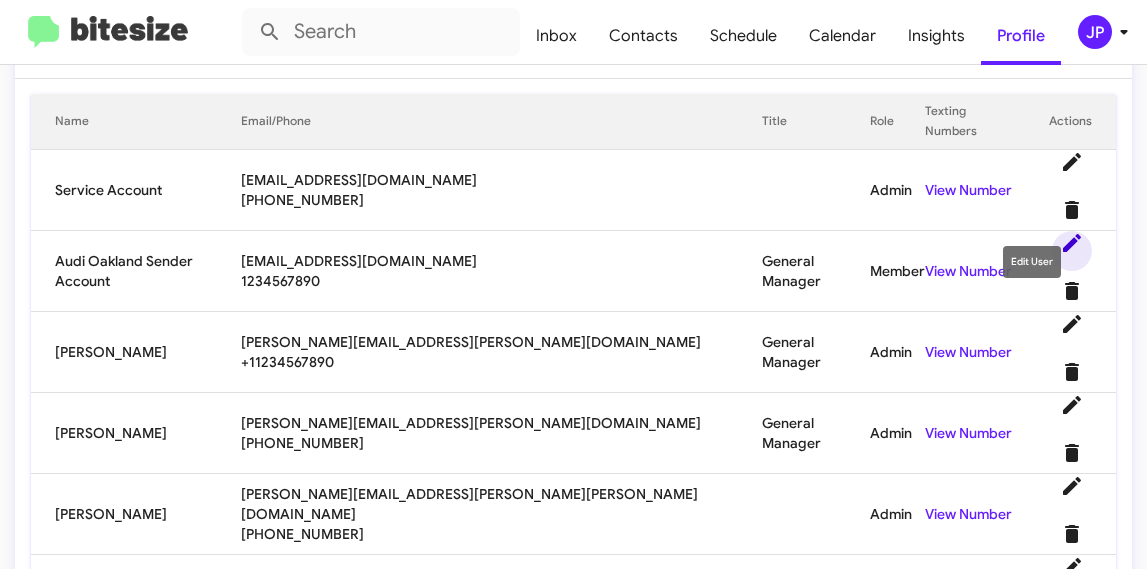 click 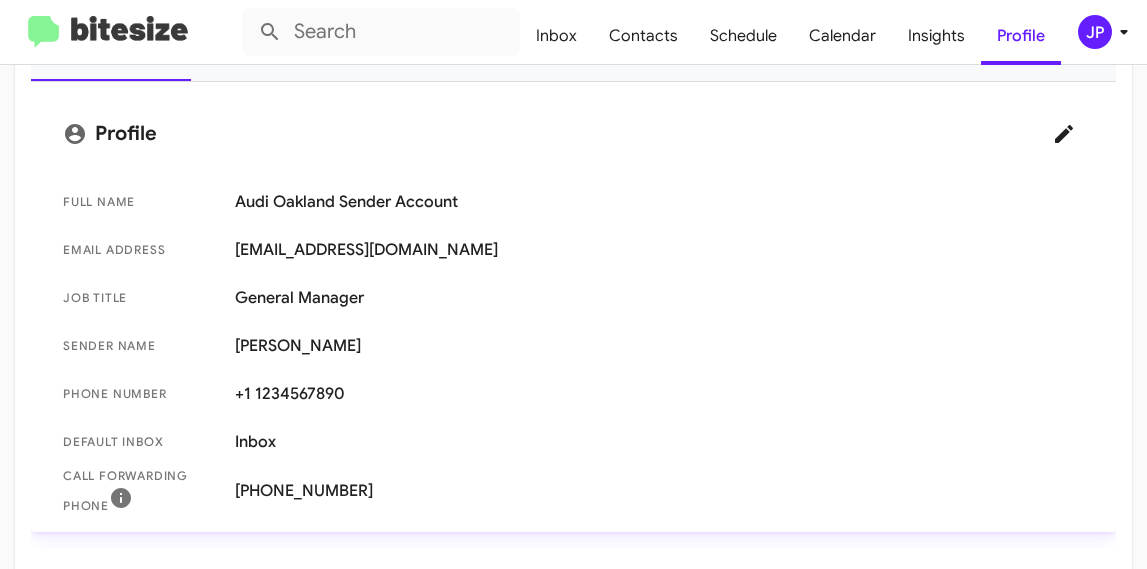 scroll, scrollTop: 288, scrollLeft: 0, axis: vertical 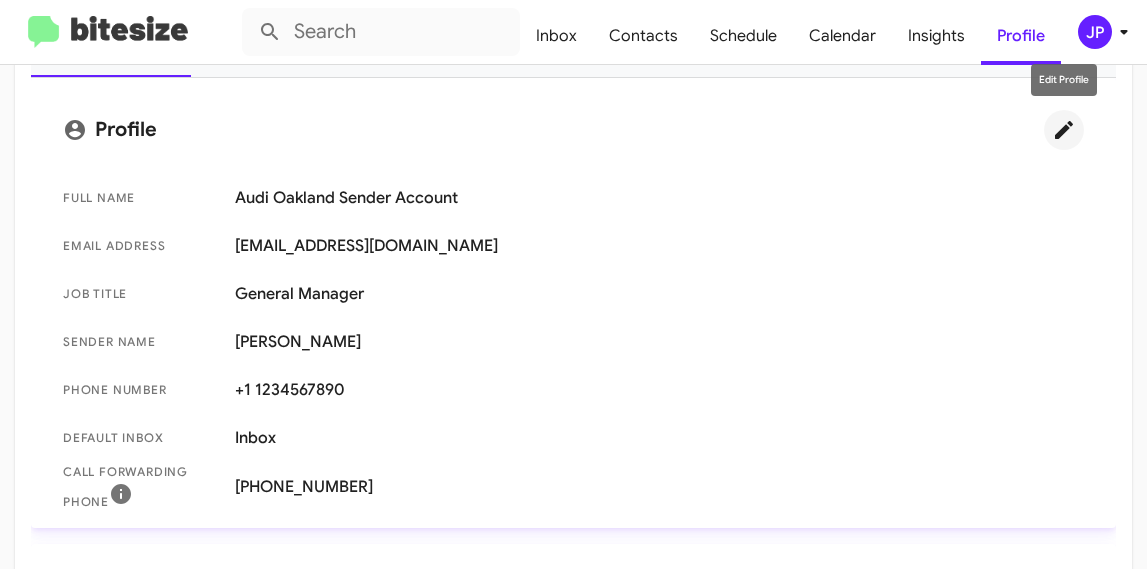 click 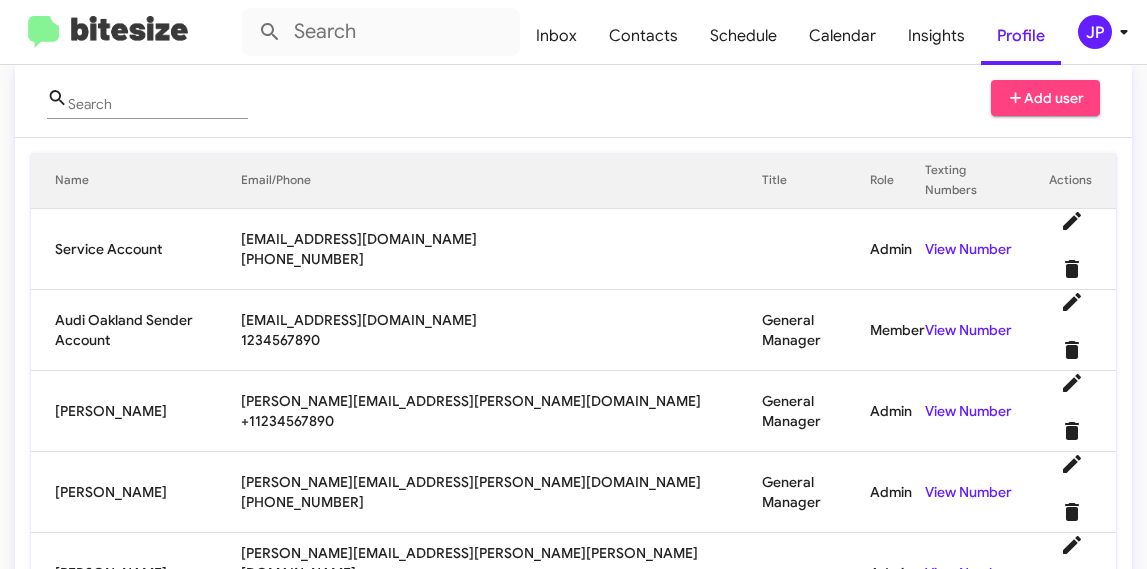scroll, scrollTop: 383, scrollLeft: 0, axis: vertical 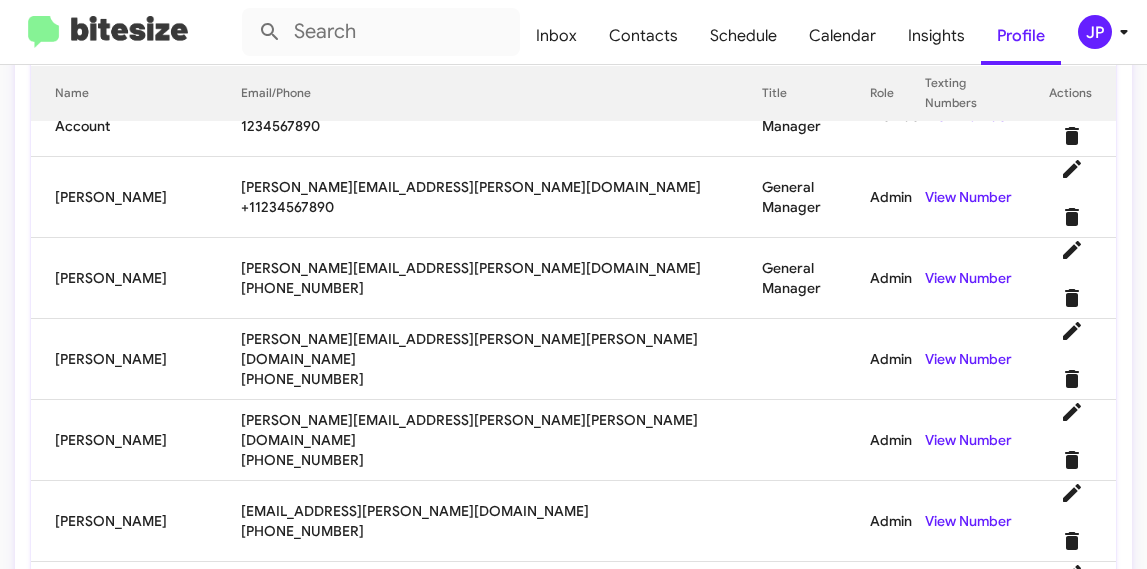 click on "Next" 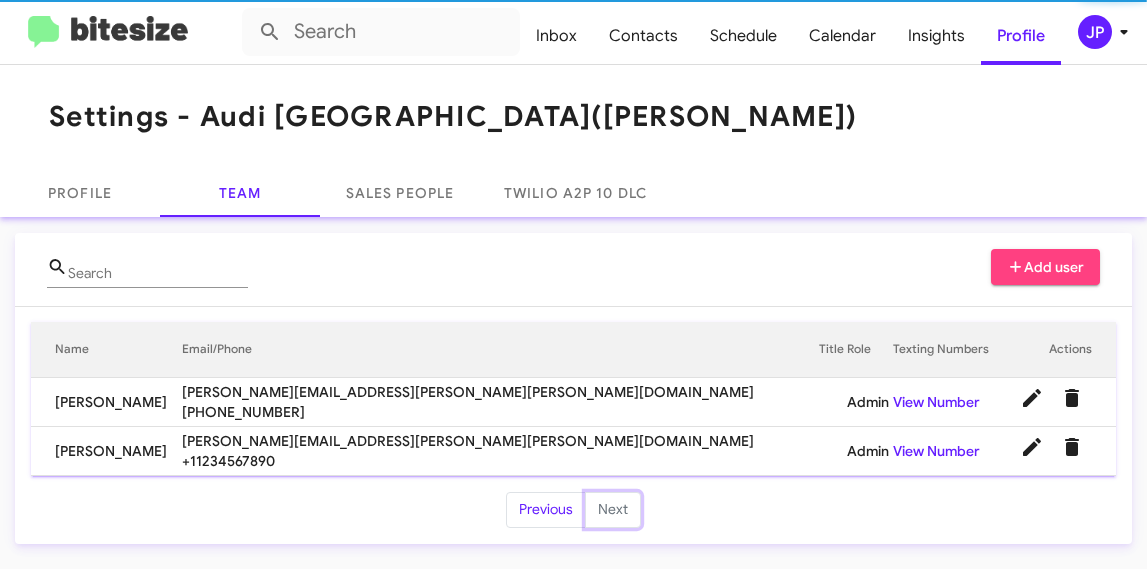scroll, scrollTop: 0, scrollLeft: 0, axis: both 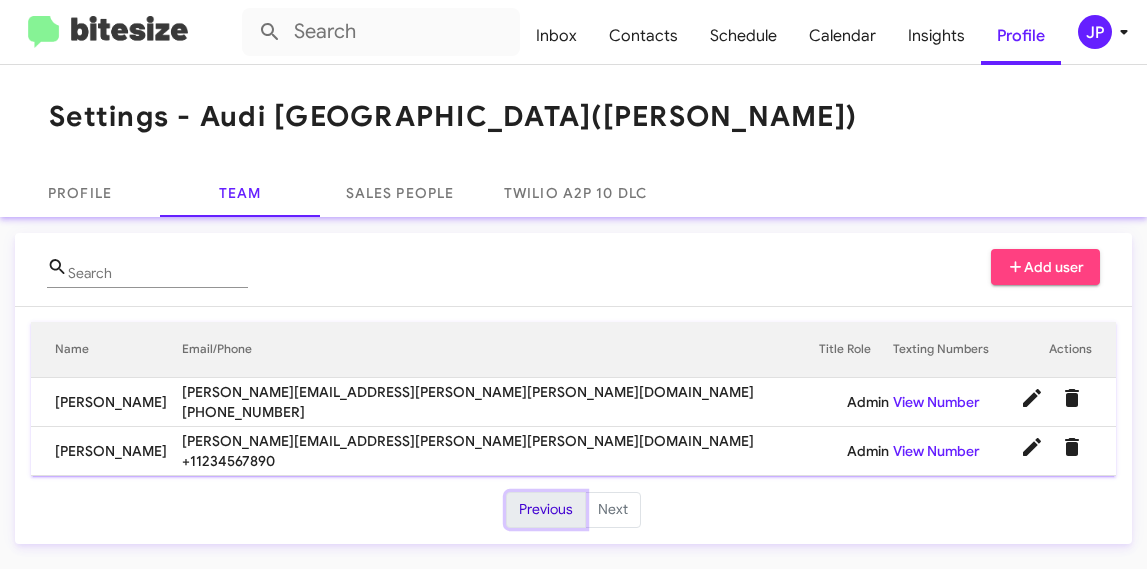 click on "Previous" 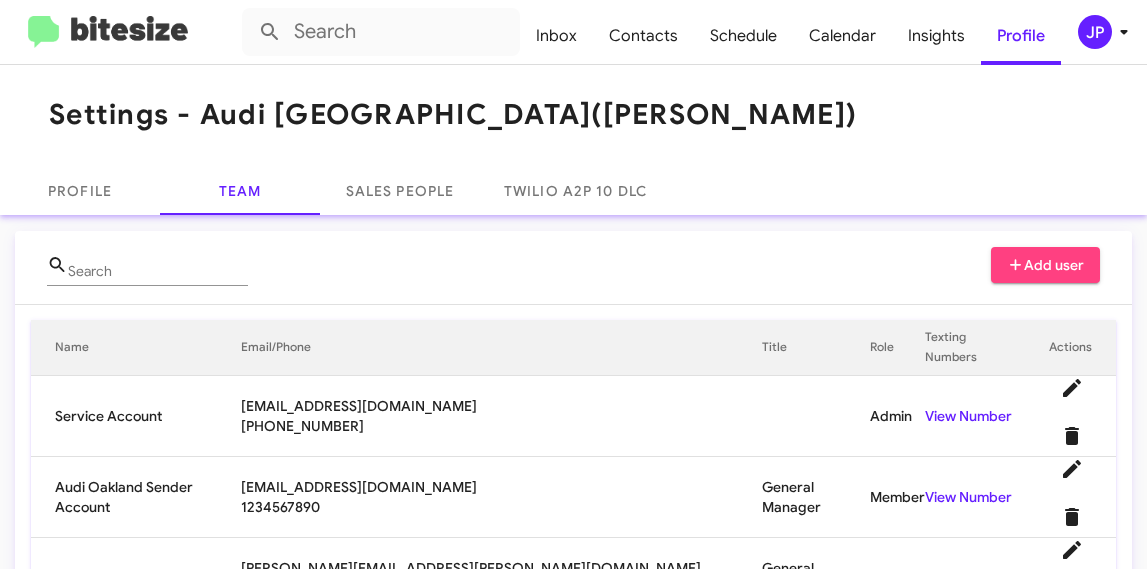 scroll, scrollTop: 0, scrollLeft: 0, axis: both 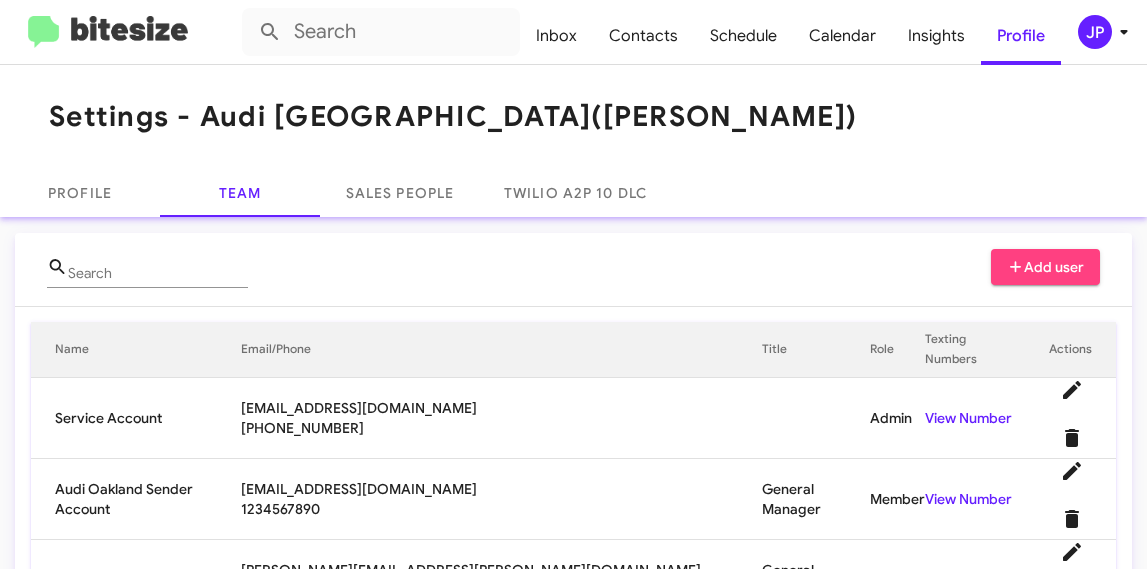 click 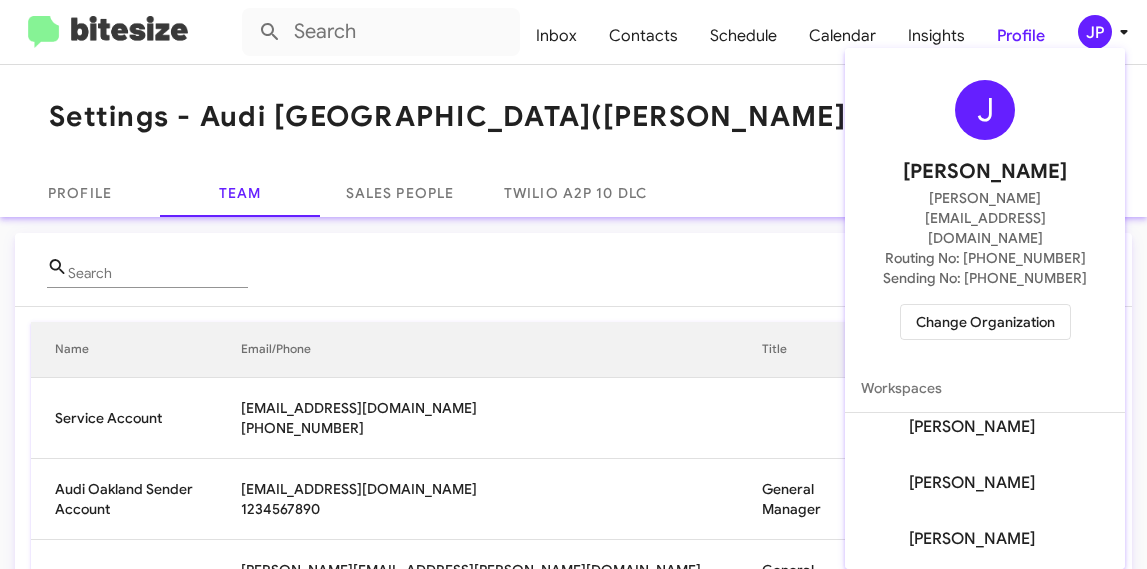 scroll, scrollTop: 278, scrollLeft: 0, axis: vertical 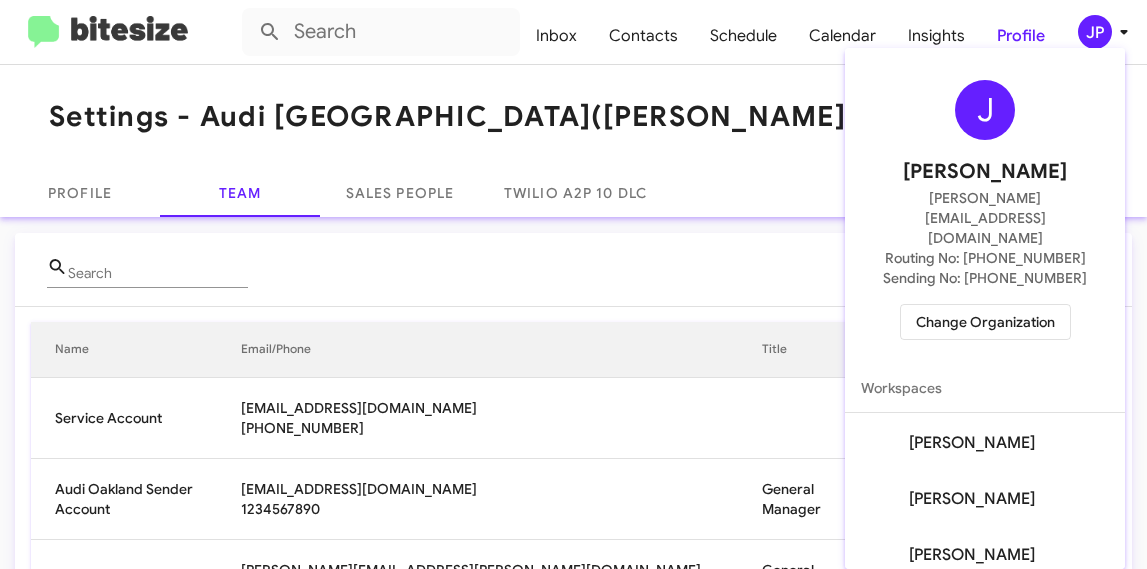 click at bounding box center [573, 284] 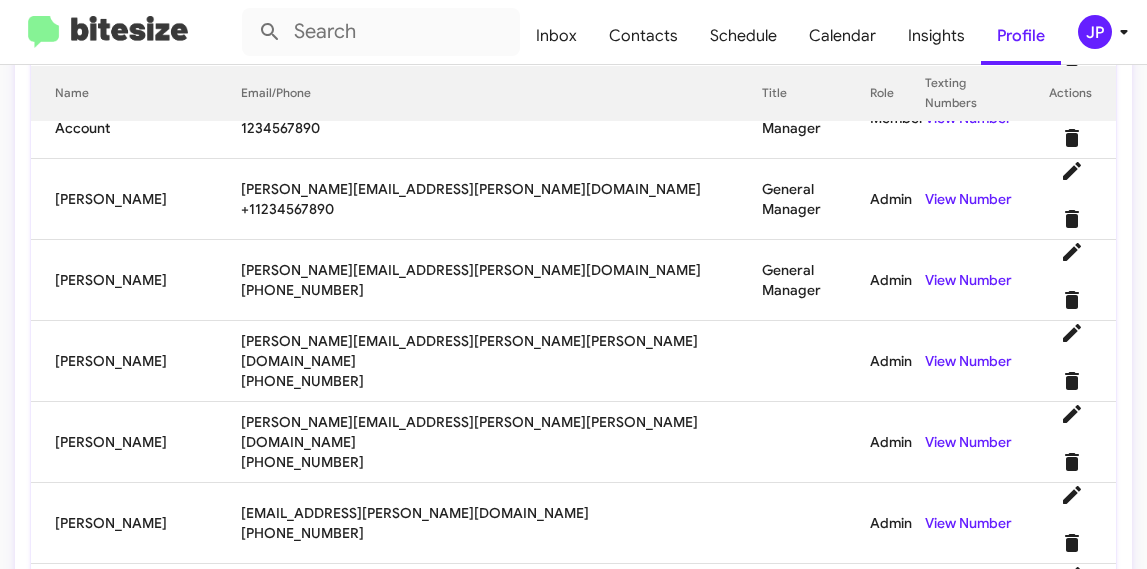 scroll, scrollTop: 383, scrollLeft: 0, axis: vertical 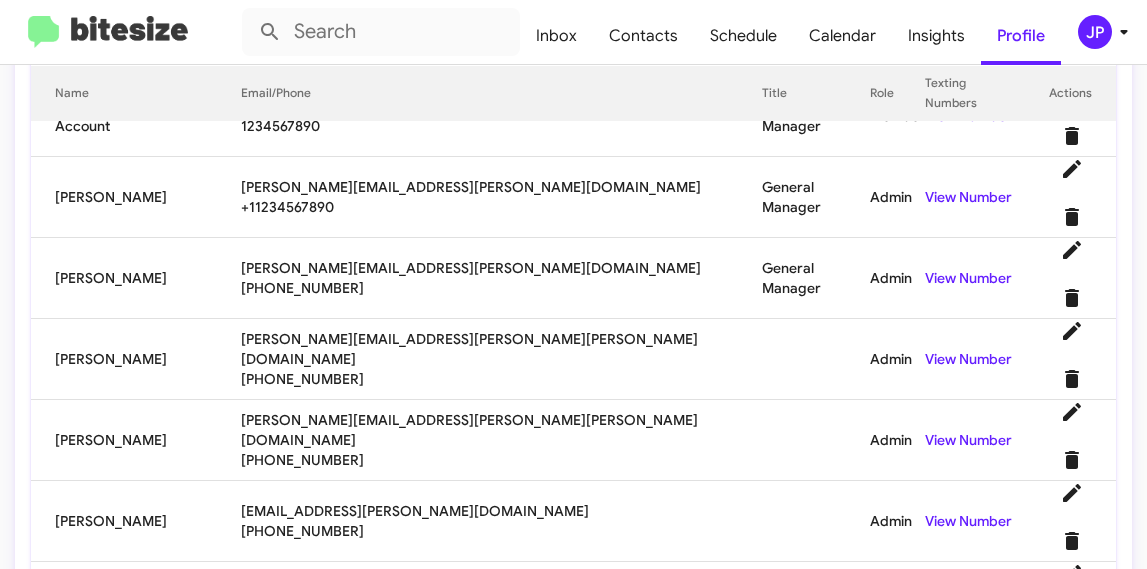 click on "Next" 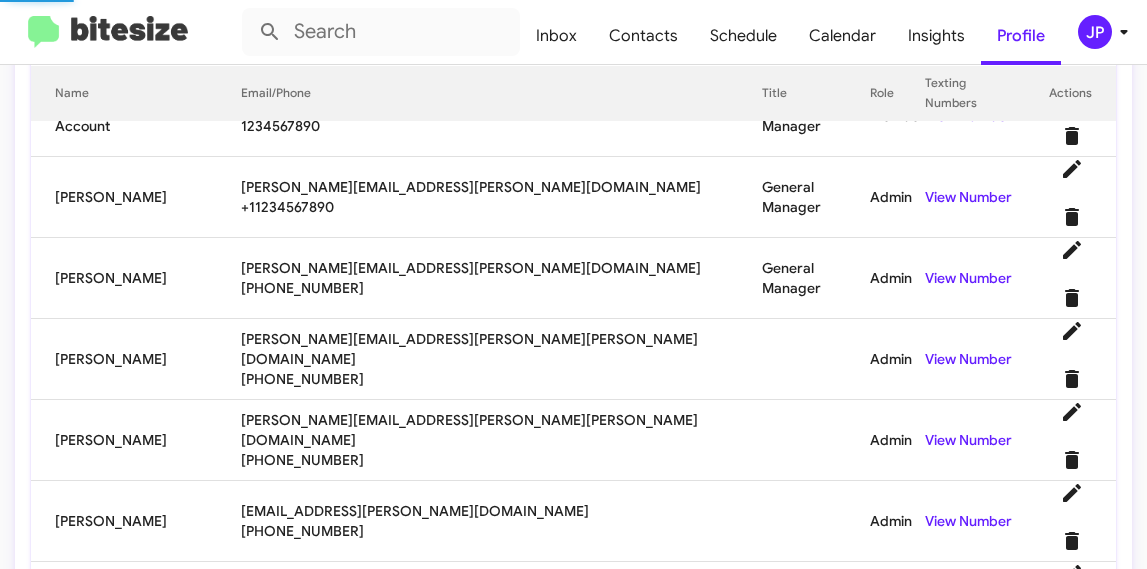 scroll, scrollTop: 0, scrollLeft: 0, axis: both 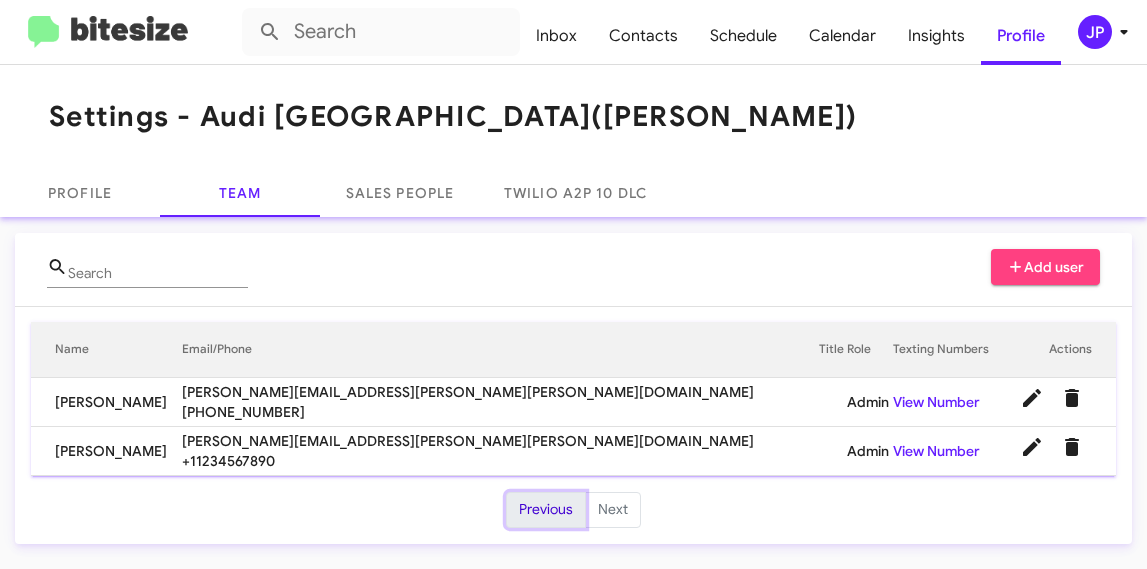 click on "Previous" 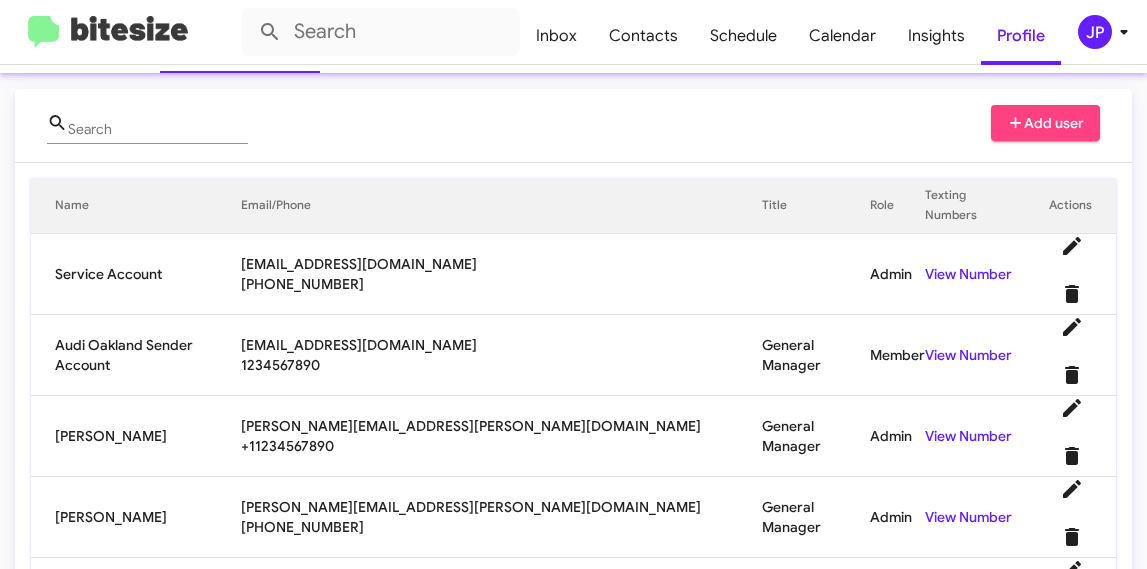 scroll, scrollTop: 158, scrollLeft: 0, axis: vertical 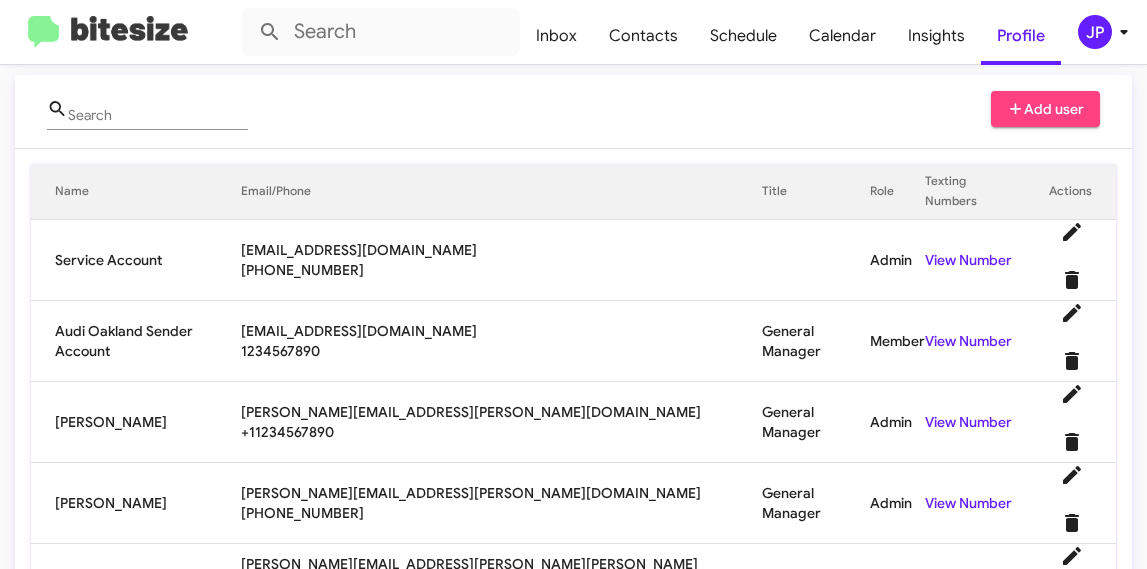 type 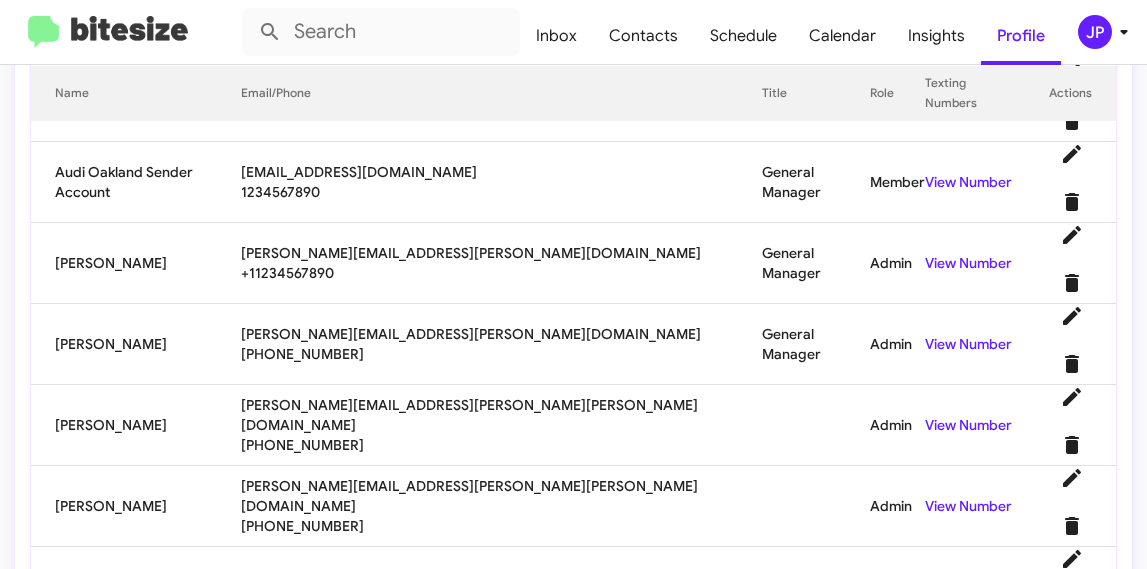 scroll, scrollTop: 319, scrollLeft: 0, axis: vertical 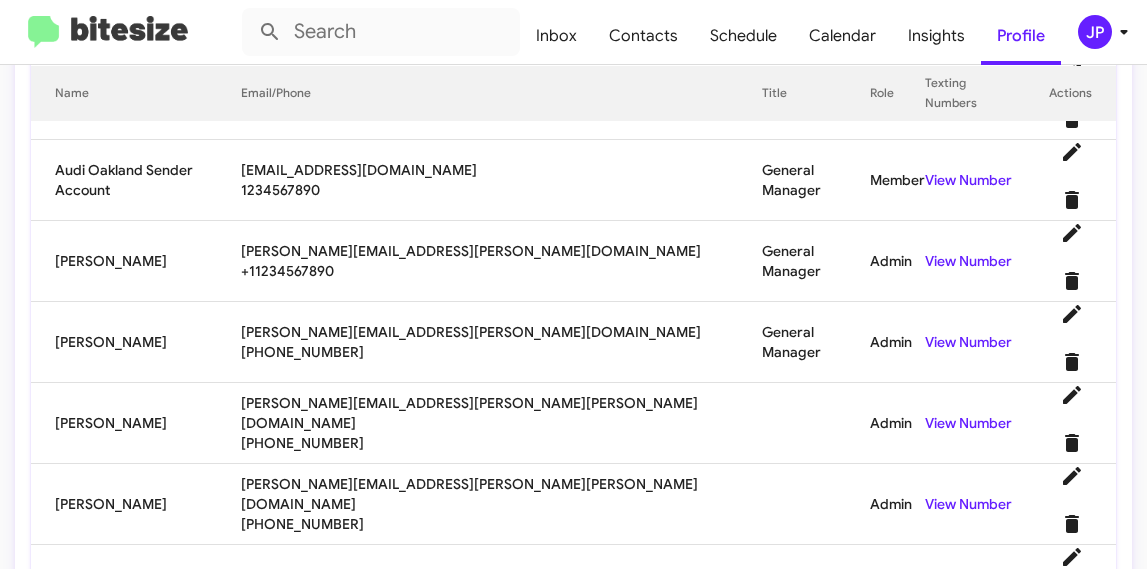 click on "[PERSON_NAME][EMAIL_ADDRESS][PERSON_NAME][PERSON_NAME][DOMAIN_NAME]" 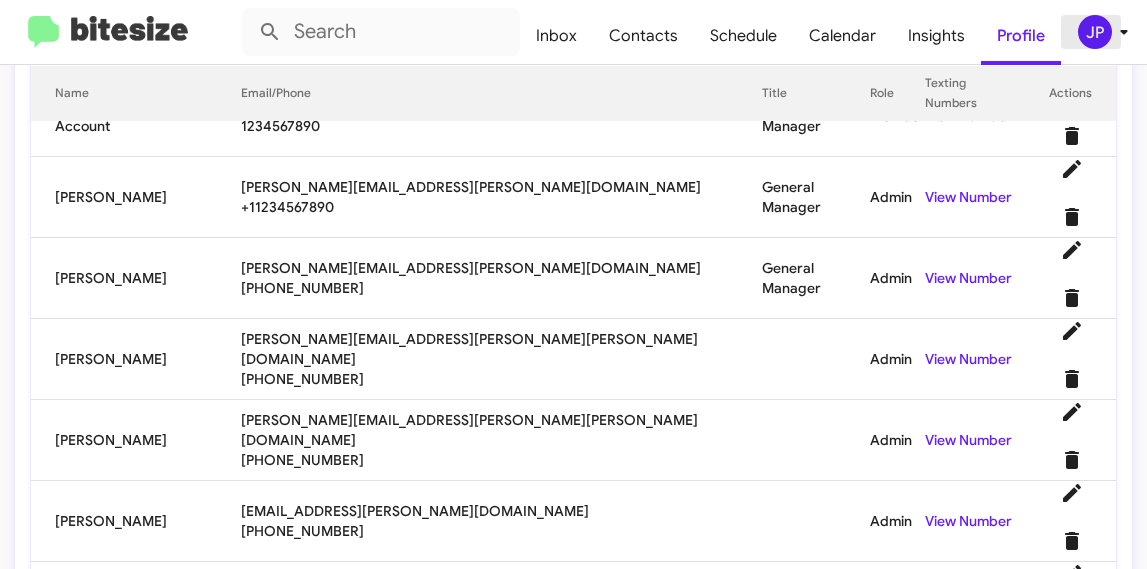 click on "JP" 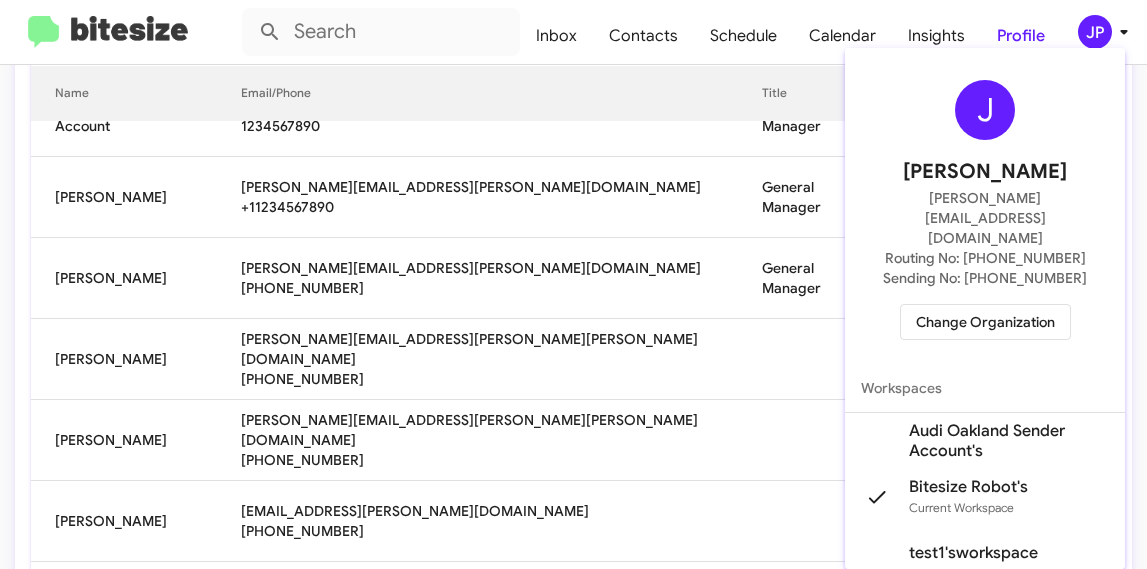 click on "Audi Oakland Sender Account's" at bounding box center (1009, 441) 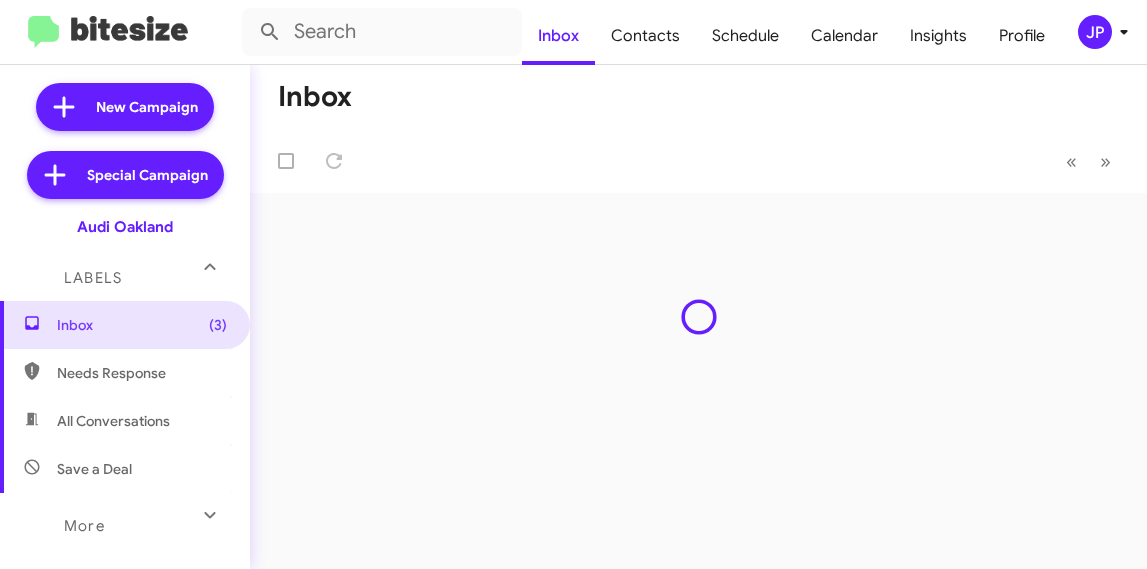 scroll, scrollTop: 0, scrollLeft: 0, axis: both 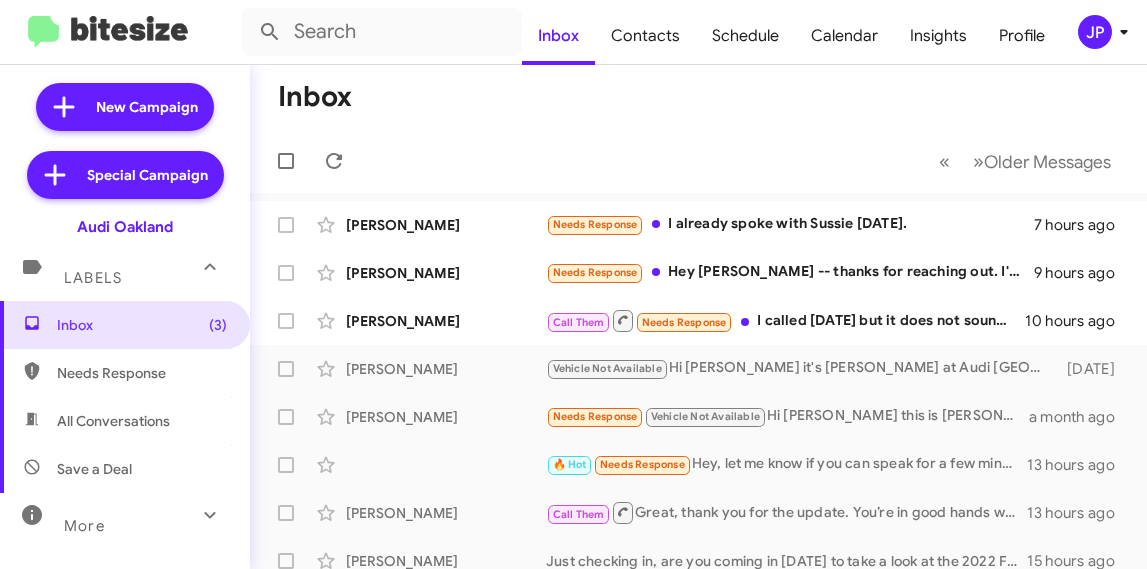 click 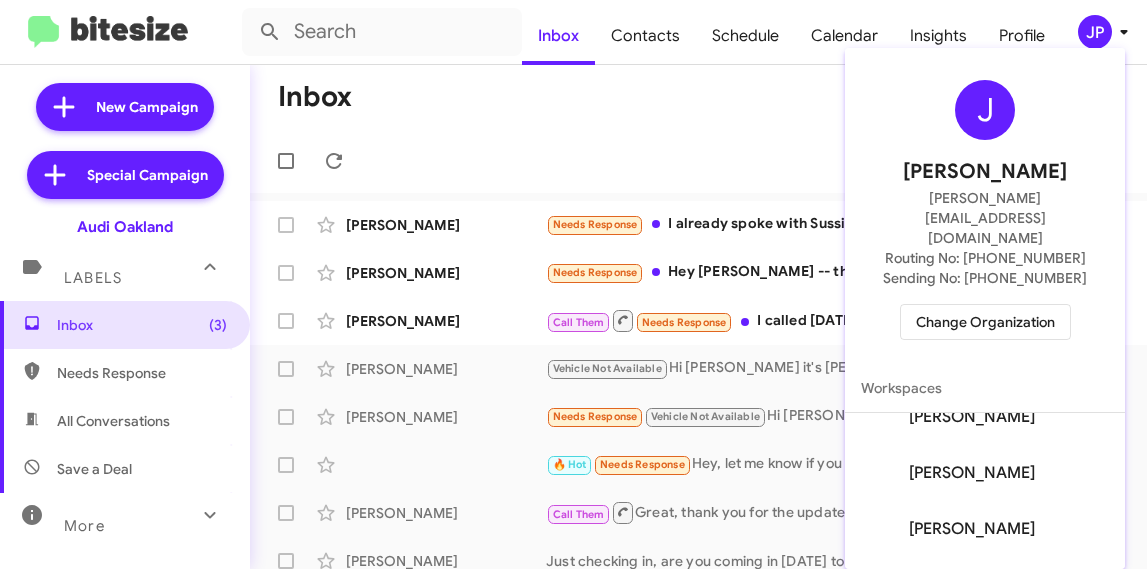 scroll, scrollTop: 416, scrollLeft: 0, axis: vertical 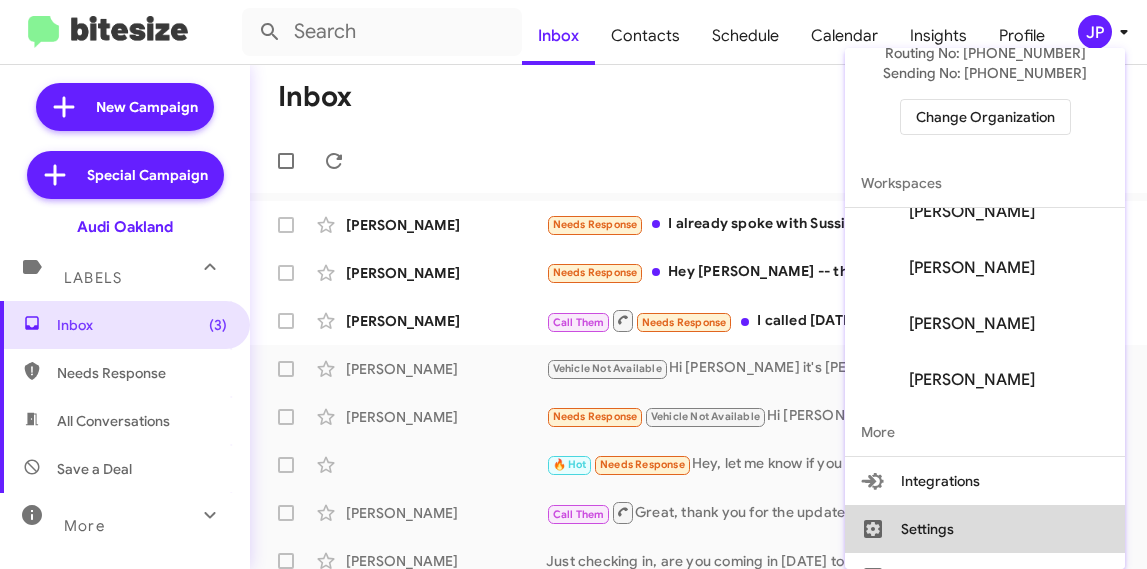 click on "Settings" at bounding box center (985, 529) 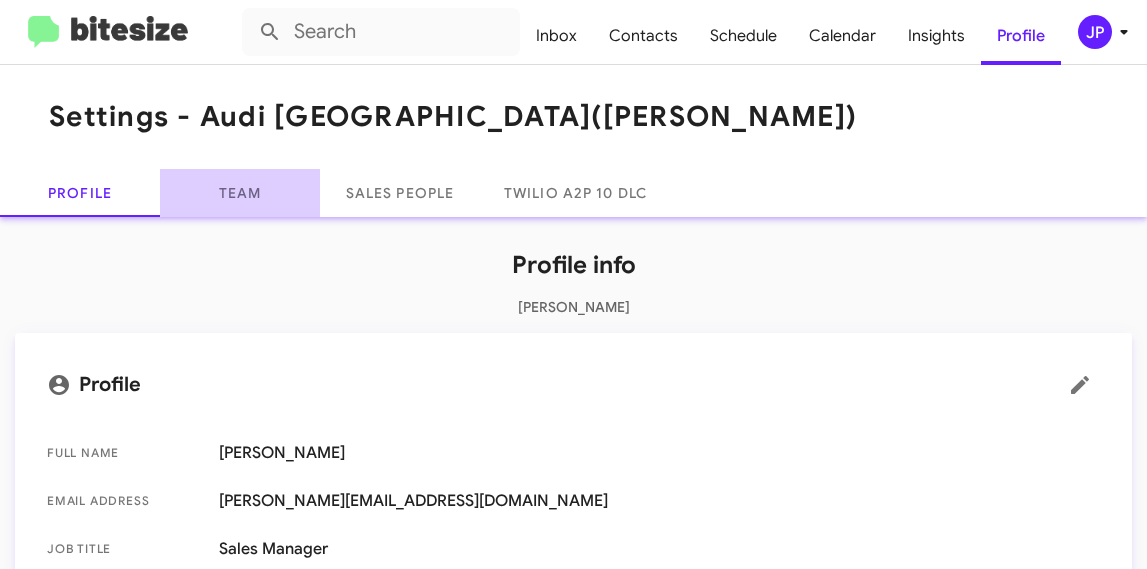 click on "Team" at bounding box center [240, 193] 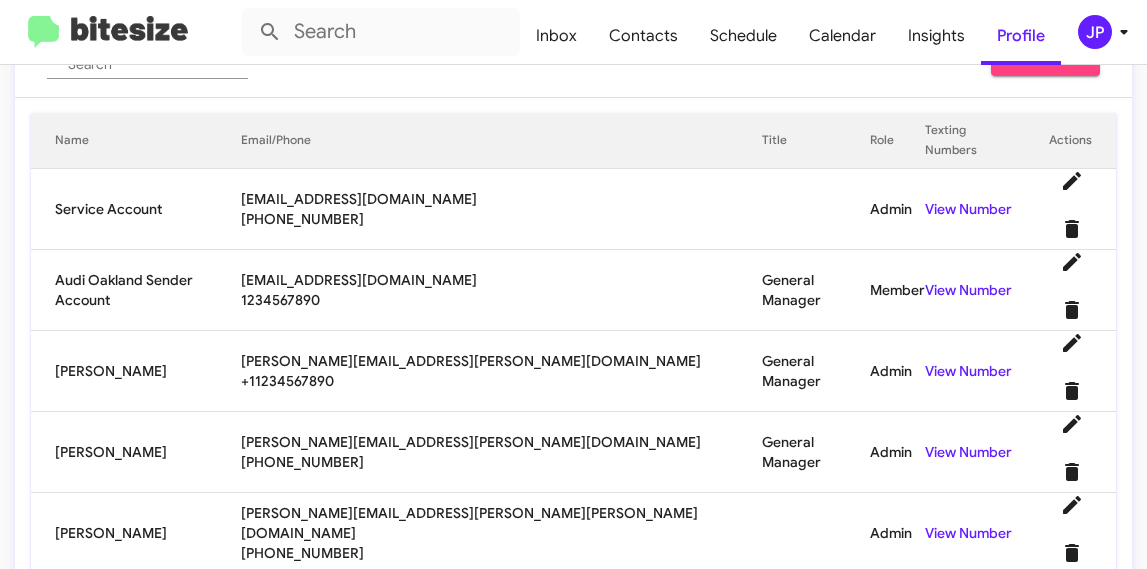 scroll, scrollTop: 228, scrollLeft: 0, axis: vertical 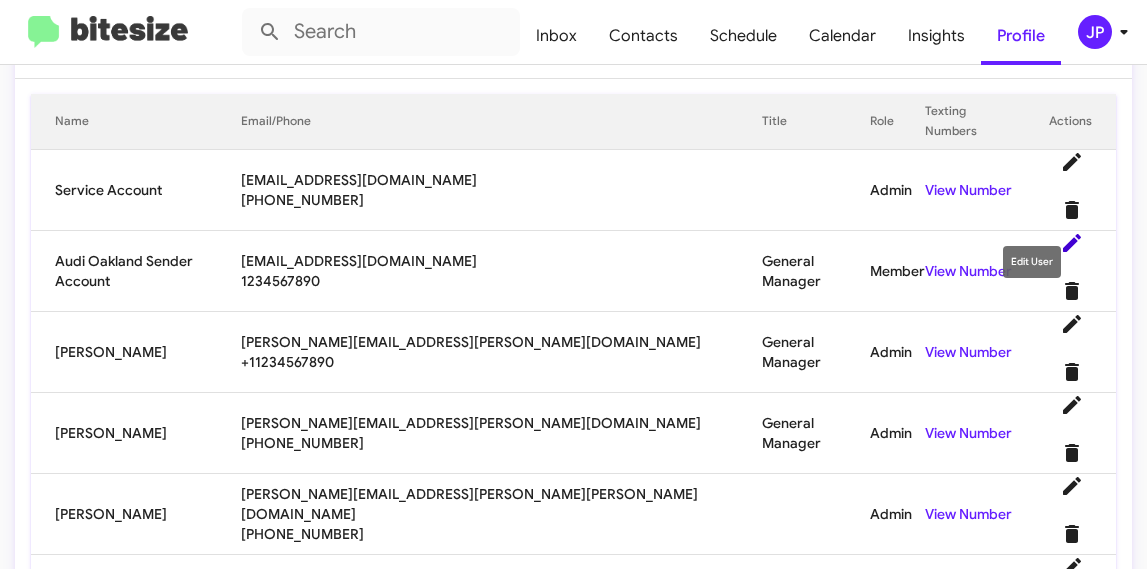 click 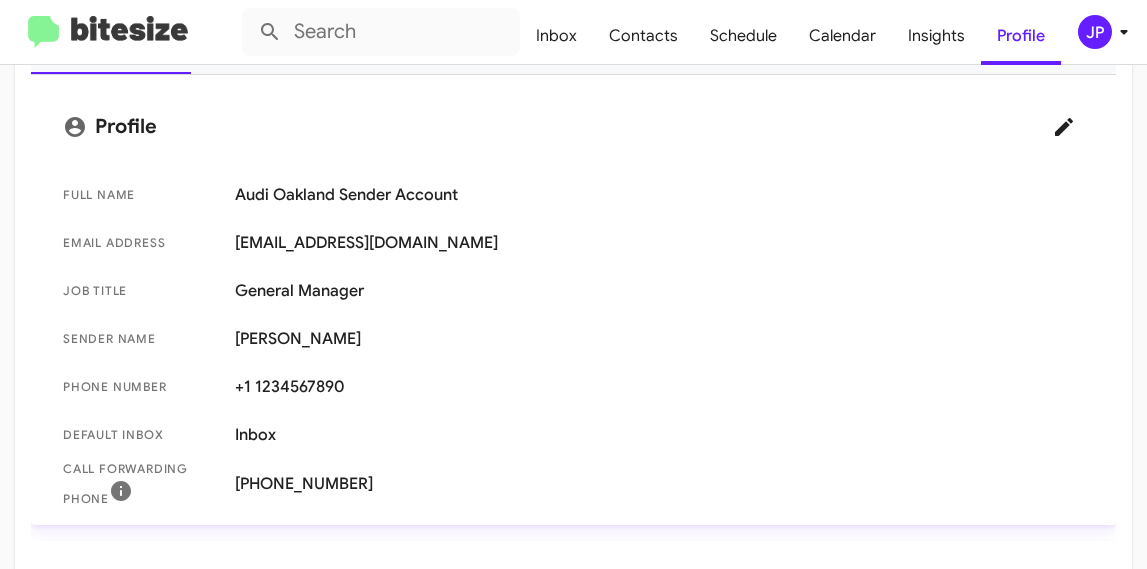 scroll, scrollTop: 294, scrollLeft: 0, axis: vertical 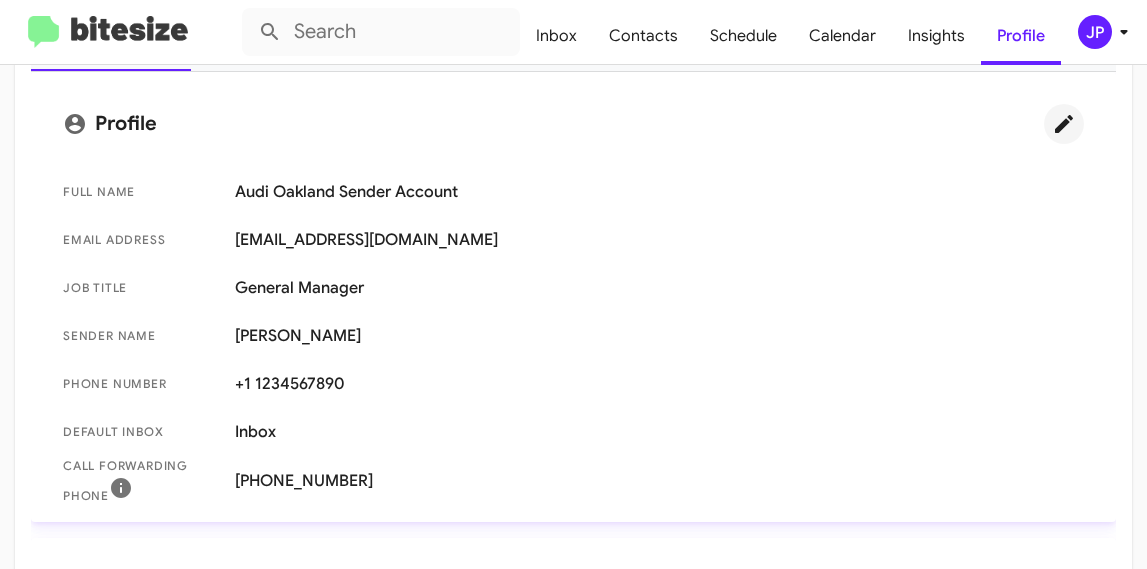click at bounding box center [1064, 124] 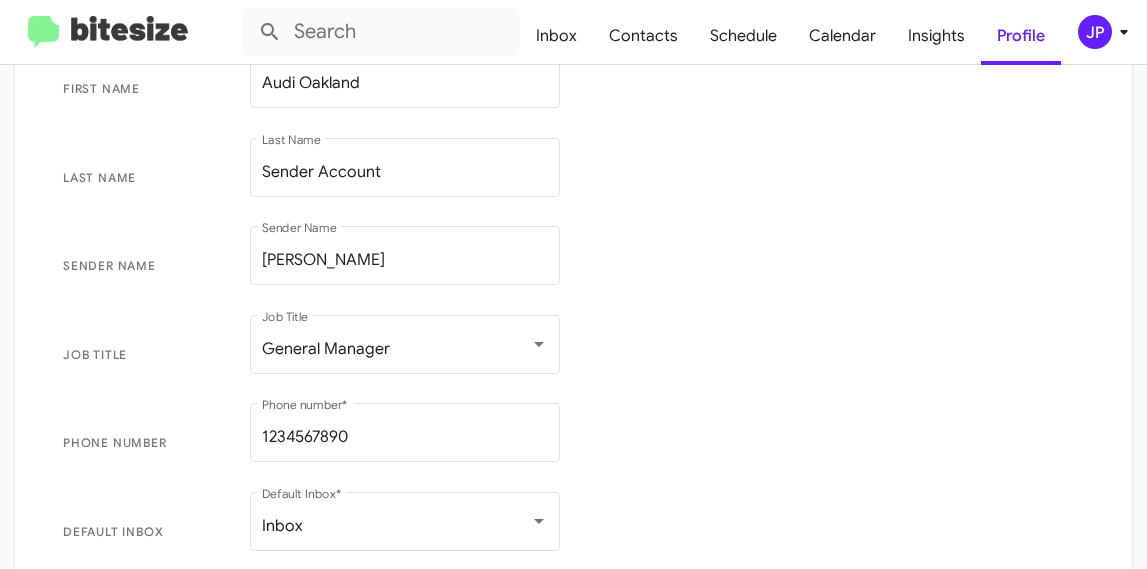 scroll, scrollTop: 435, scrollLeft: 0, axis: vertical 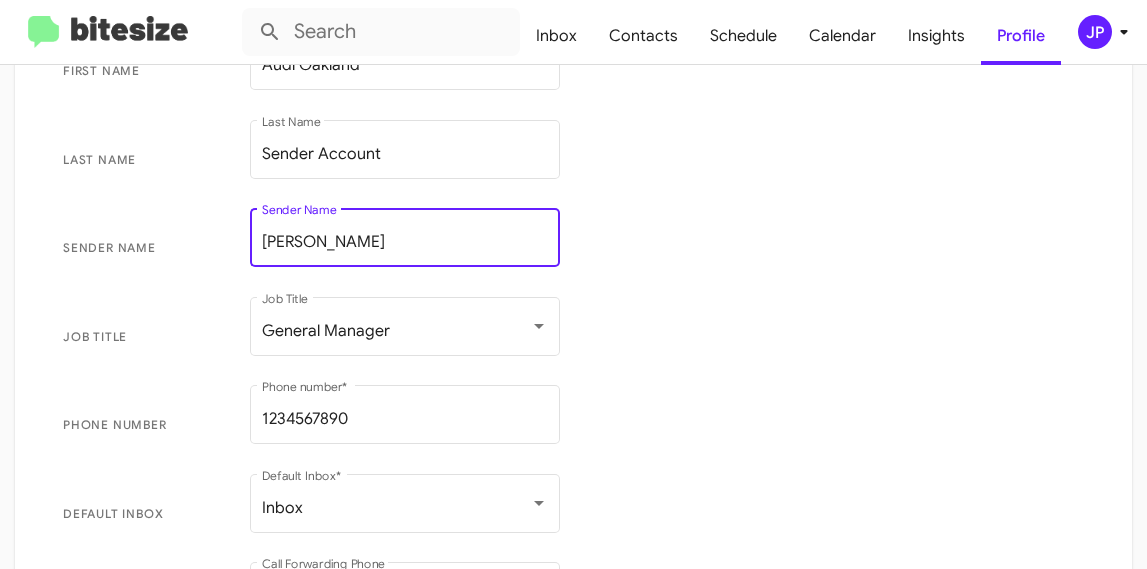 click on "[PERSON_NAME]" at bounding box center [405, 242] 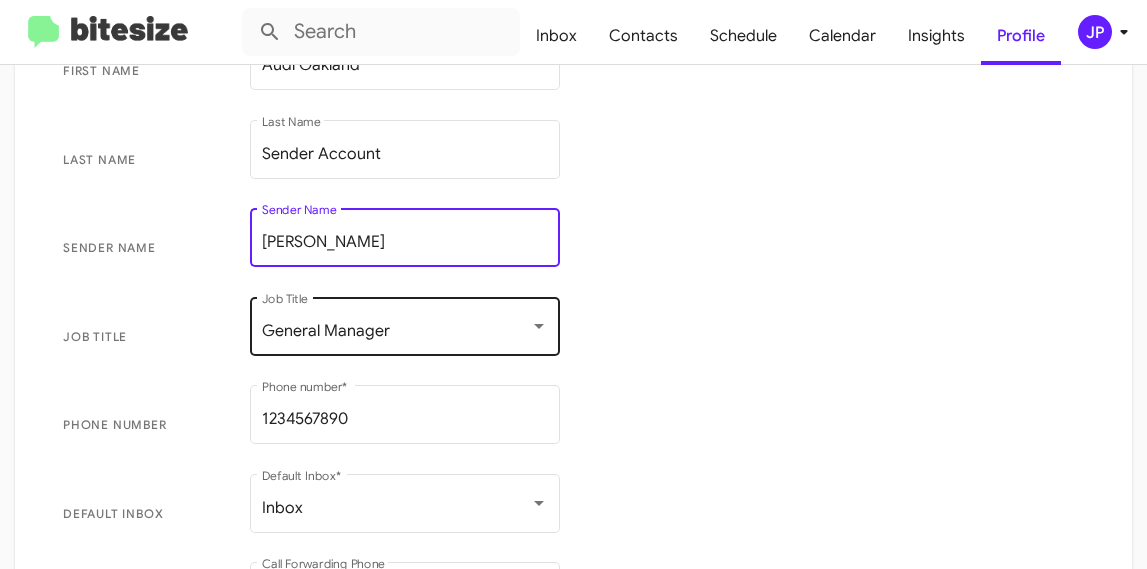 type on "[PERSON_NAME]" 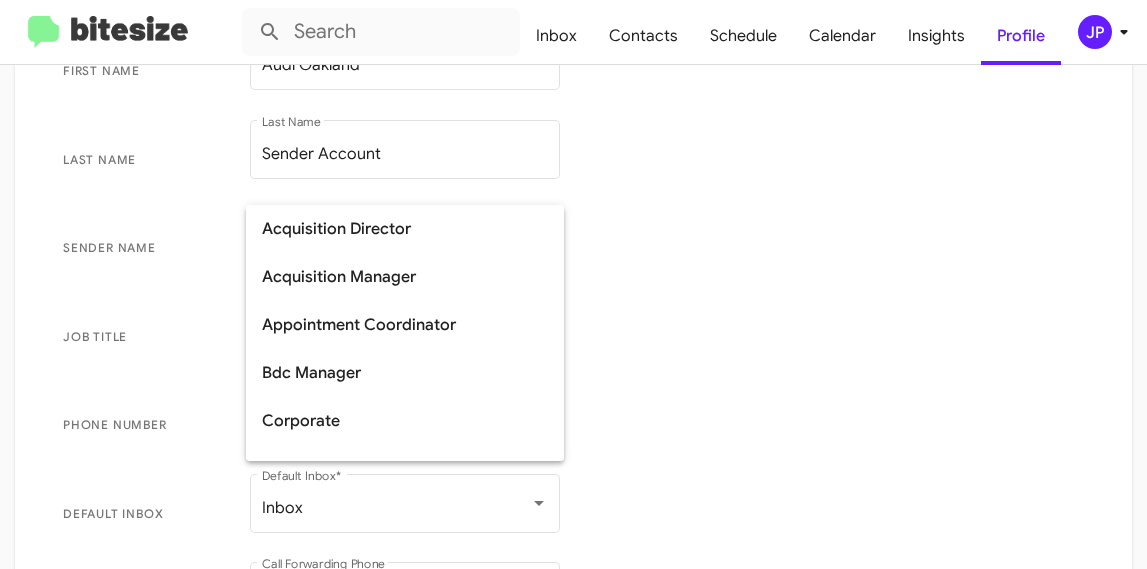 scroll, scrollTop: 184, scrollLeft: 0, axis: vertical 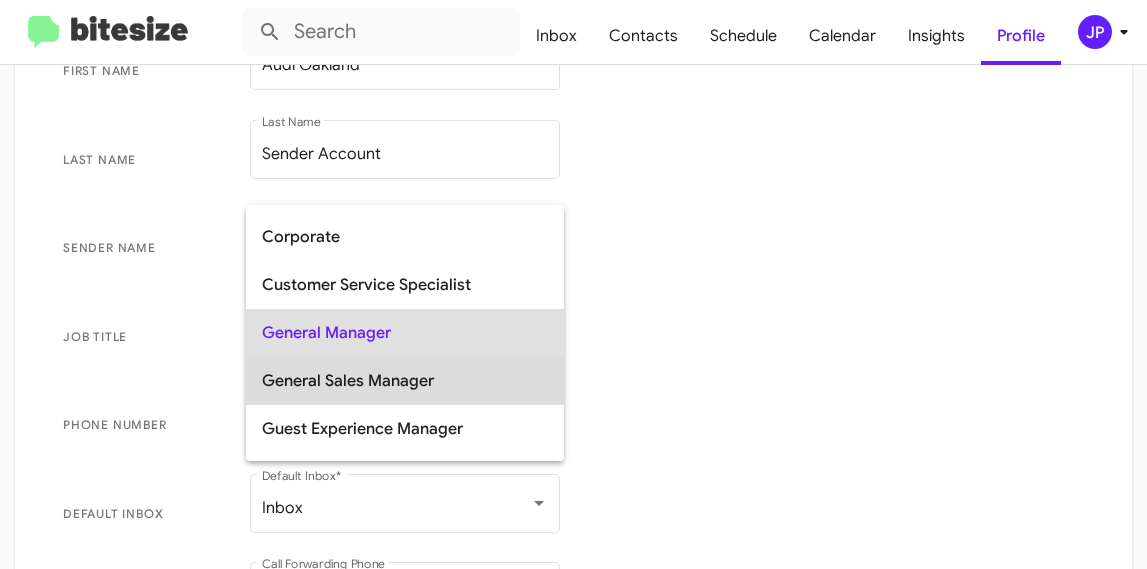 click on "General Sales Manager" at bounding box center [405, 381] 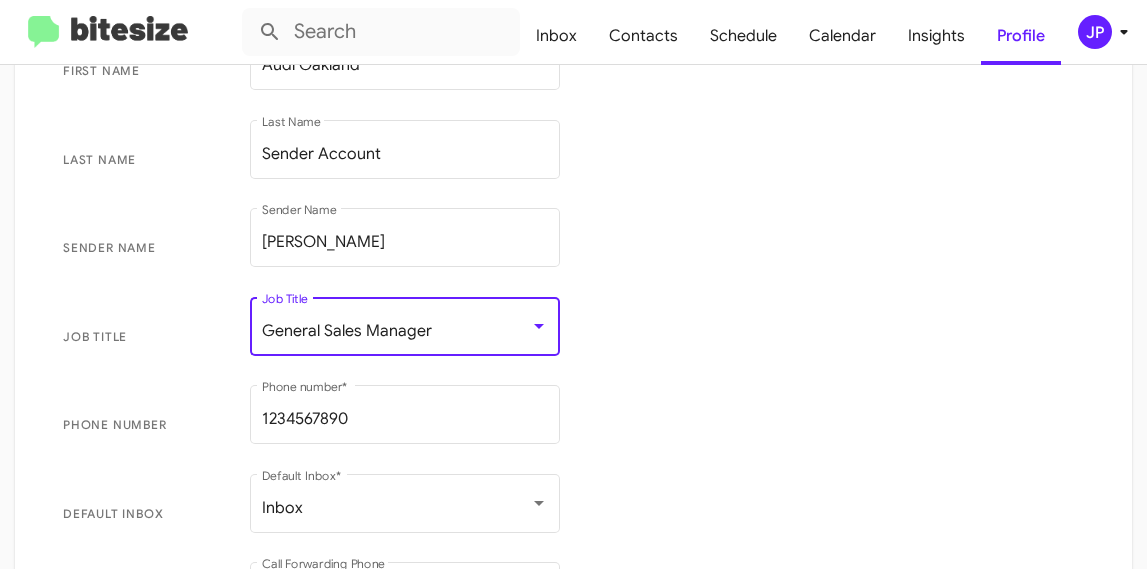 click on "Job Title General Sales Manager Job Title" at bounding box center [573, 337] 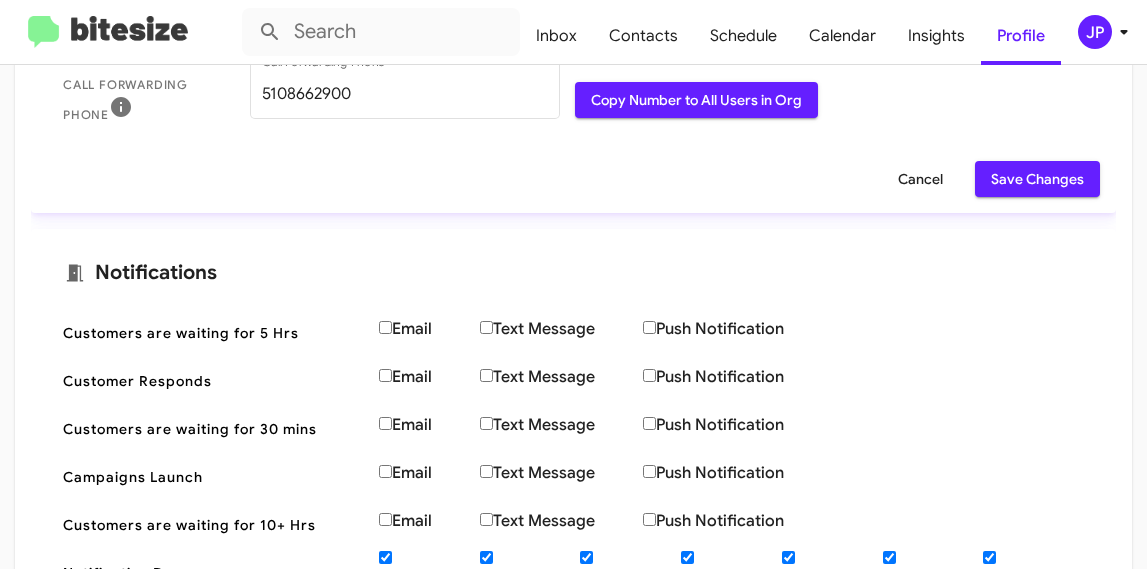scroll, scrollTop: 931, scrollLeft: 0, axis: vertical 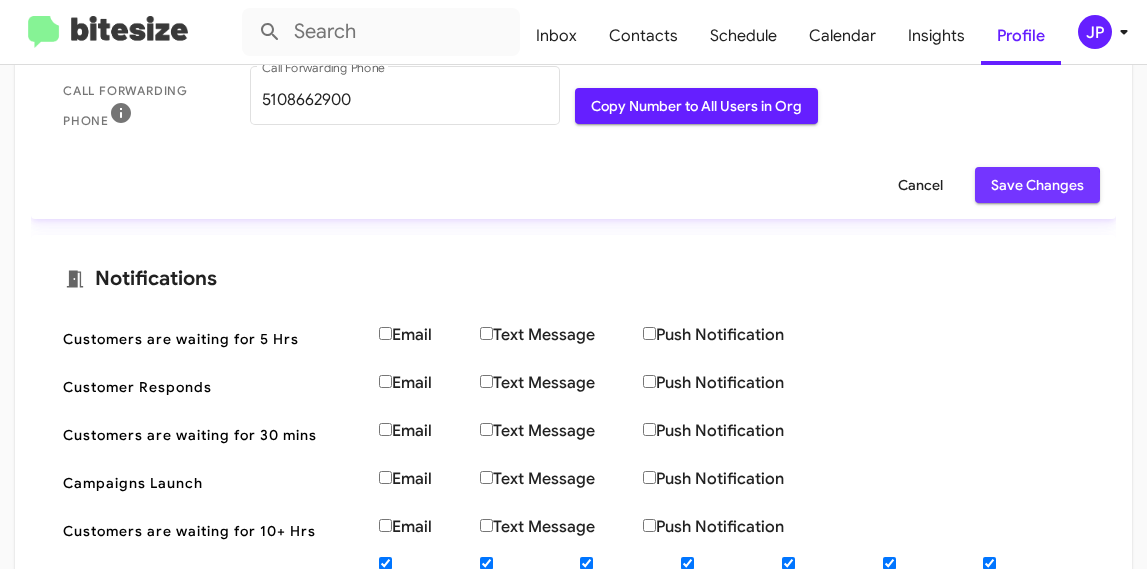 click on "Save Changes" 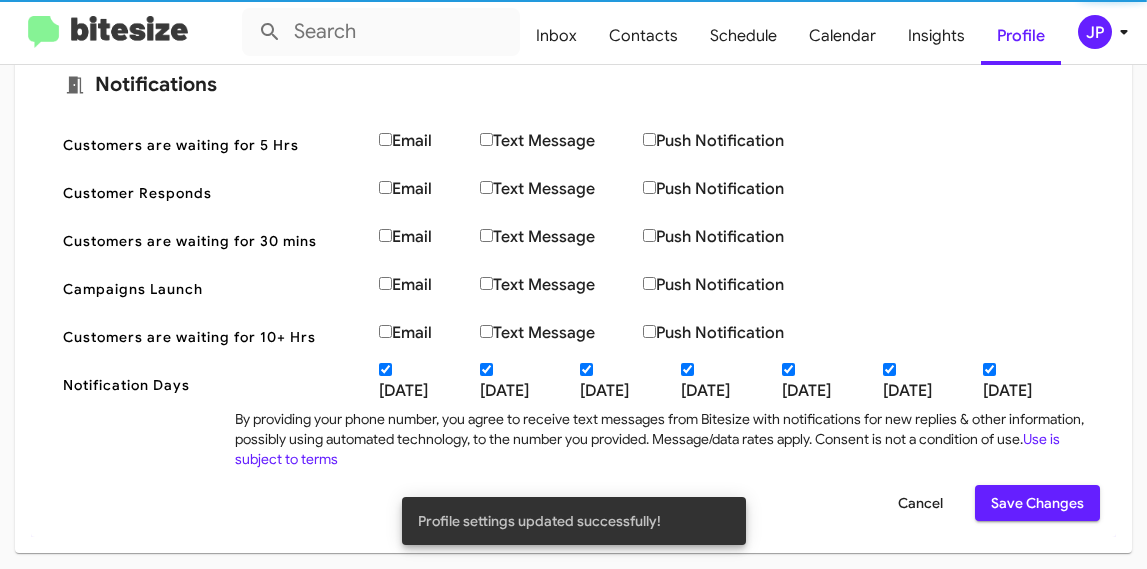 scroll, scrollTop: 791, scrollLeft: 0, axis: vertical 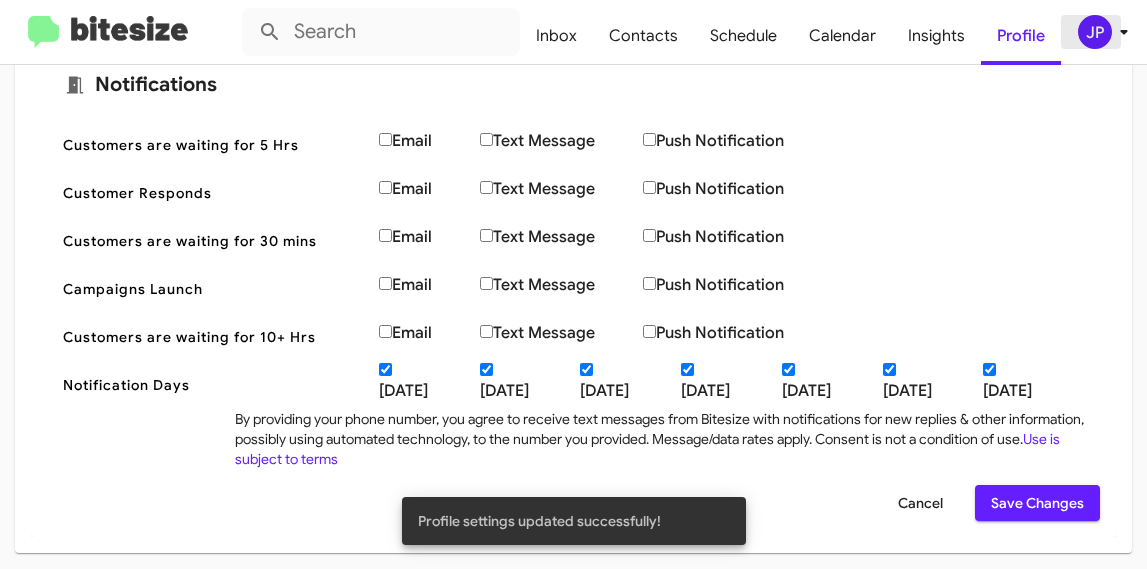 click on "JP" 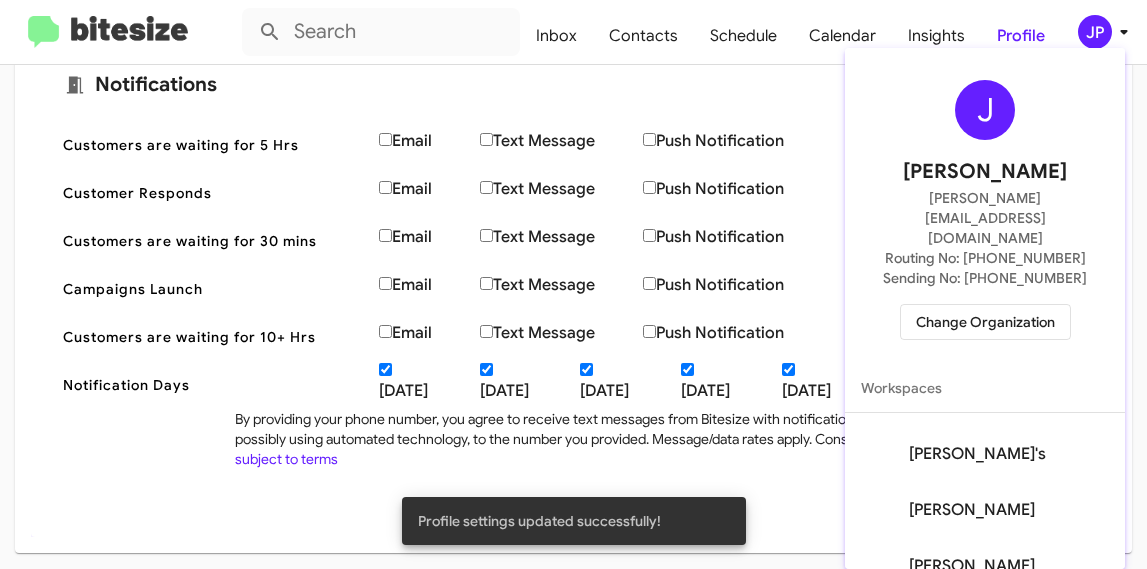 scroll, scrollTop: 416, scrollLeft: 0, axis: vertical 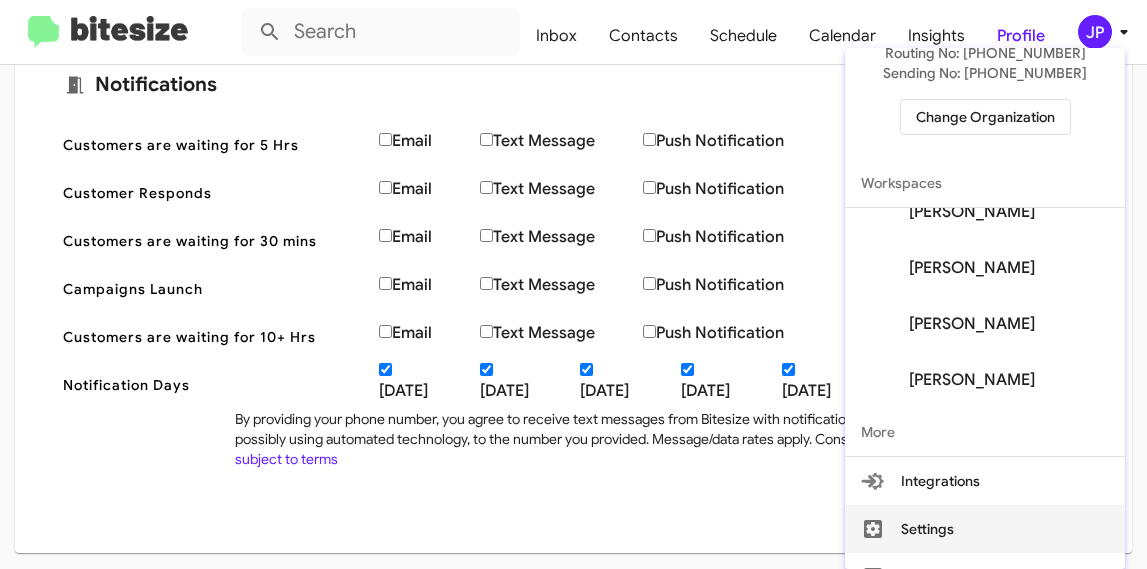 click on "Settings" at bounding box center (985, 529) 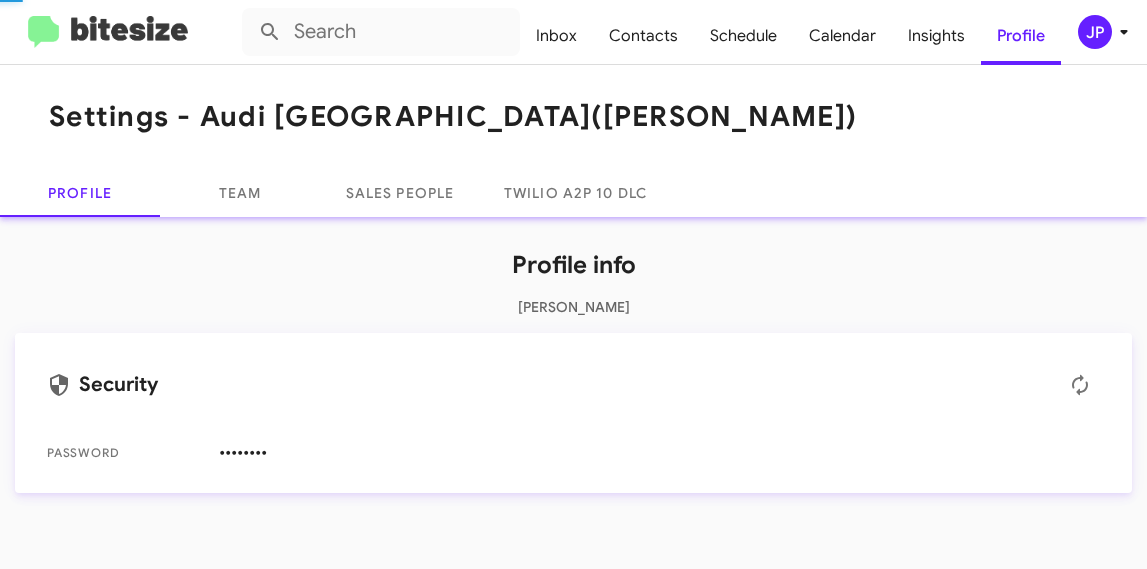 scroll, scrollTop: 0, scrollLeft: 0, axis: both 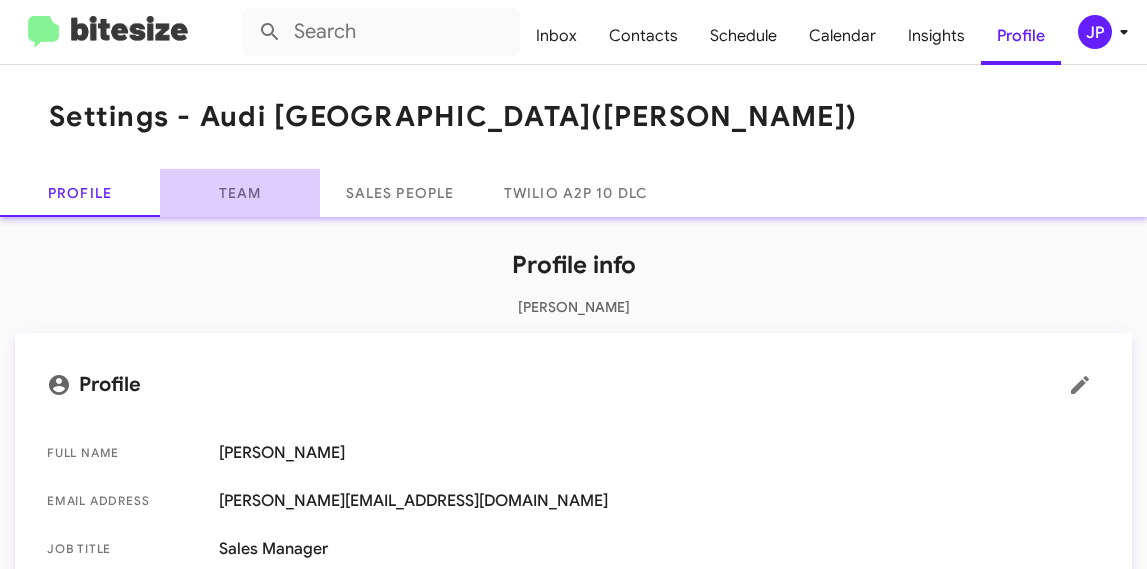 click on "Team" at bounding box center (240, 193) 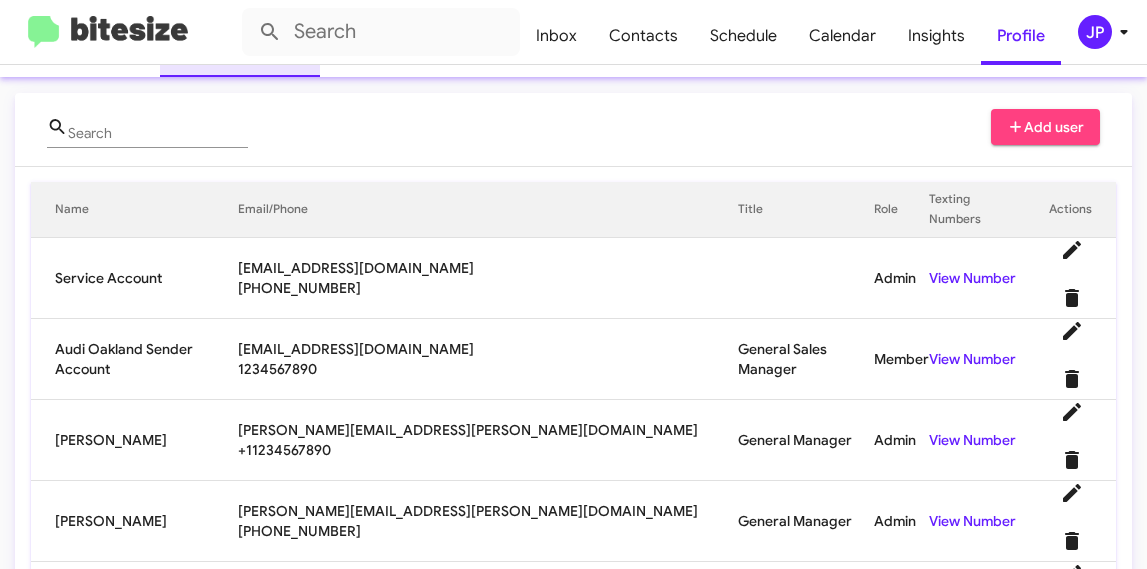 scroll, scrollTop: 173, scrollLeft: 0, axis: vertical 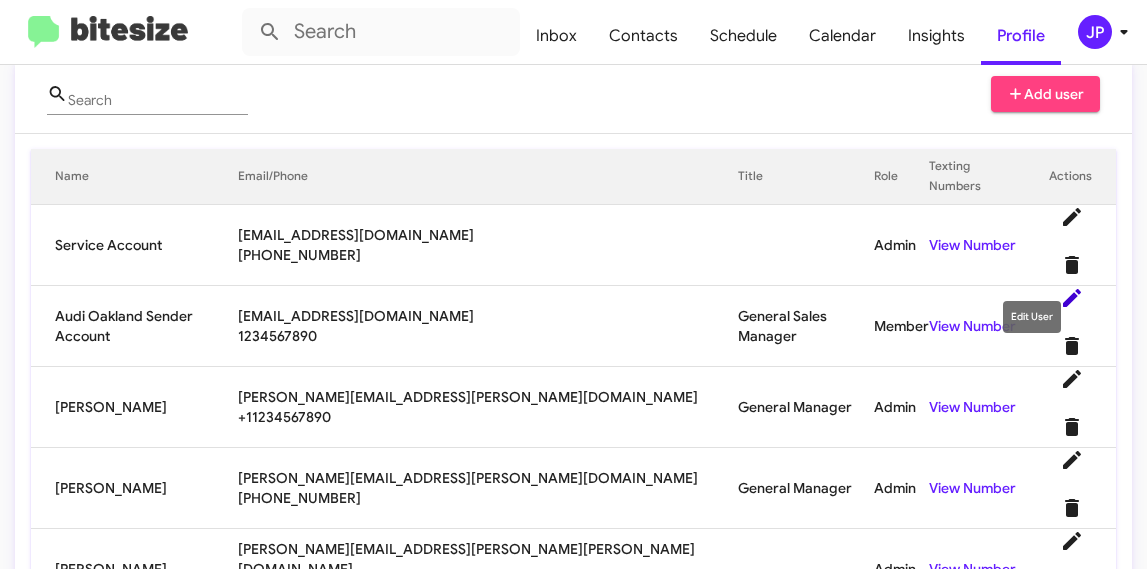 click 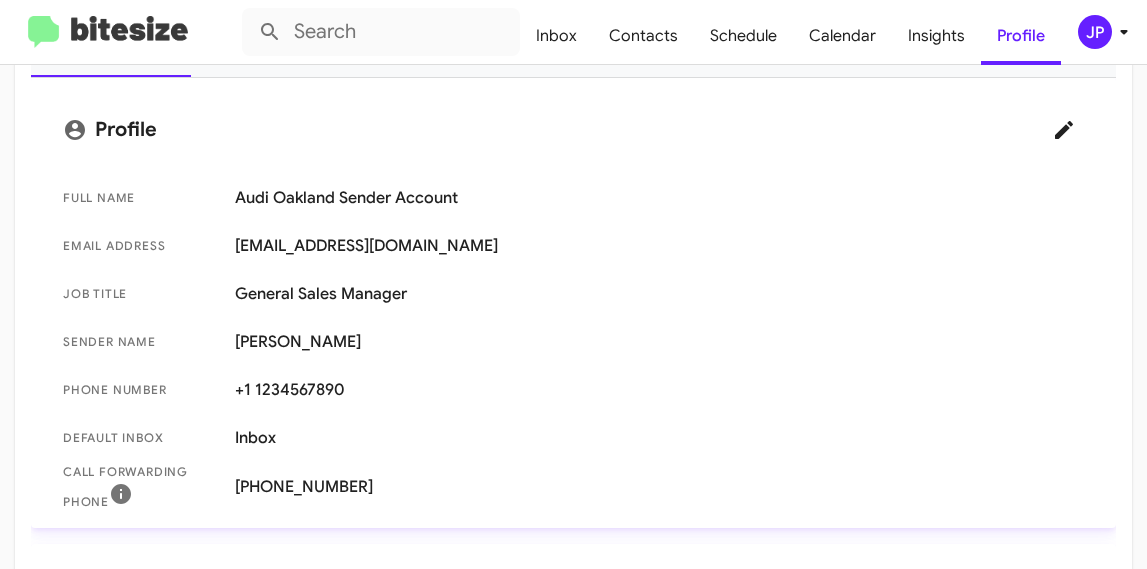 scroll, scrollTop: 0, scrollLeft: 0, axis: both 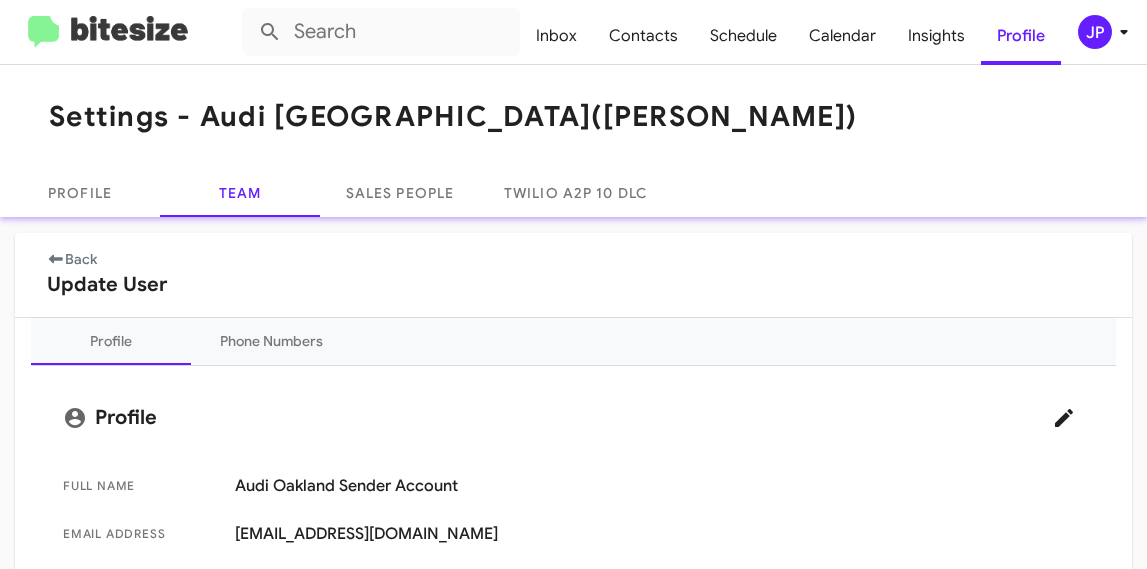 click 